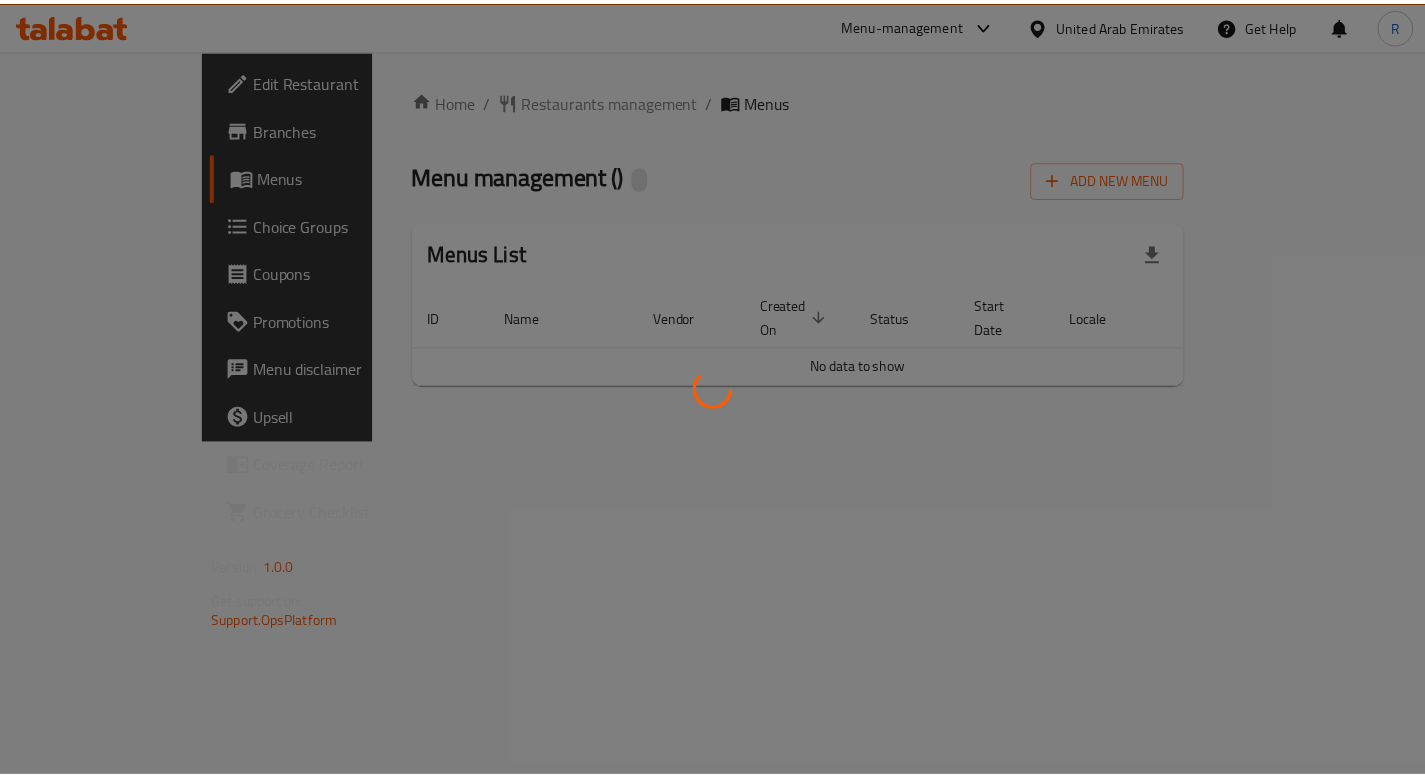 scroll, scrollTop: 0, scrollLeft: 0, axis: both 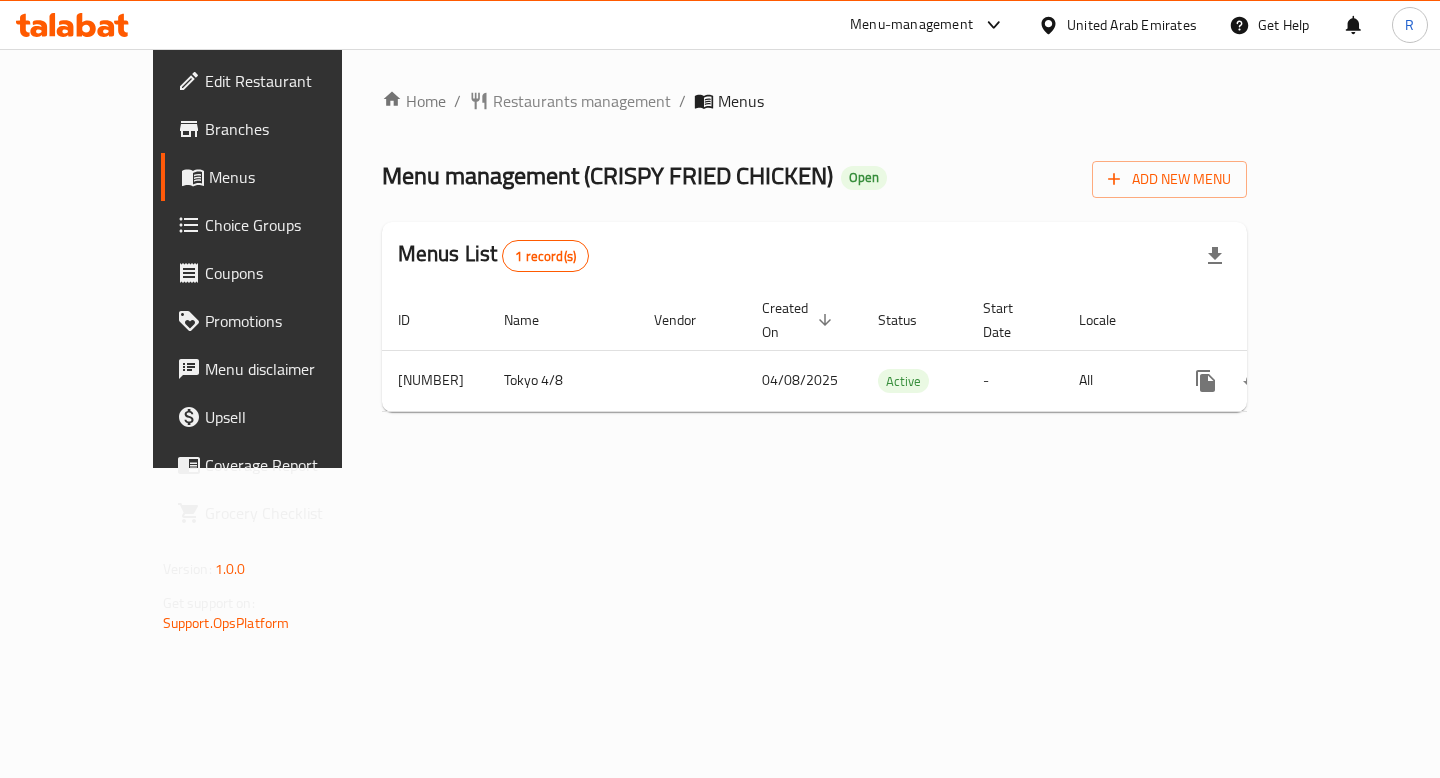 click on "Menu-management" at bounding box center (911, 25) 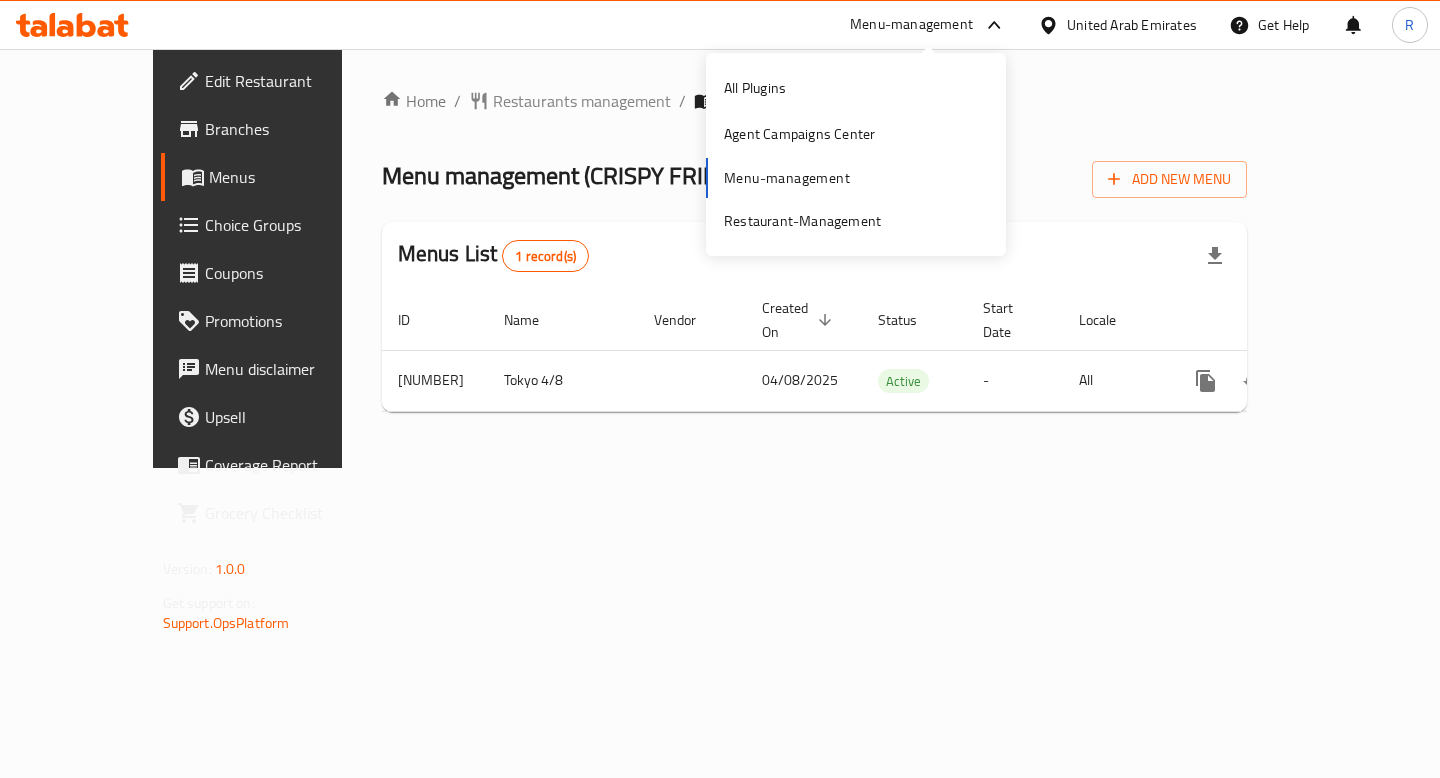 click on "All Plugins Agent Campaigns Center Menu-management Restaurant-Management" at bounding box center (856, 154) 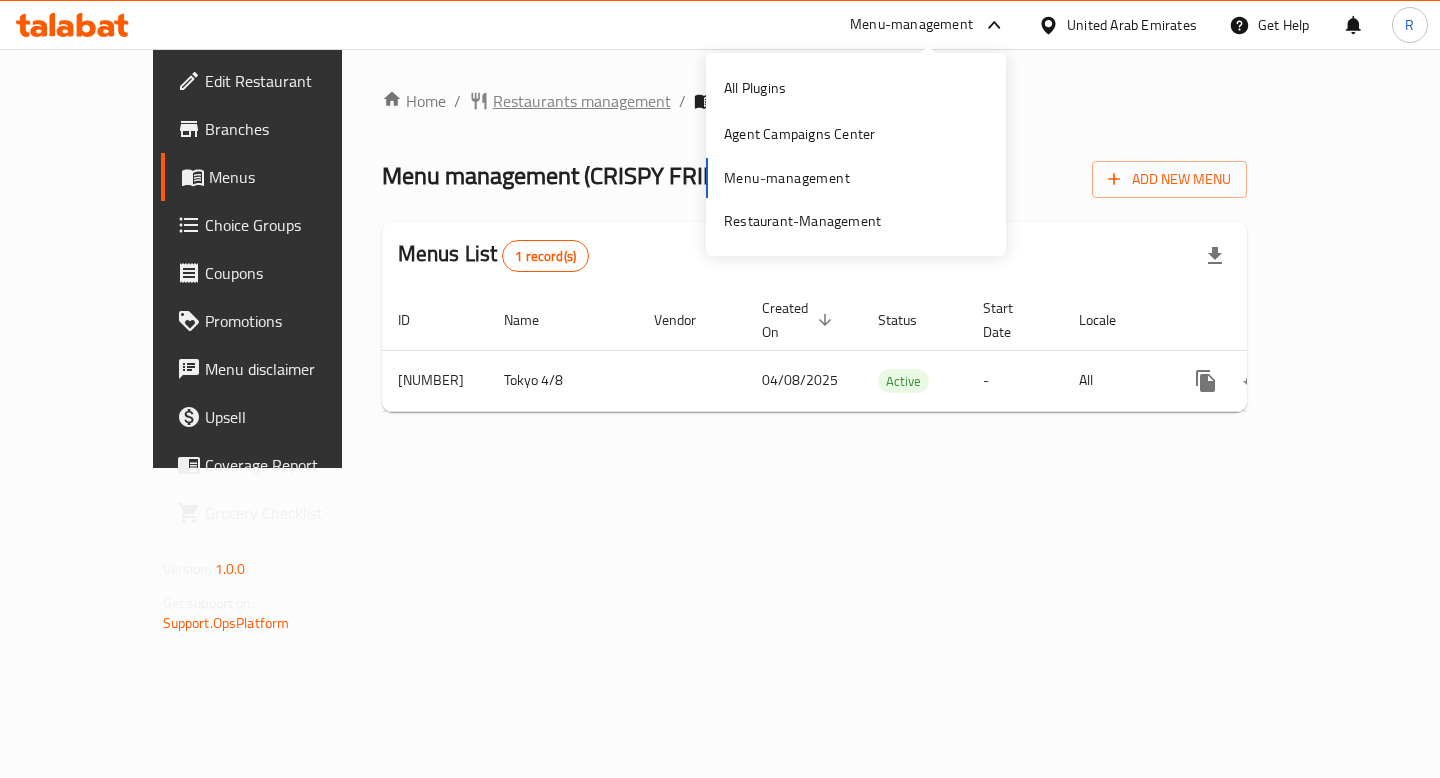 click on "Restaurants management" at bounding box center (582, 101) 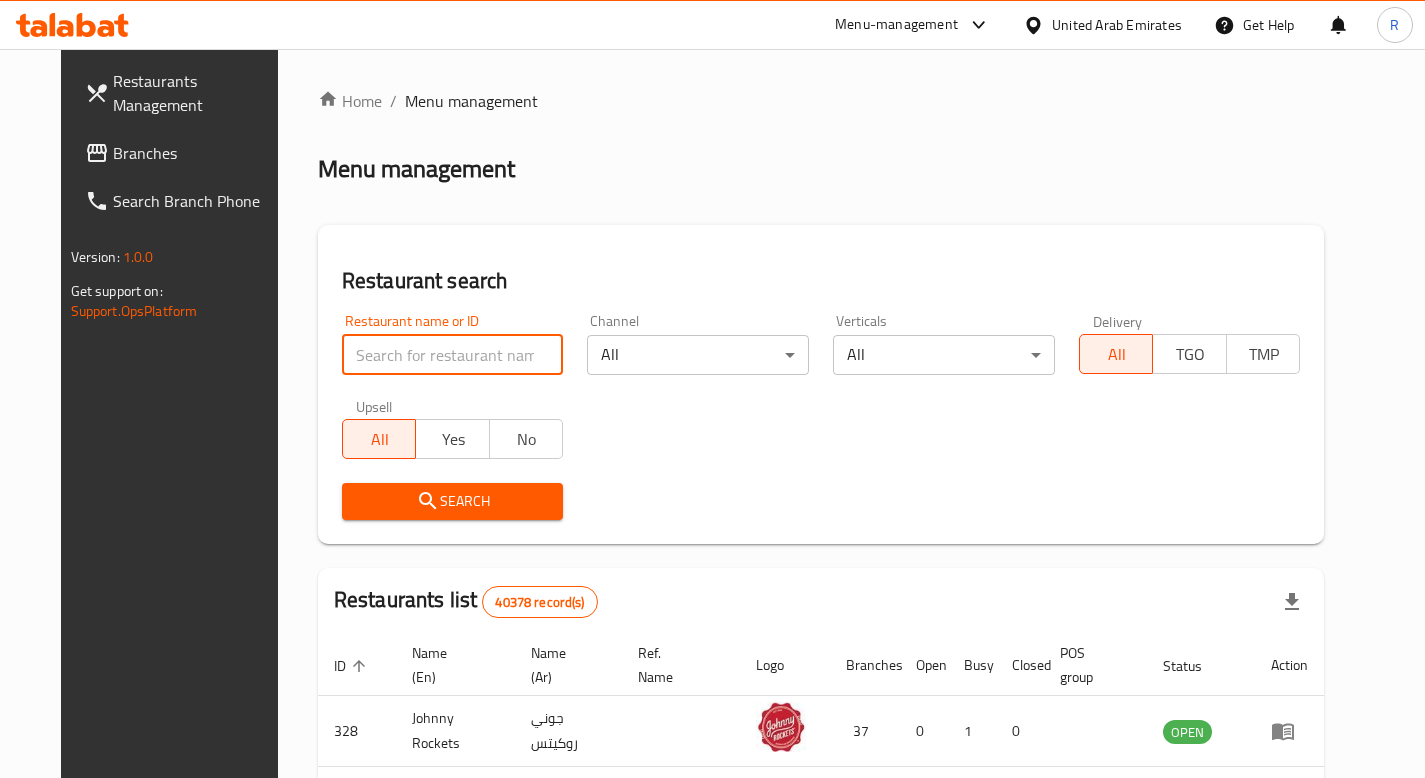 click at bounding box center (453, 355) 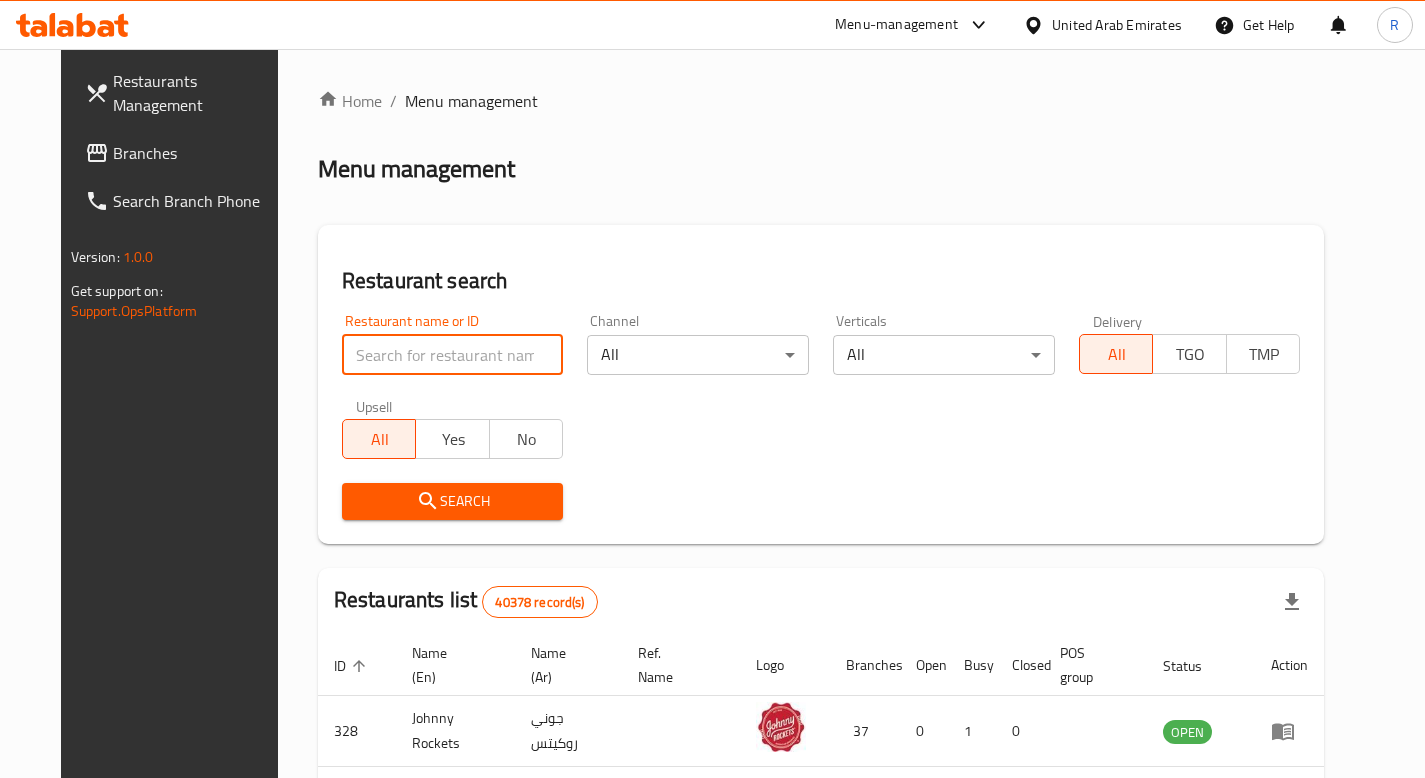 type on "scoopster" 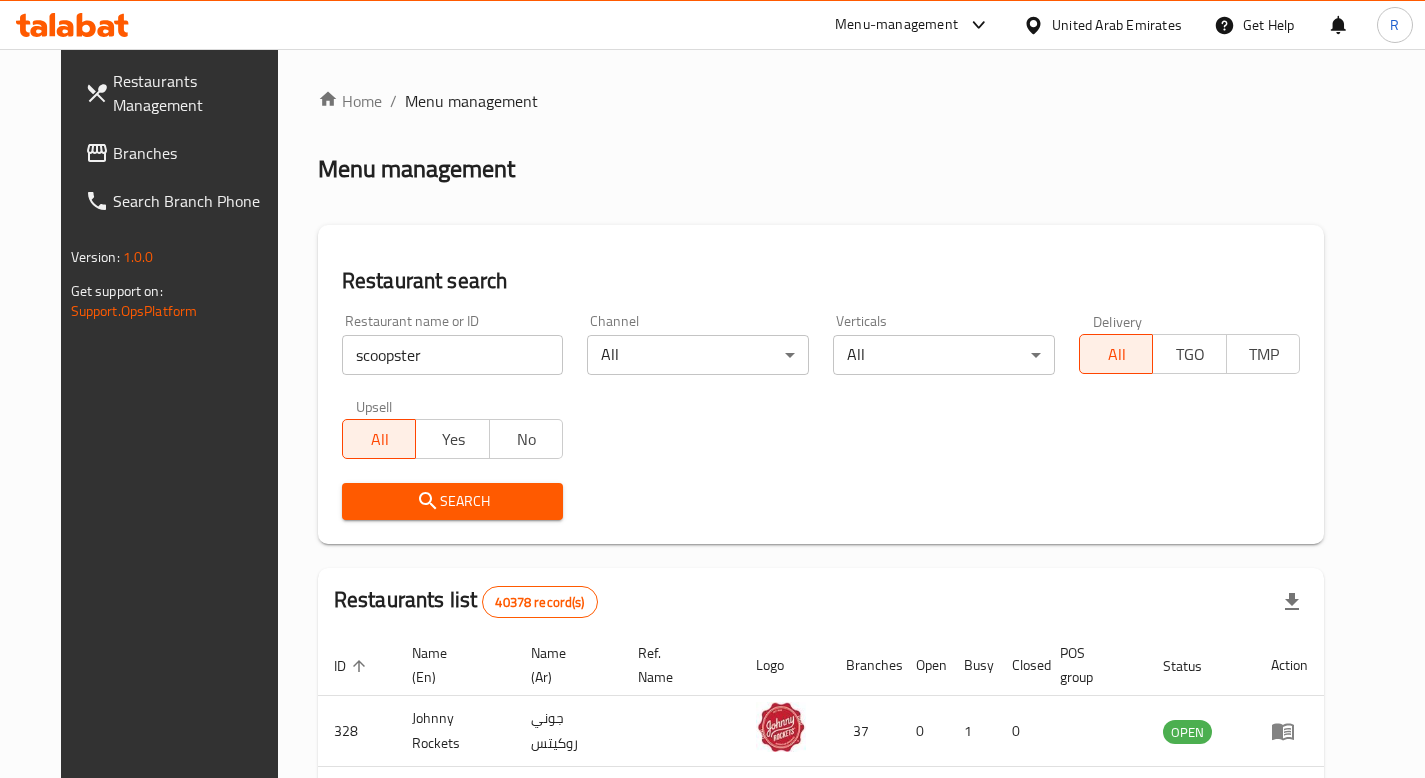 click on "Search" at bounding box center (453, 501) 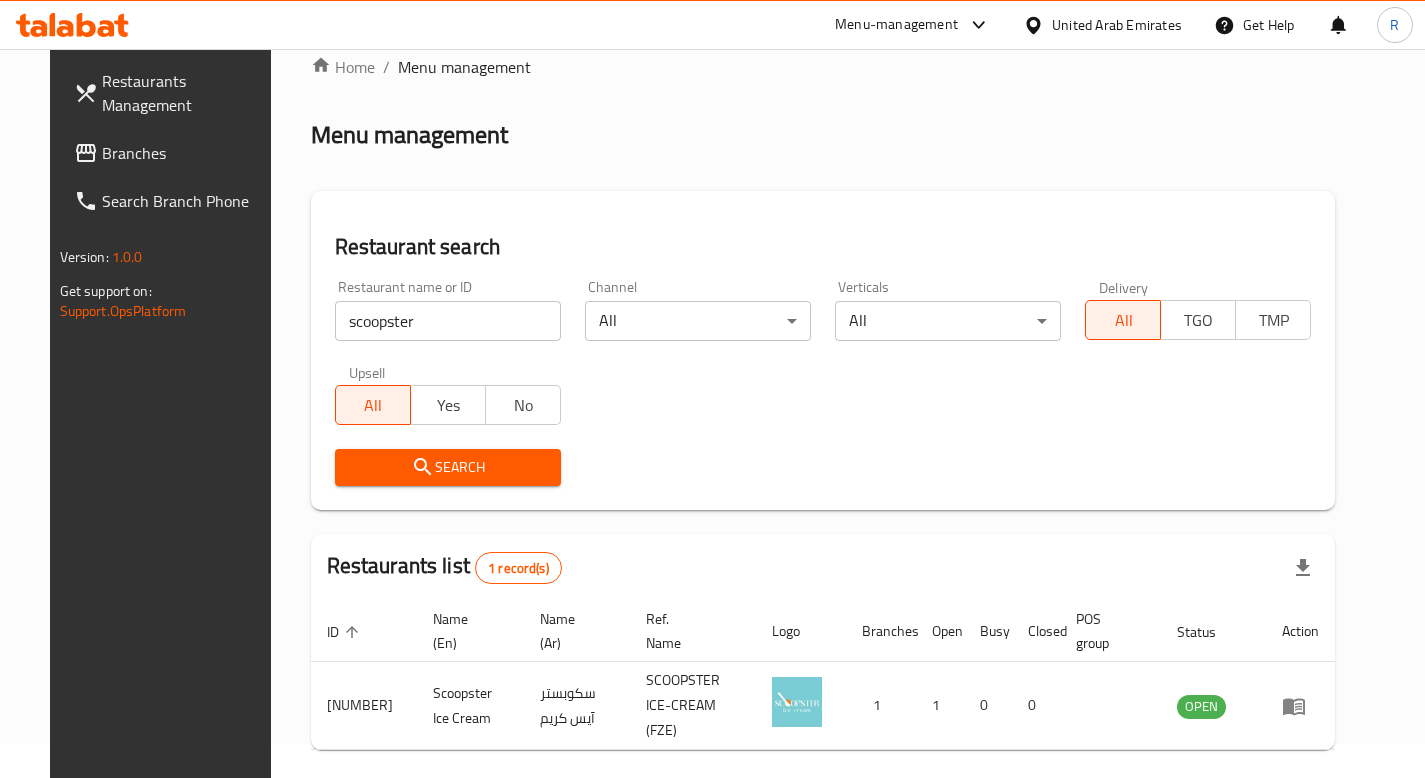 scroll, scrollTop: 98, scrollLeft: 0, axis: vertical 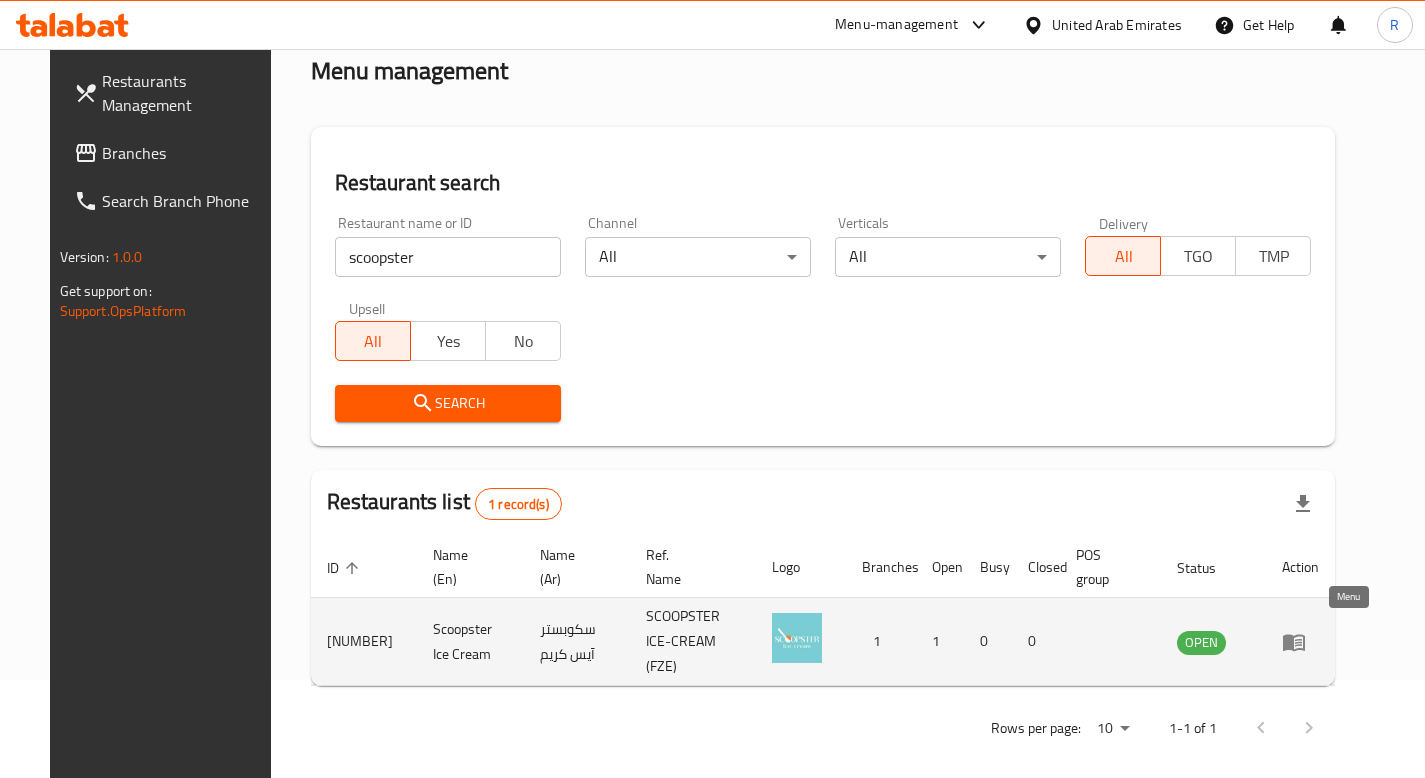 click 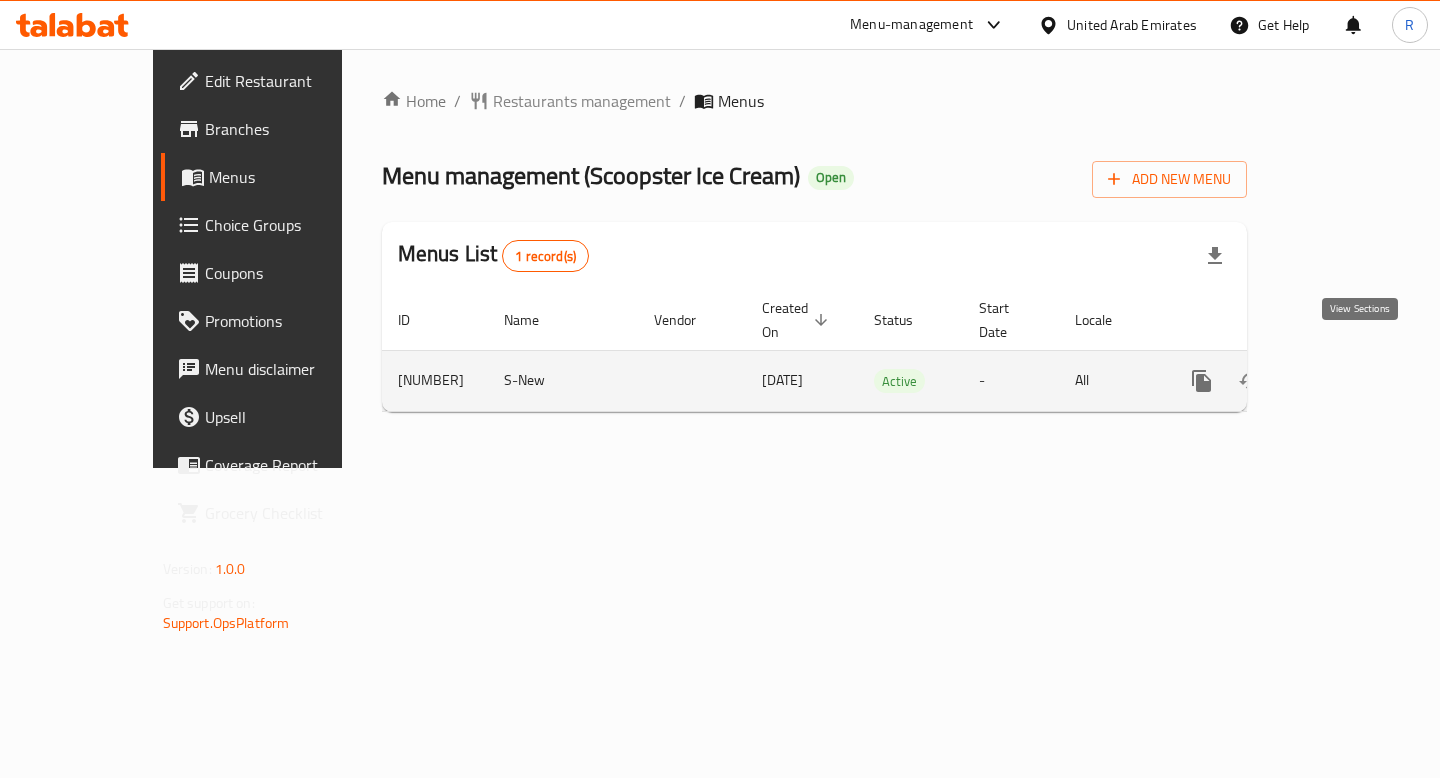 click at bounding box center [1346, 381] 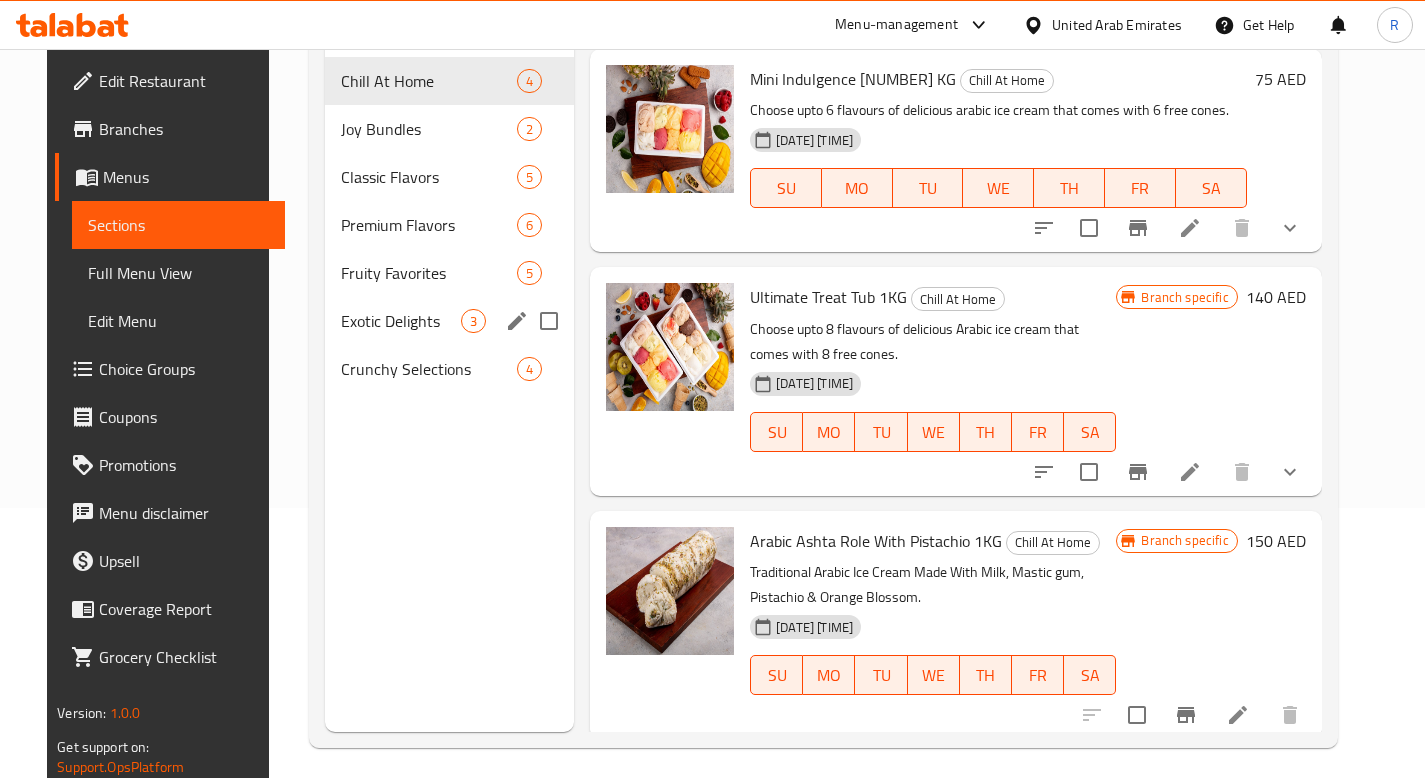 scroll, scrollTop: 280, scrollLeft: 0, axis: vertical 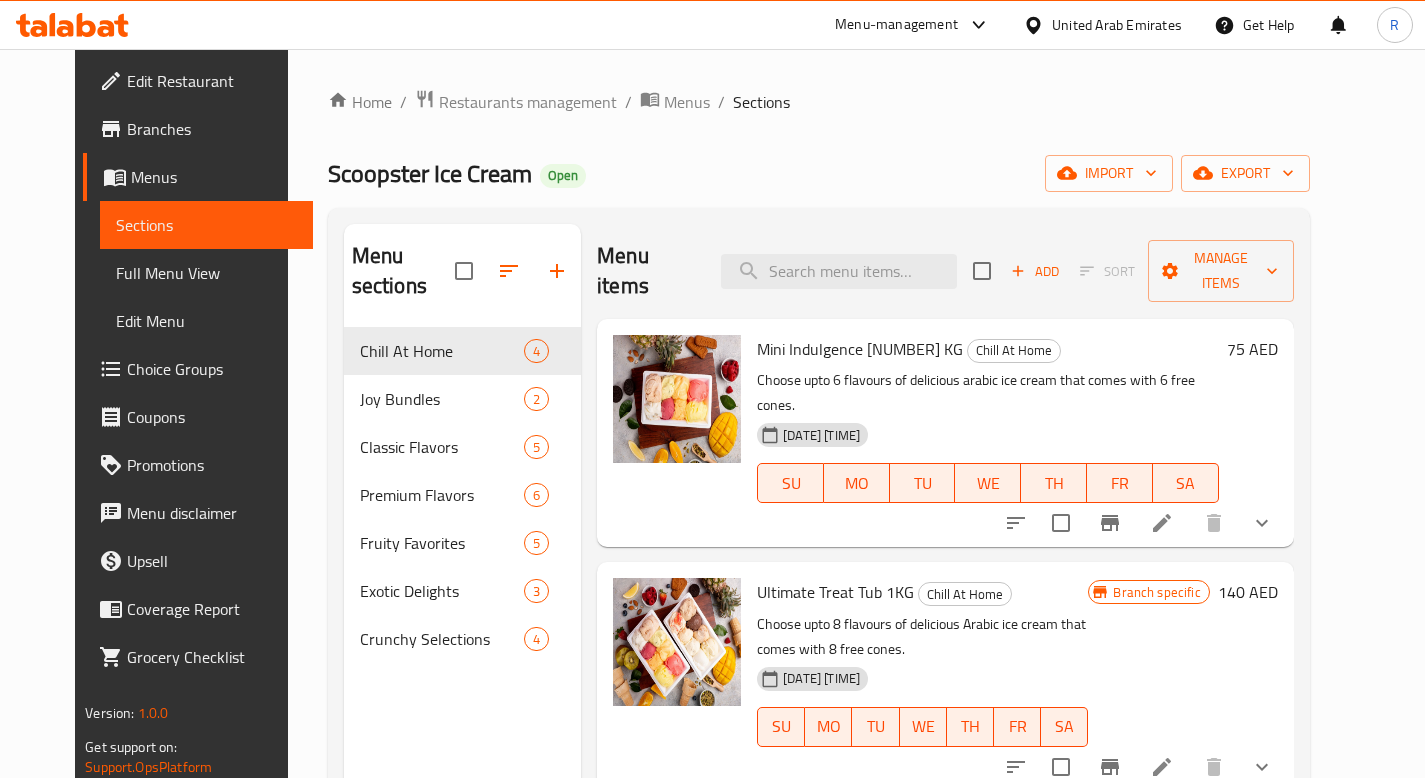 click at bounding box center [1162, 523] 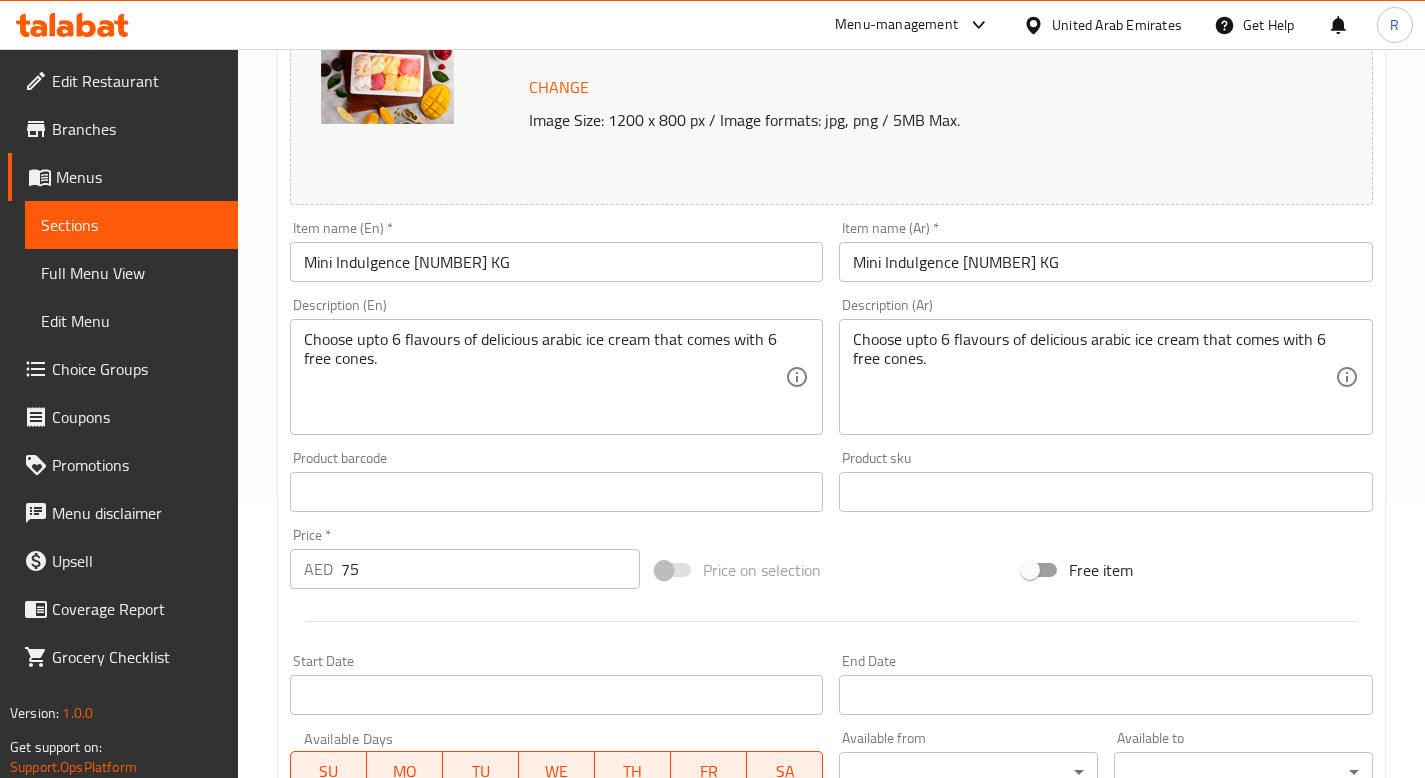 scroll, scrollTop: 0, scrollLeft: 0, axis: both 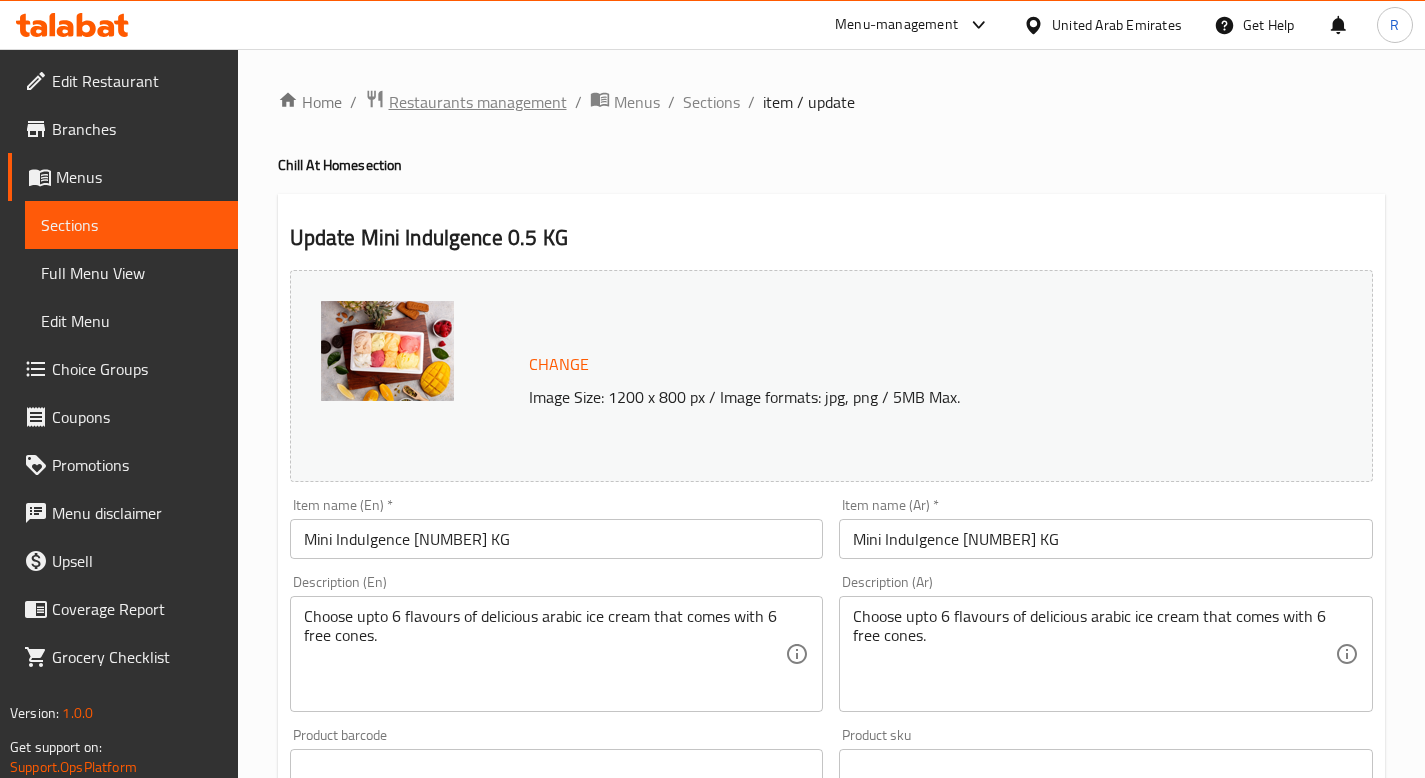 click on "Restaurants management" at bounding box center (478, 102) 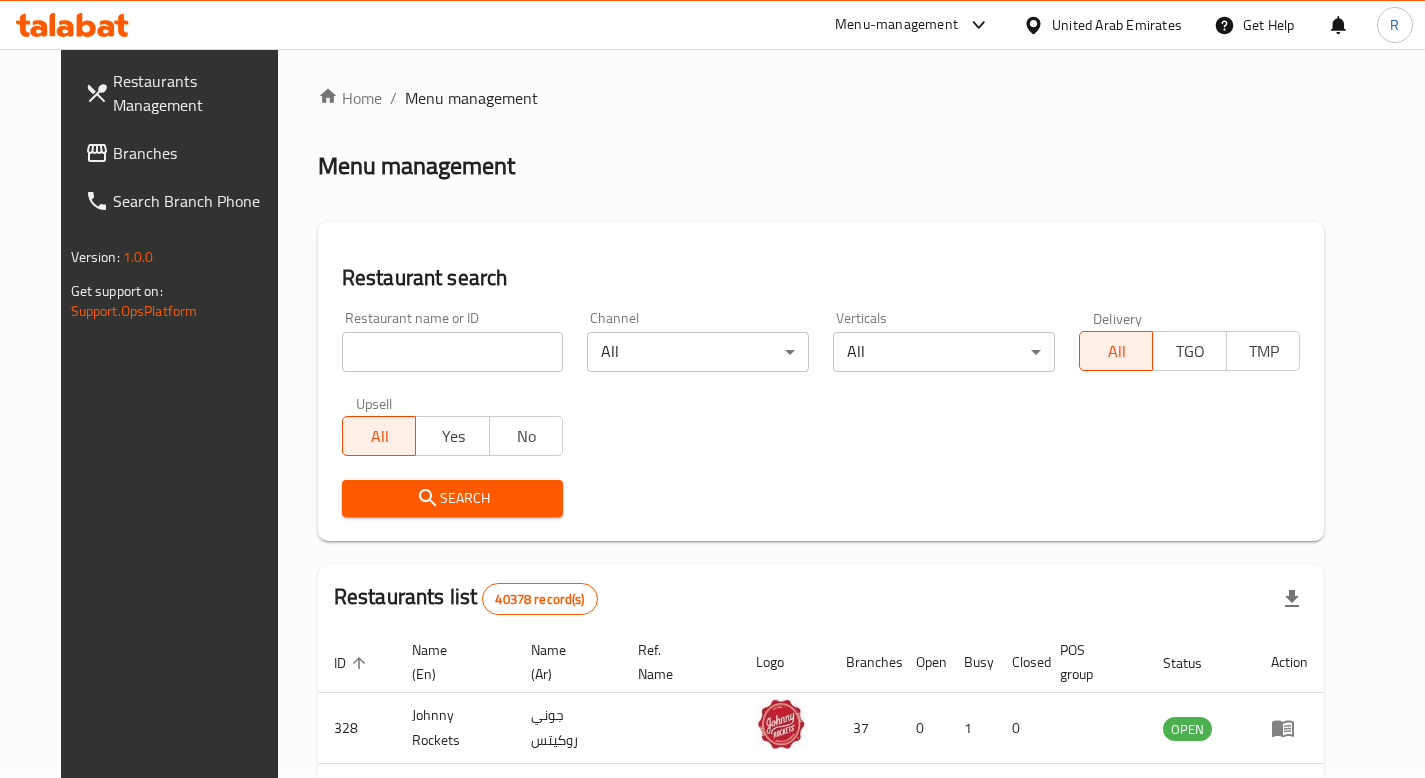 scroll, scrollTop: 4, scrollLeft: 0, axis: vertical 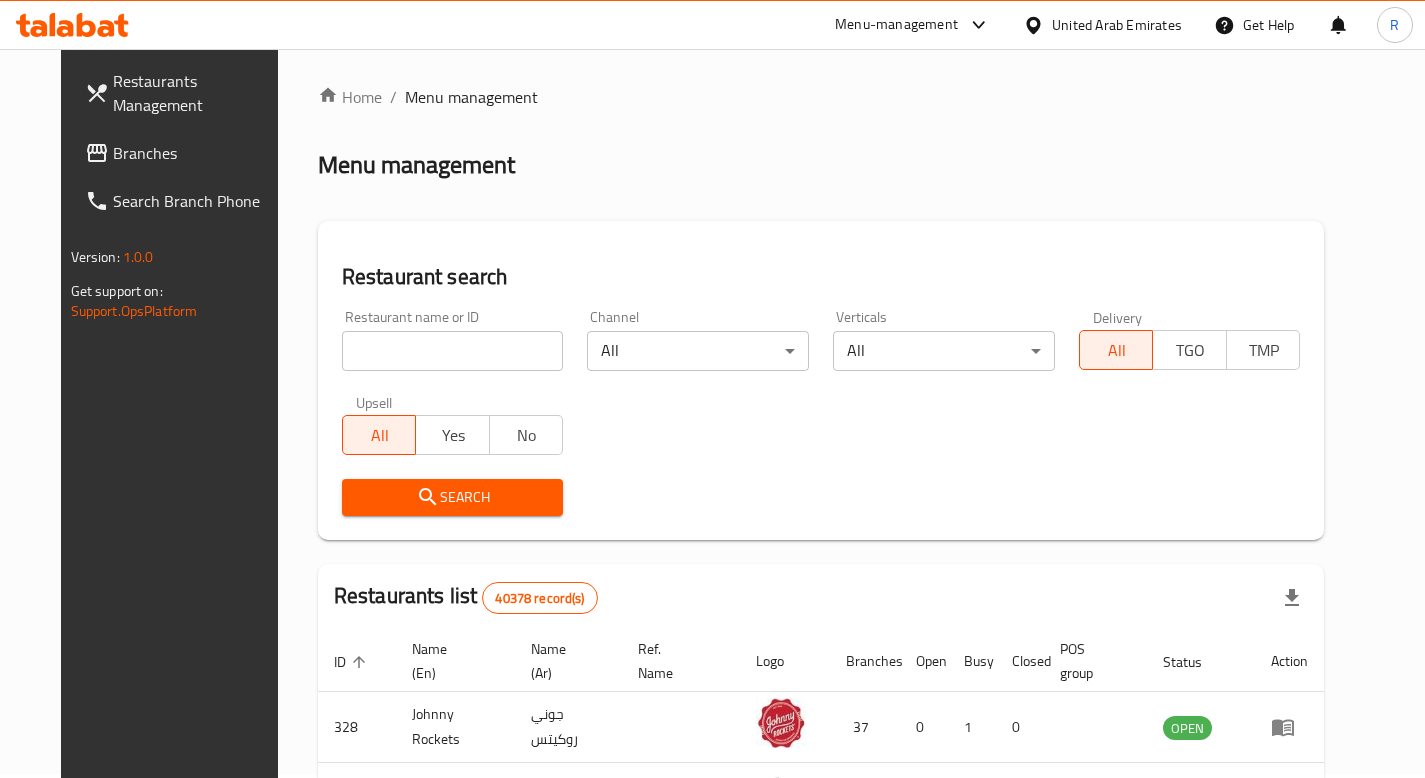 click at bounding box center (453, 351) 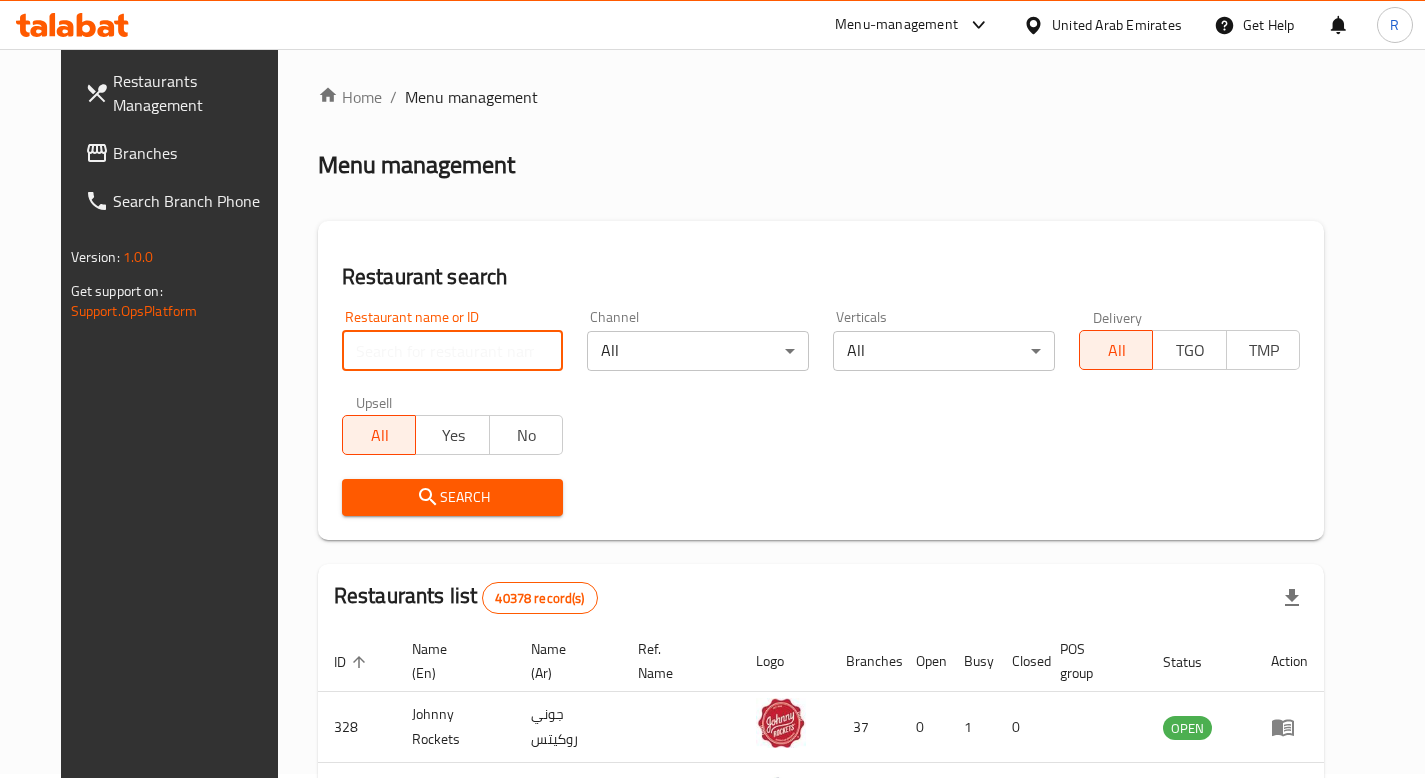 type on "scoopster" 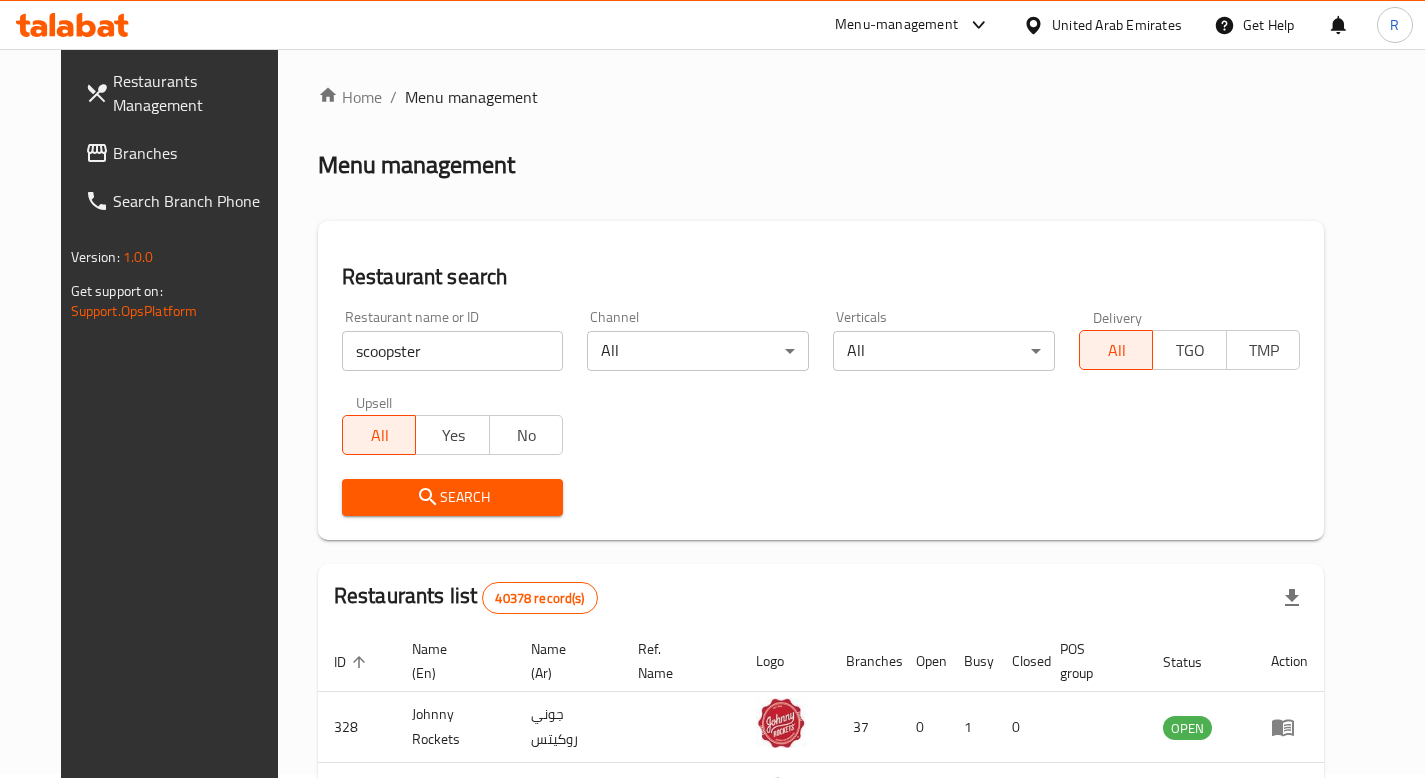 click on "Search" at bounding box center [453, 497] 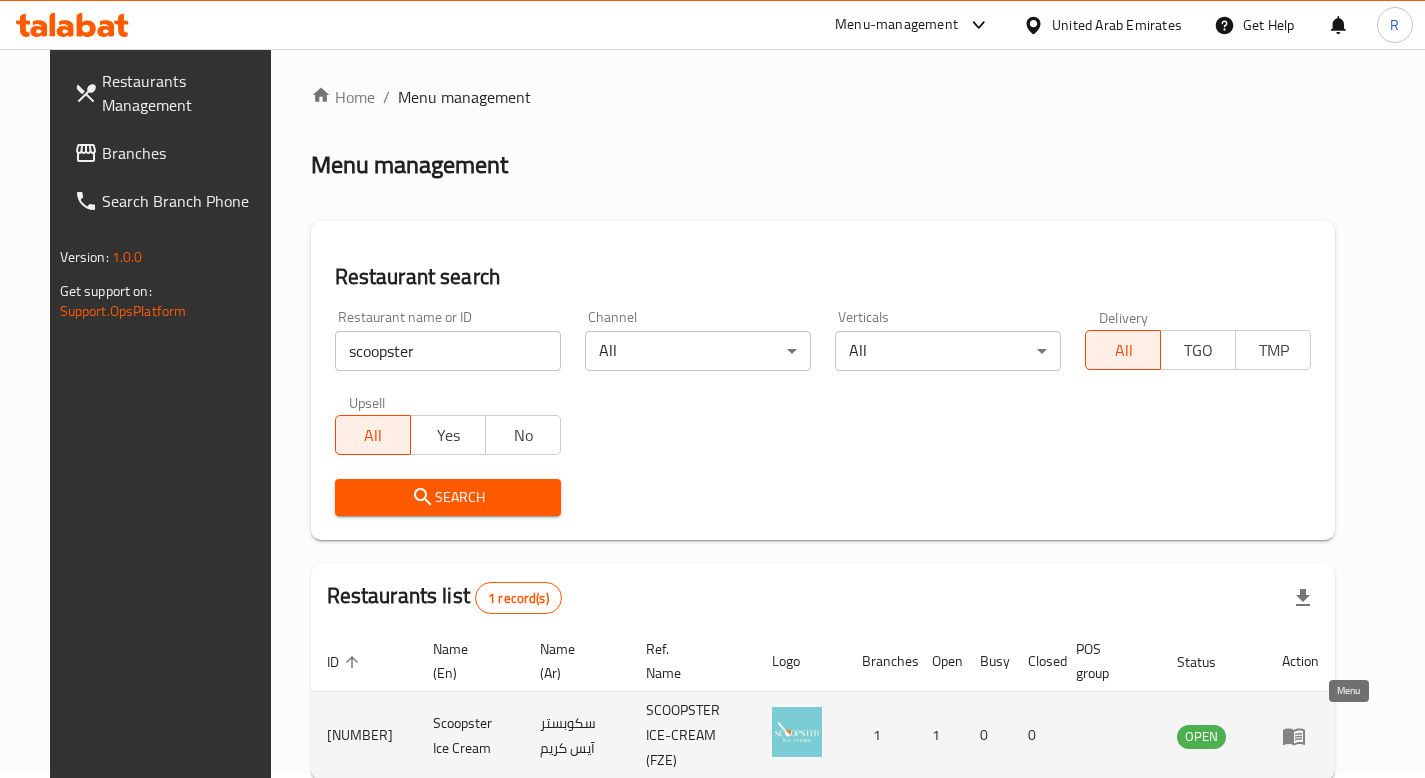 click at bounding box center [1300, 736] 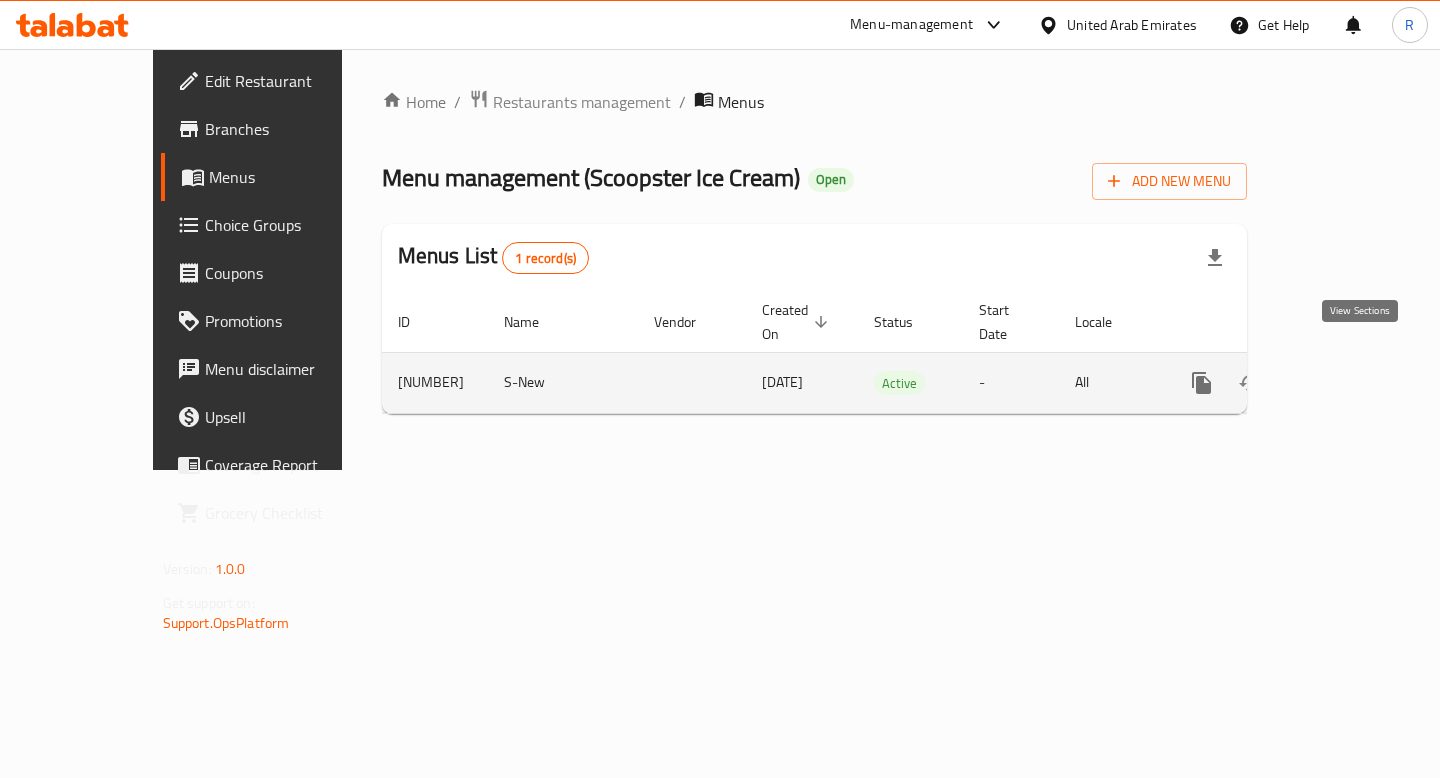 click 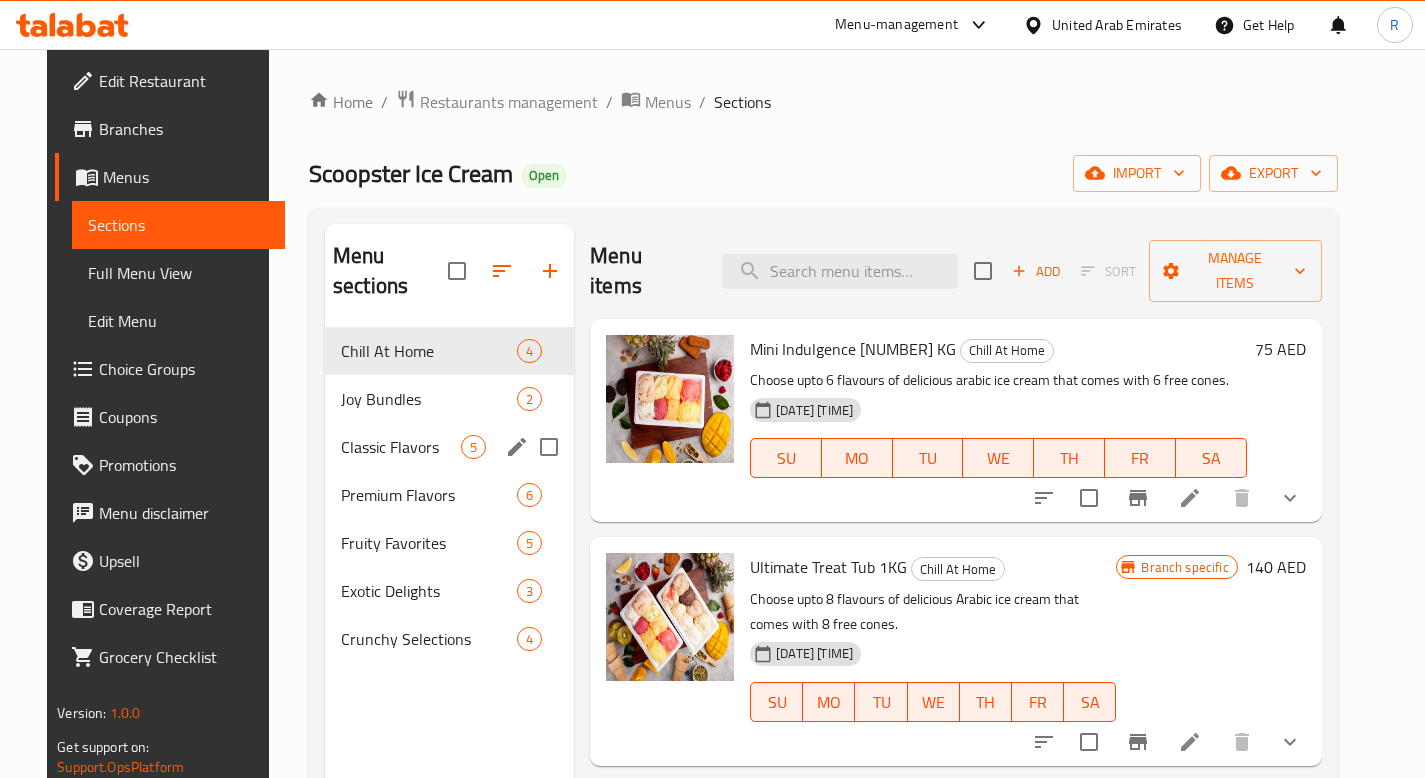 click on "Classic Flavors [NUMBER]" at bounding box center [449, 447] 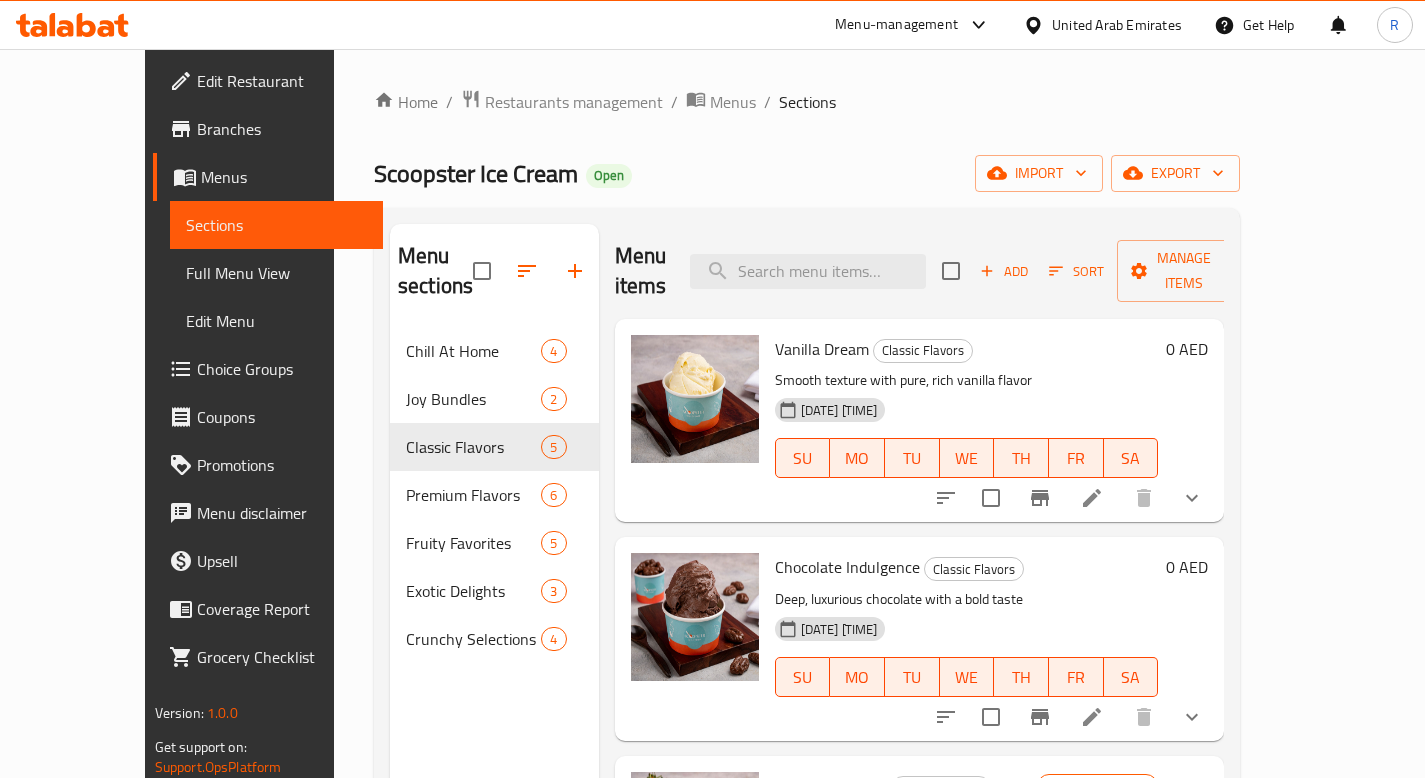 scroll, scrollTop: 364, scrollLeft: 0, axis: vertical 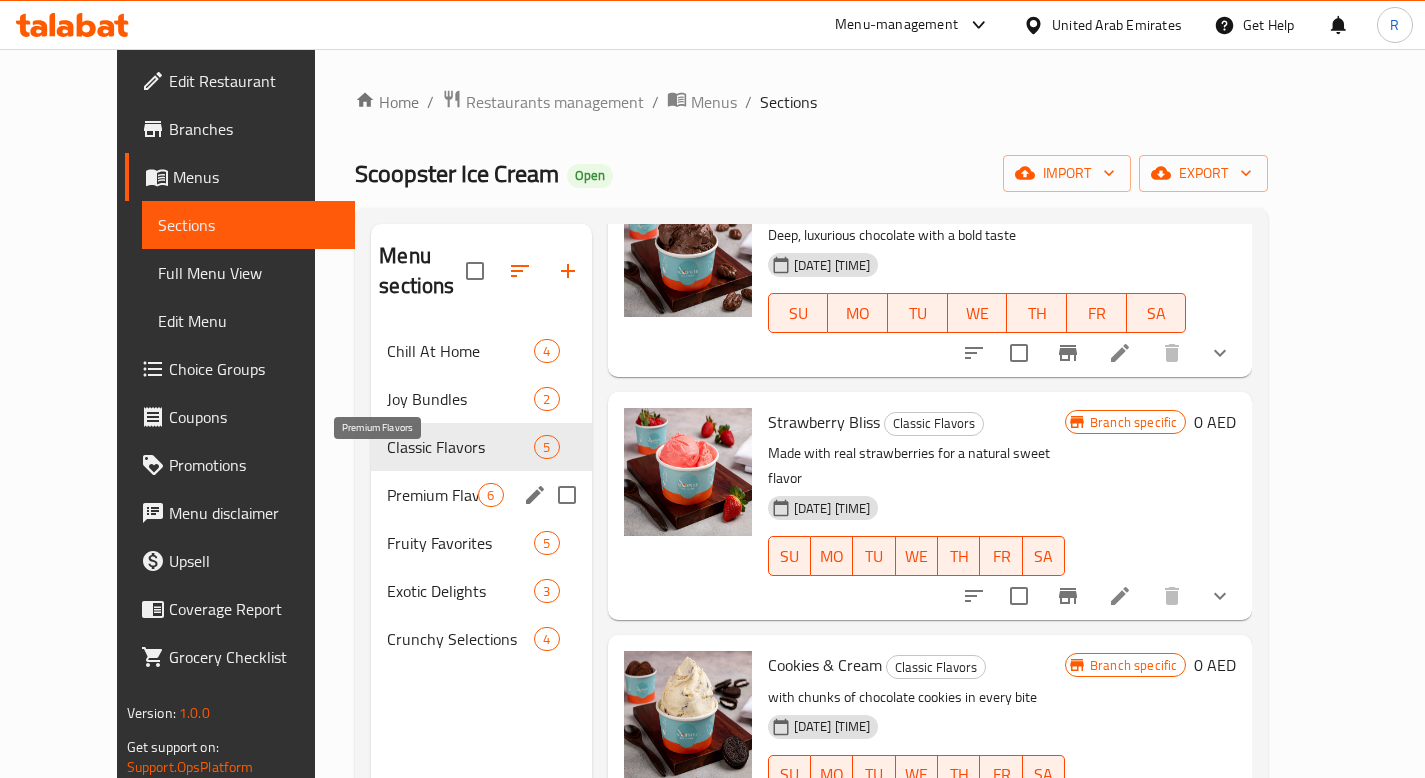 click on "Premium Flavors" at bounding box center [432, 495] 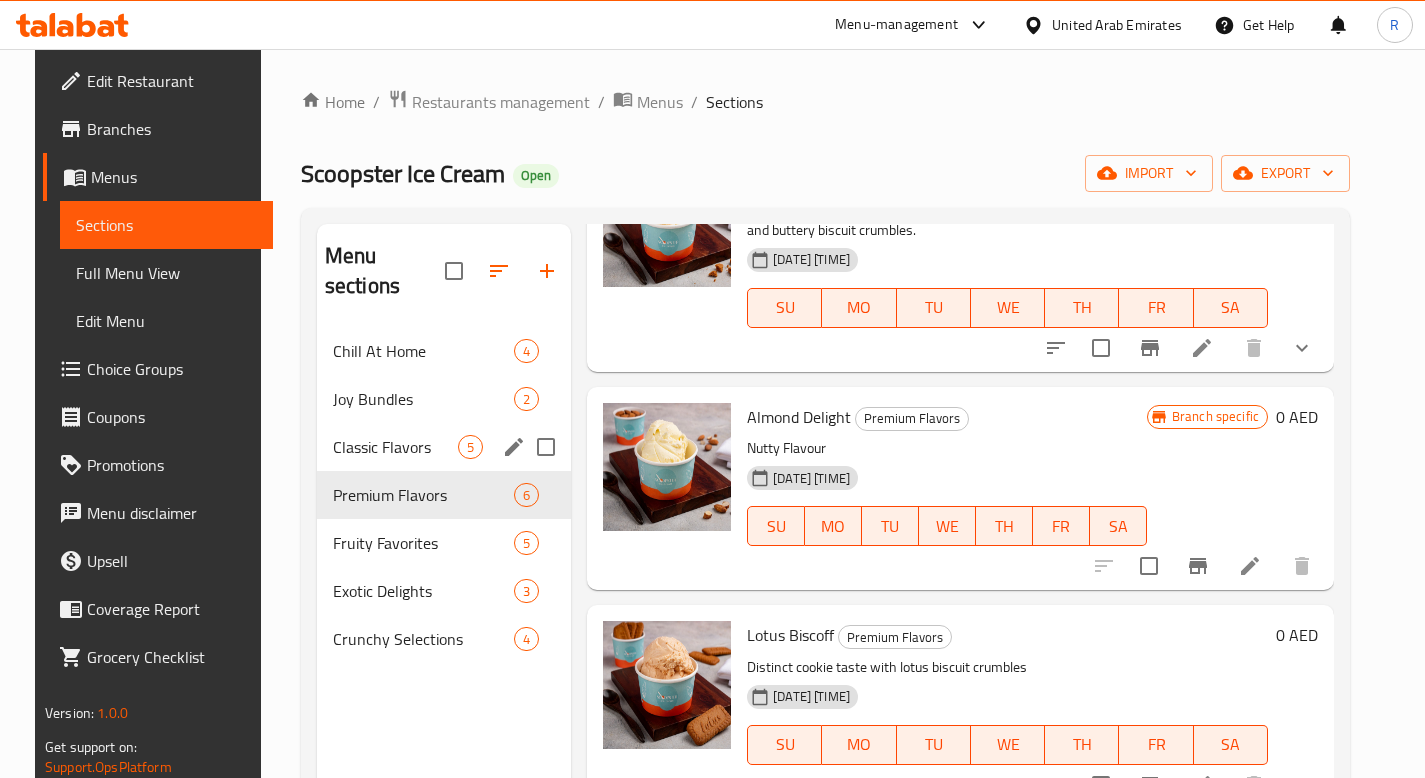 click on "Classic Flavors [NUMBER]" at bounding box center (444, 447) 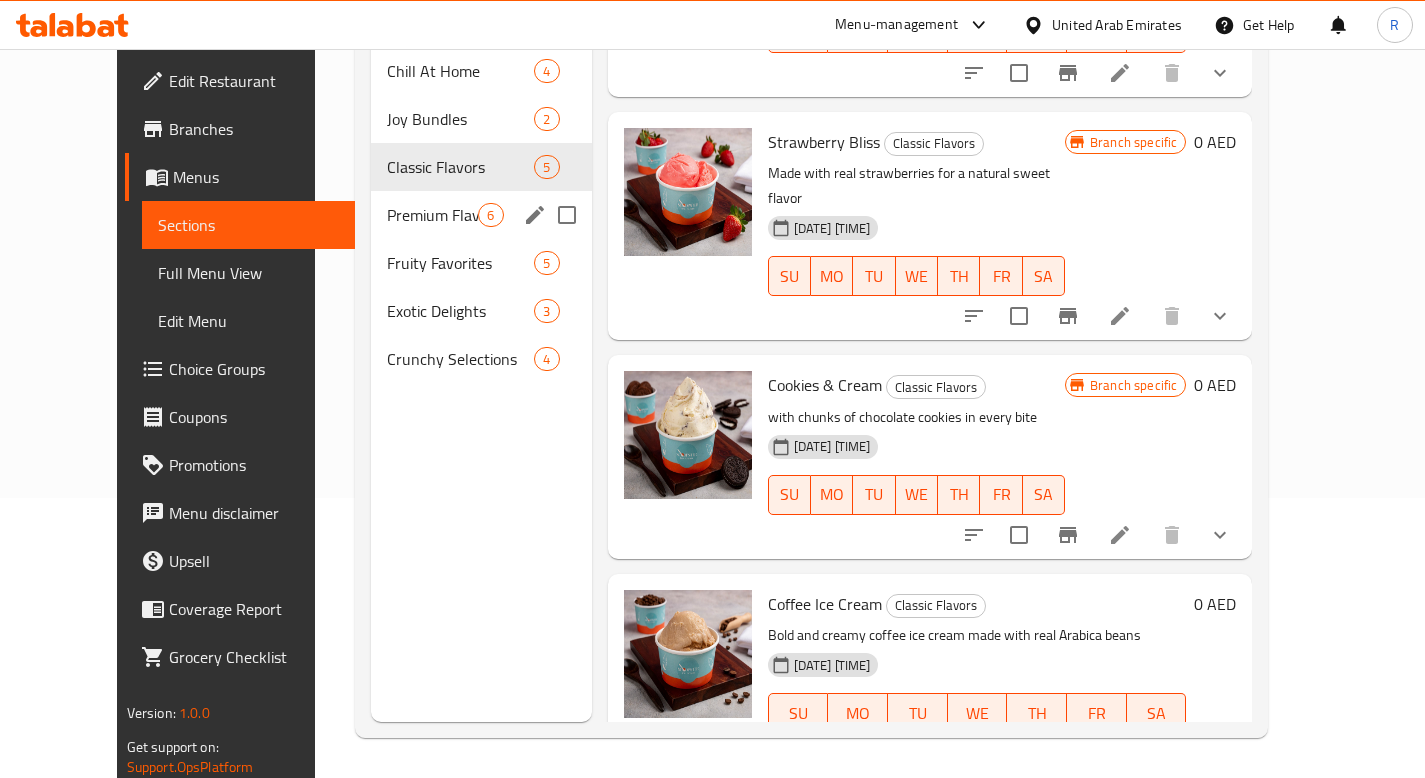 scroll, scrollTop: 0, scrollLeft: 0, axis: both 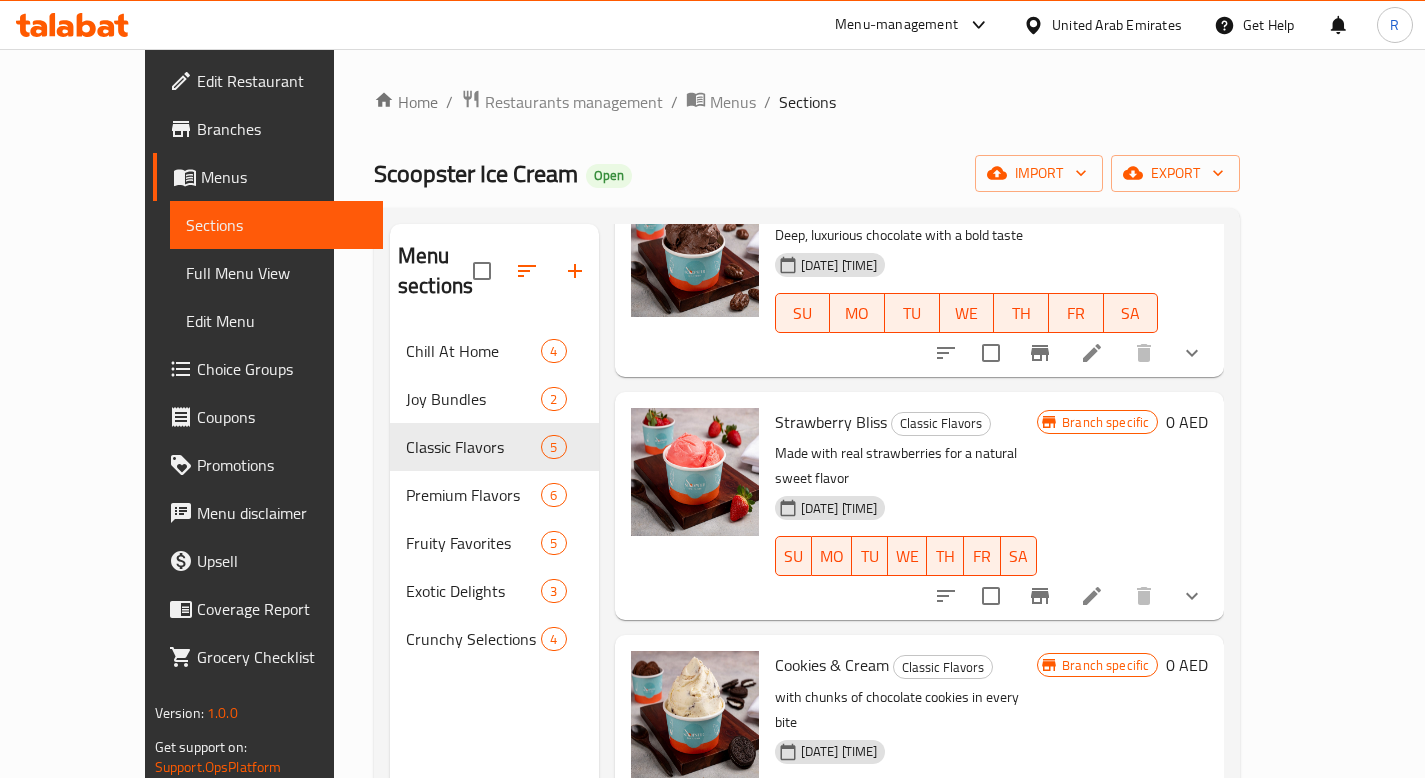 click on "Full Menu View" at bounding box center (276, 273) 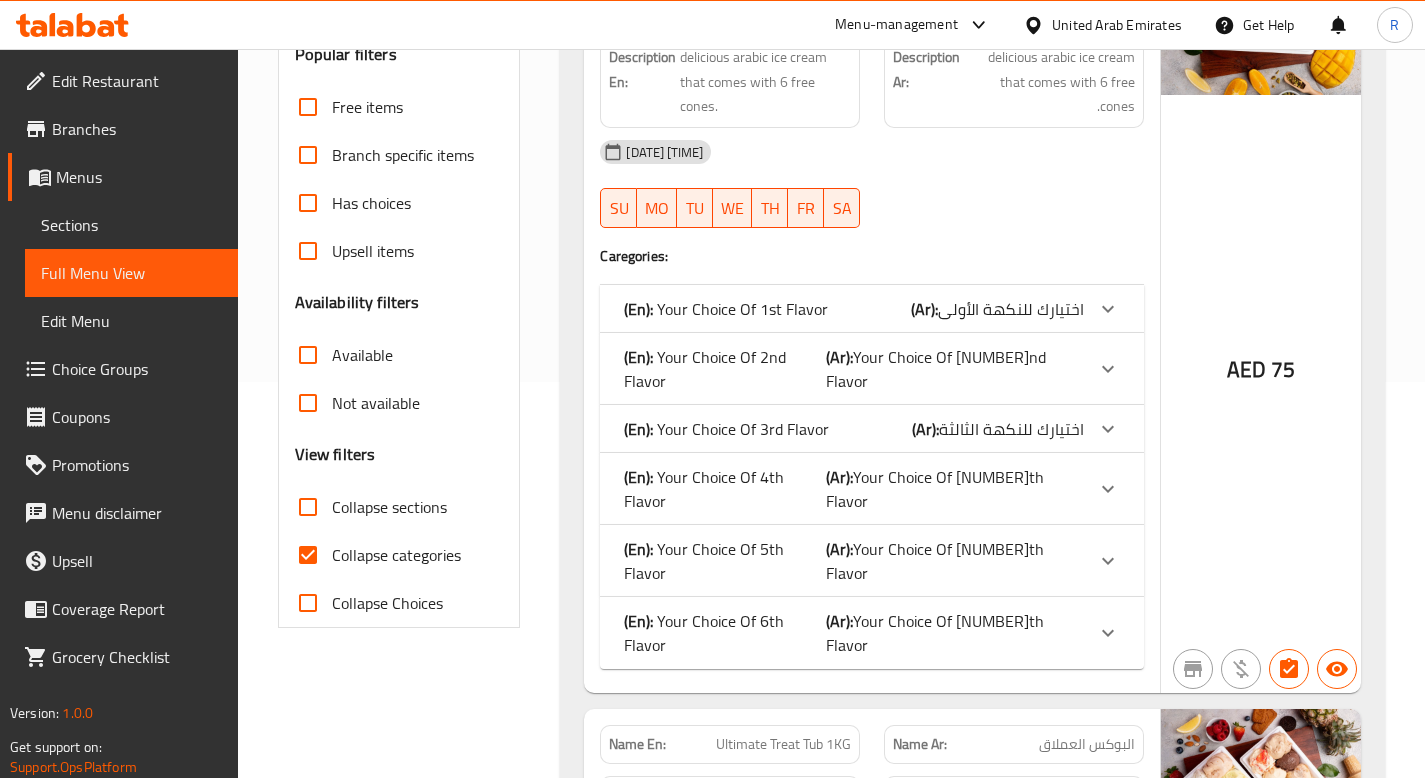 scroll, scrollTop: 397, scrollLeft: 0, axis: vertical 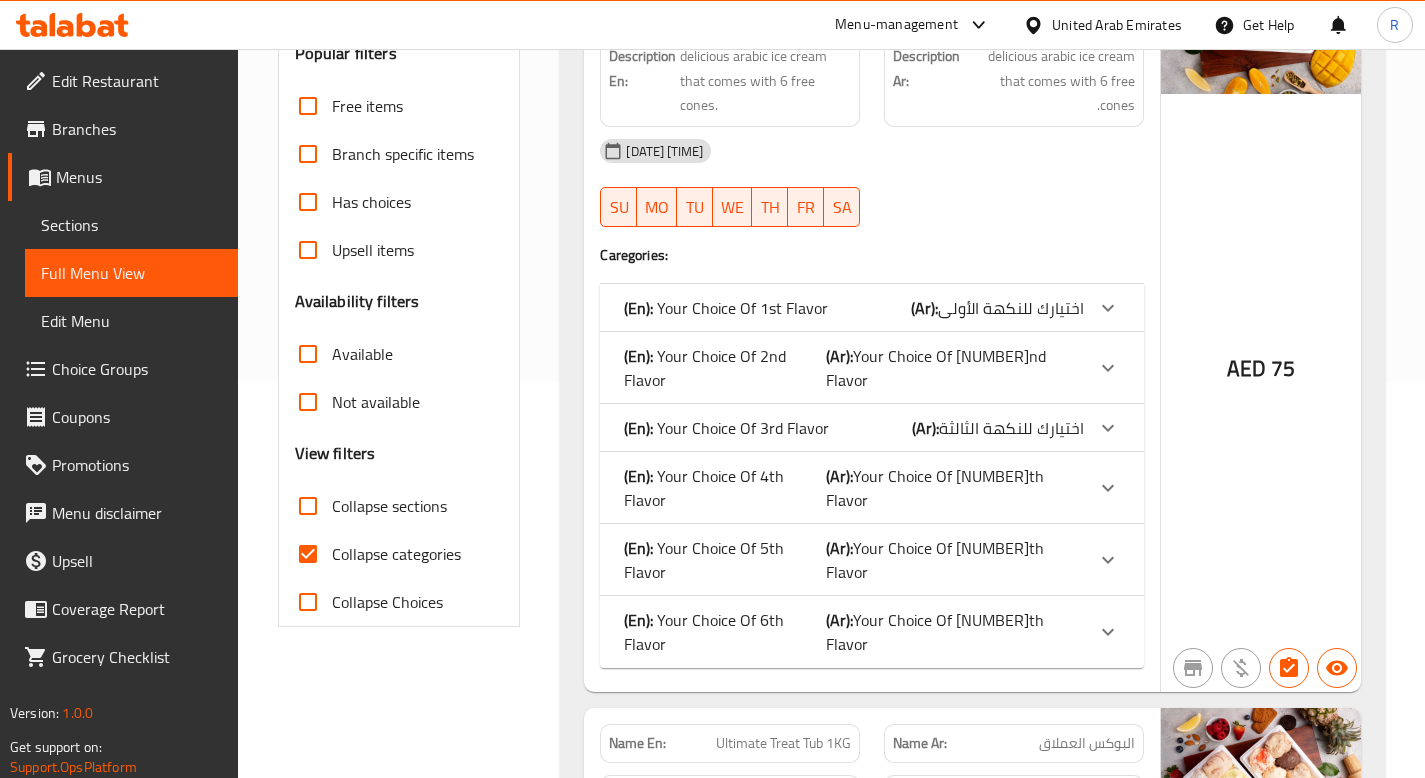 click 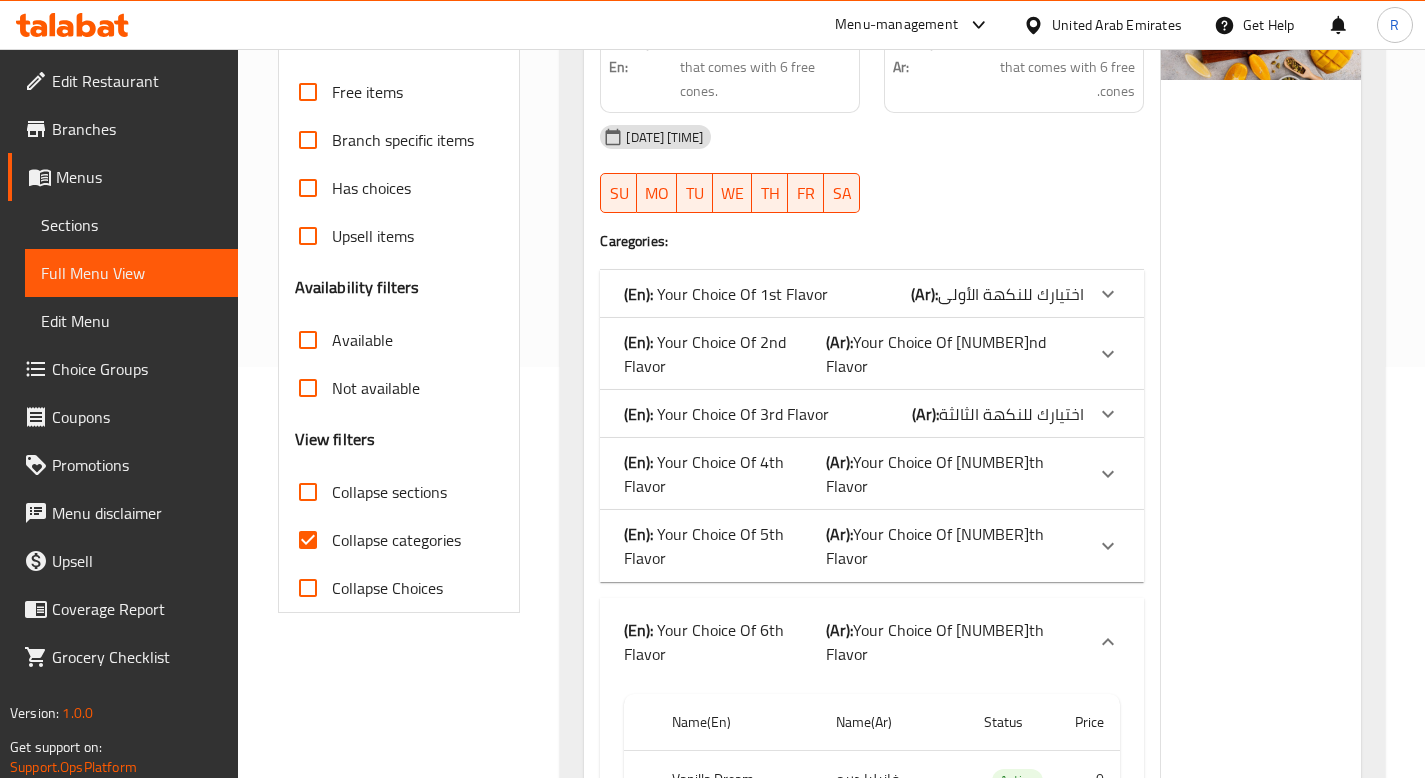 scroll, scrollTop: 554, scrollLeft: 0, axis: vertical 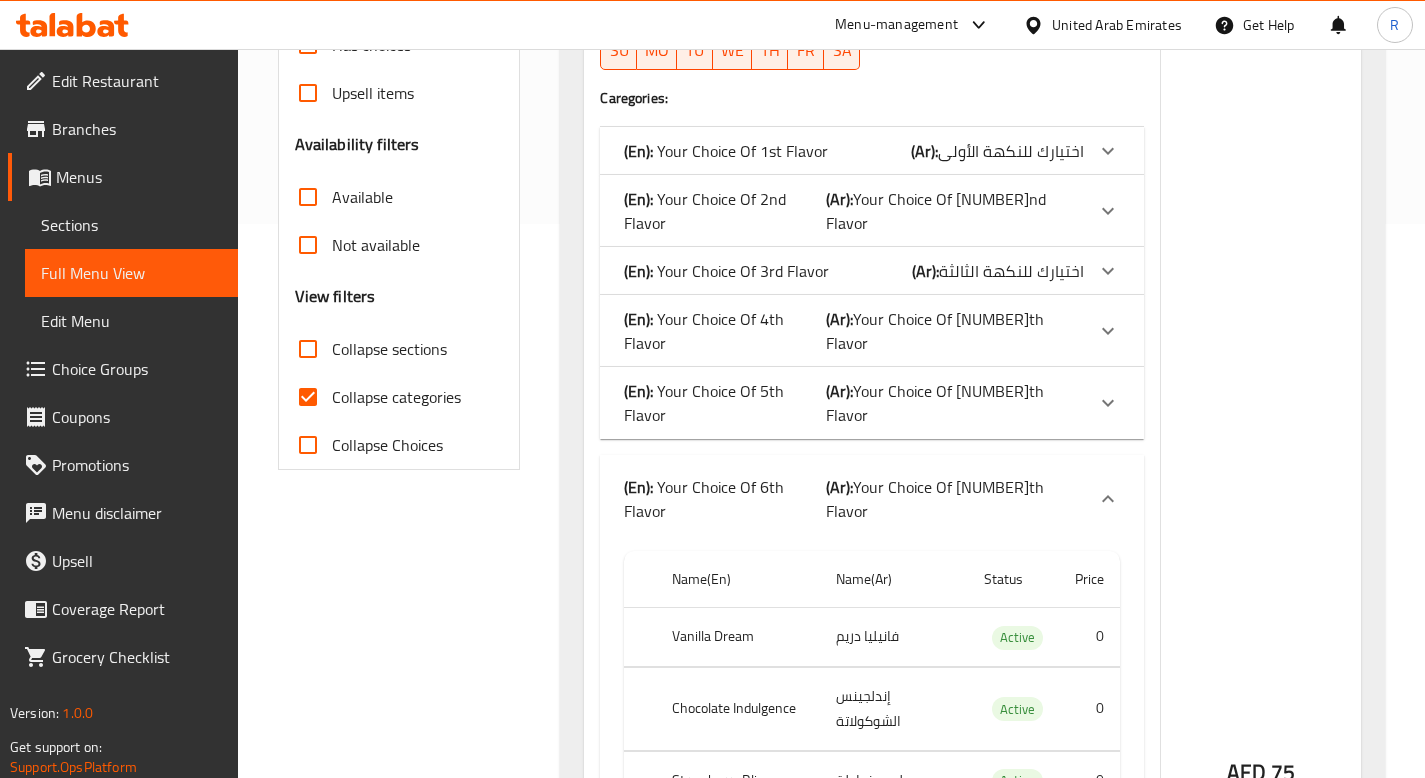 click 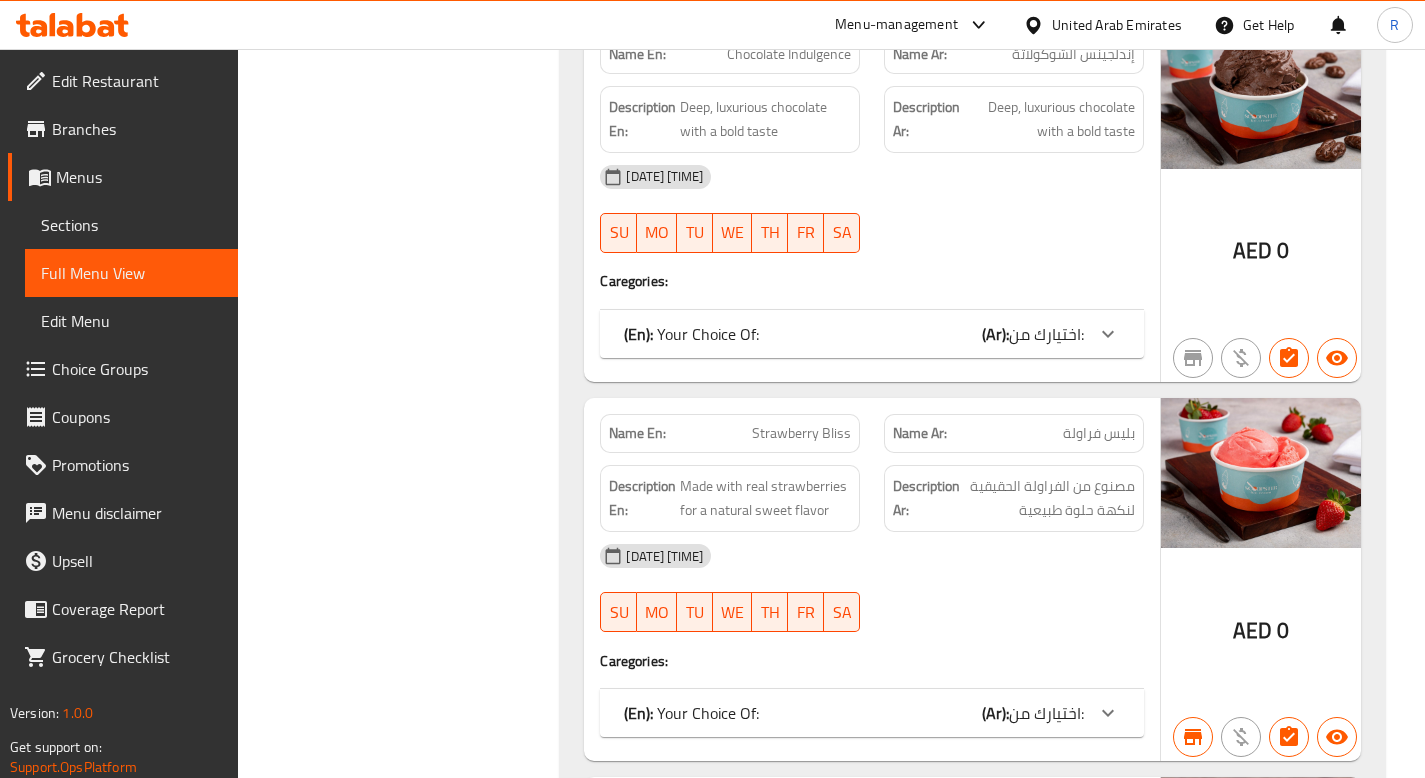 scroll, scrollTop: 4201, scrollLeft: 0, axis: vertical 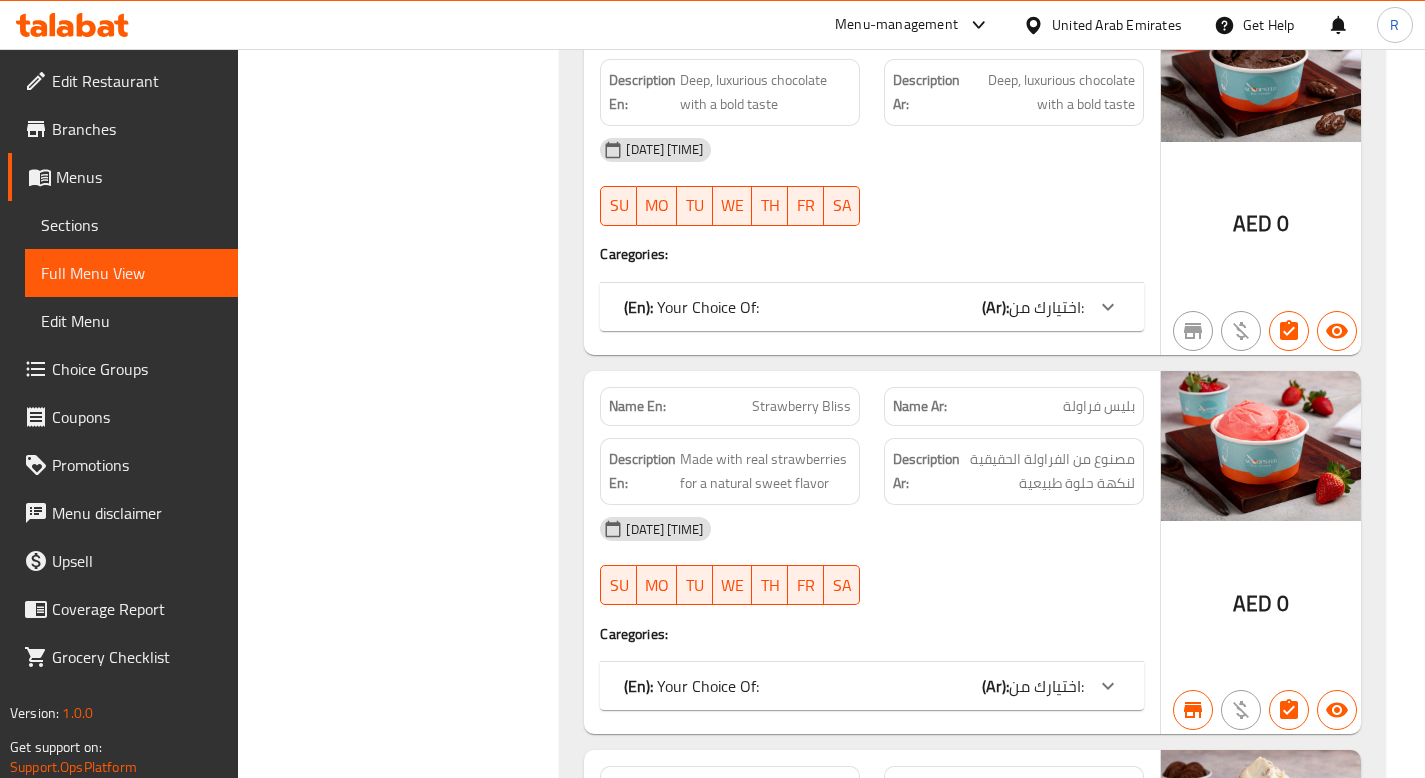 click at bounding box center (1261, -1790) 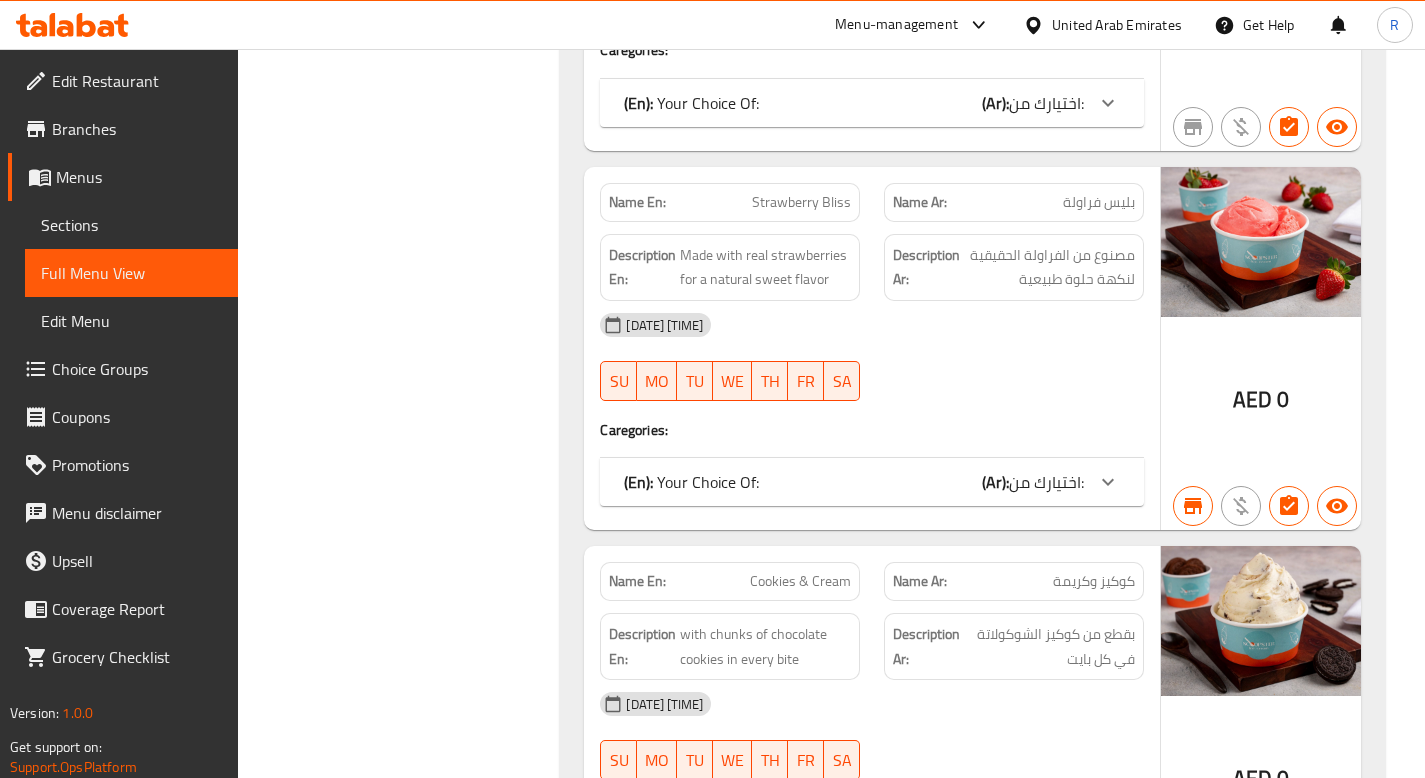 scroll, scrollTop: 4425, scrollLeft: 0, axis: vertical 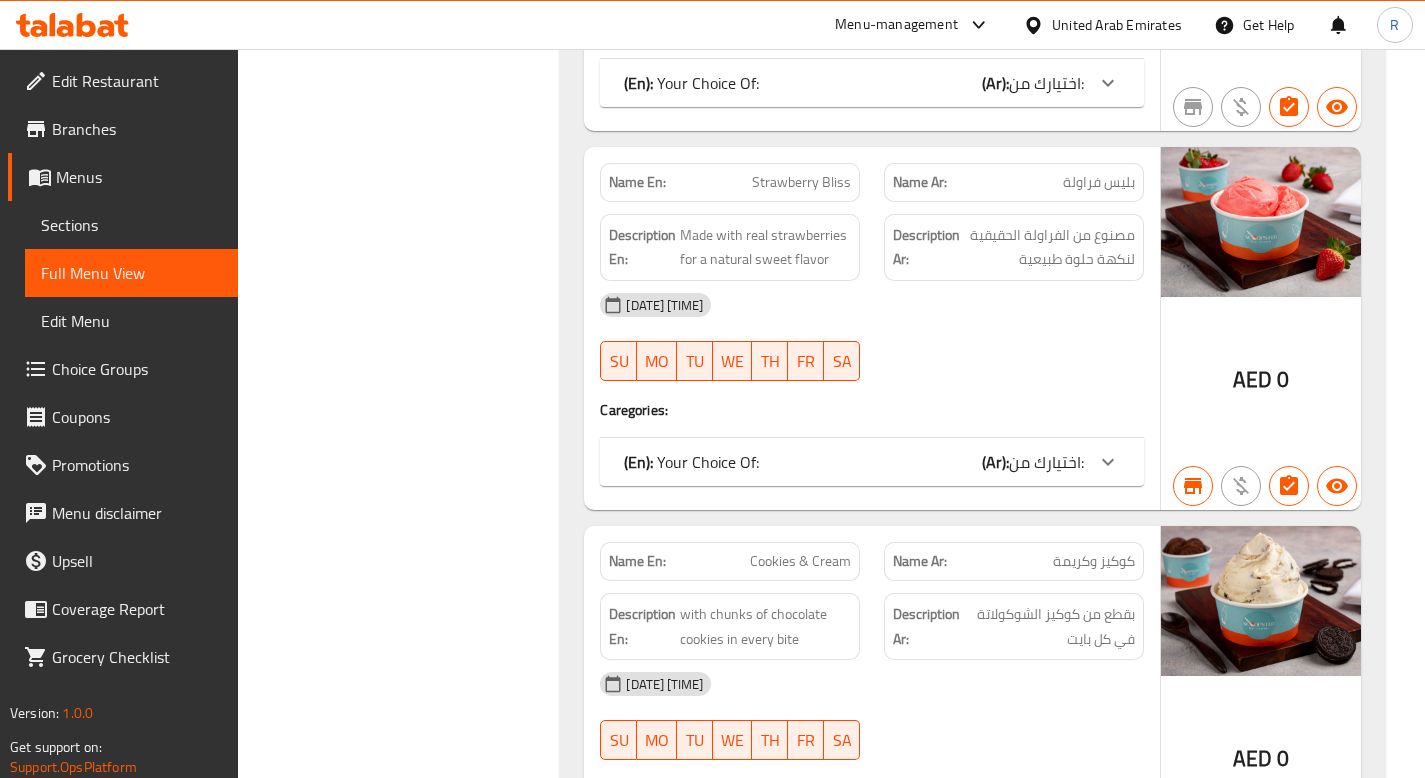 click at bounding box center (1261, -2014) 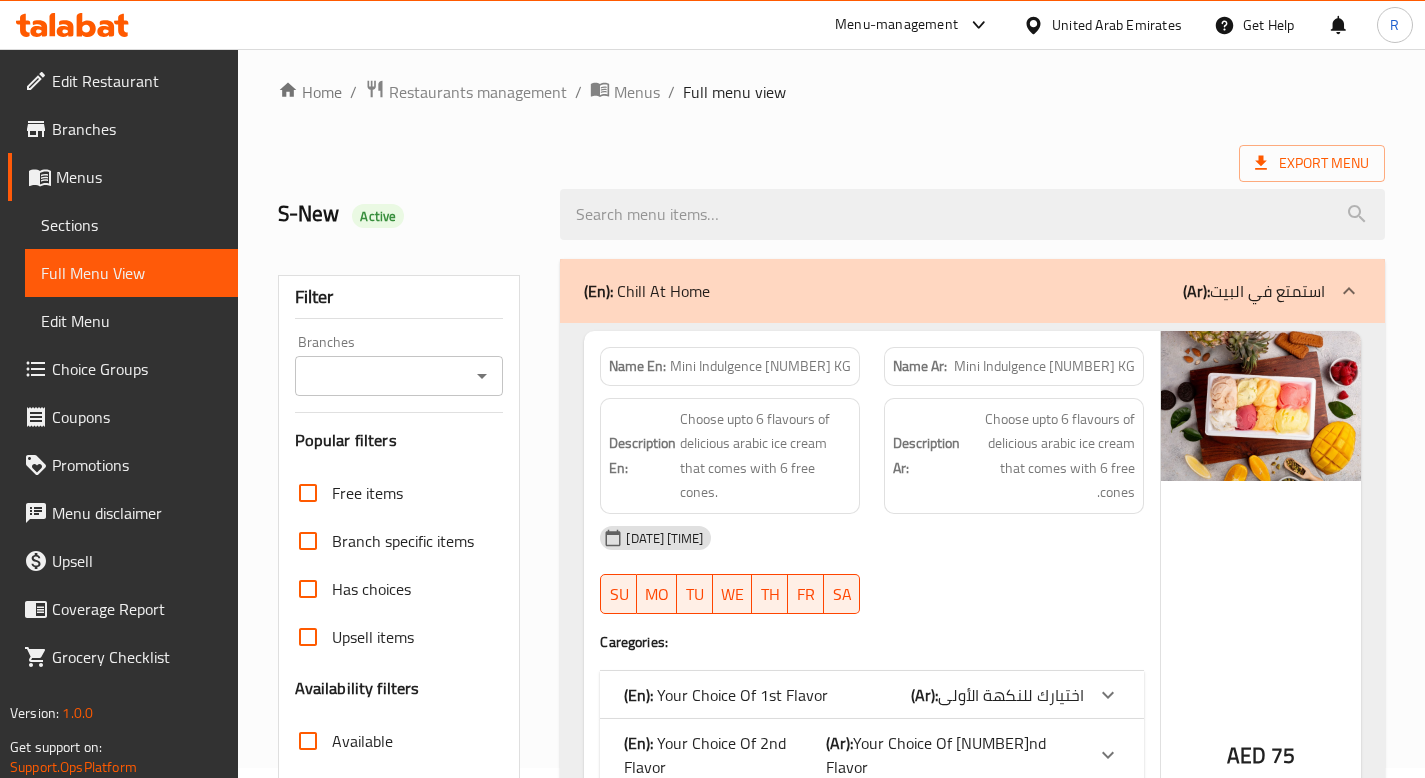 scroll, scrollTop: 27, scrollLeft: 0, axis: vertical 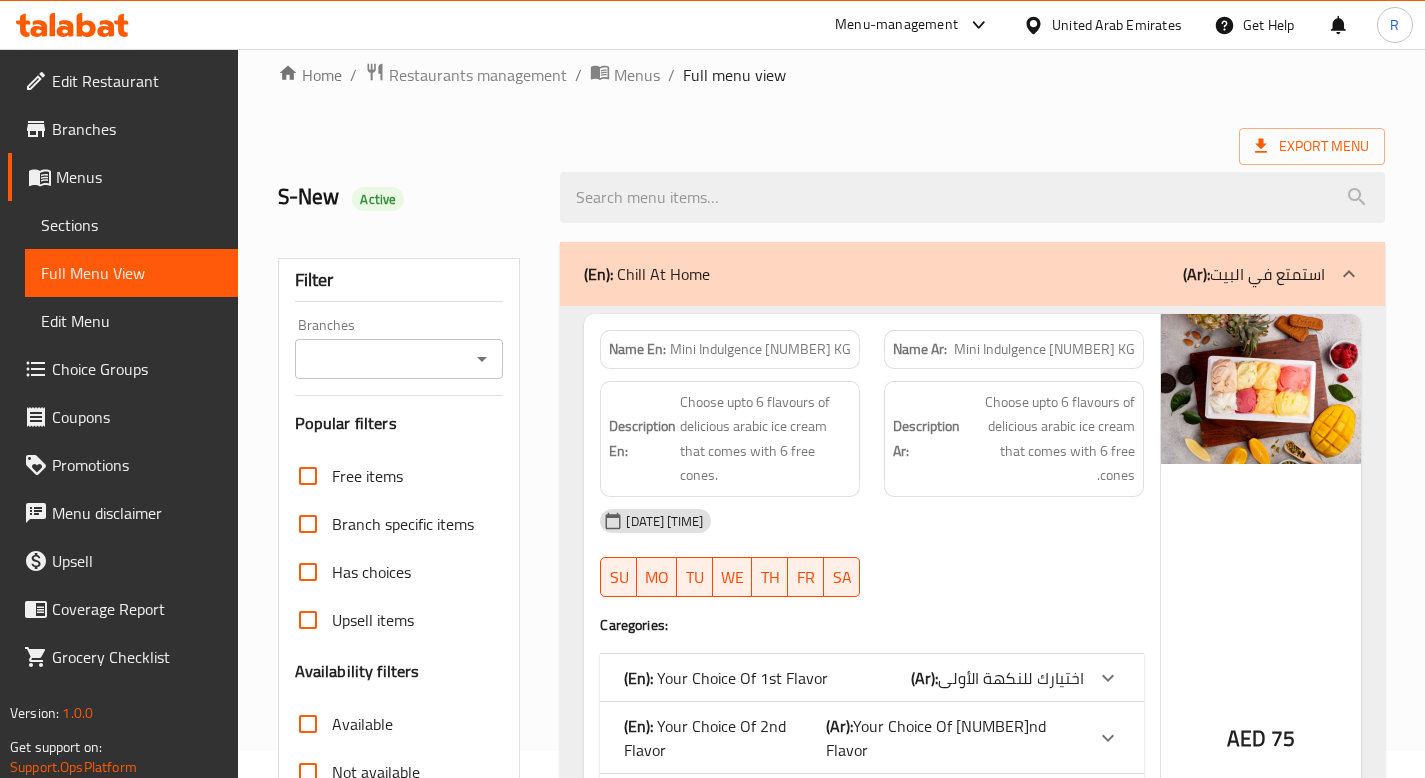 click on "(En):   Your Choice Of 1st Flavor (Ar): اختيارك للنكهة الأولى" at bounding box center [854, 678] 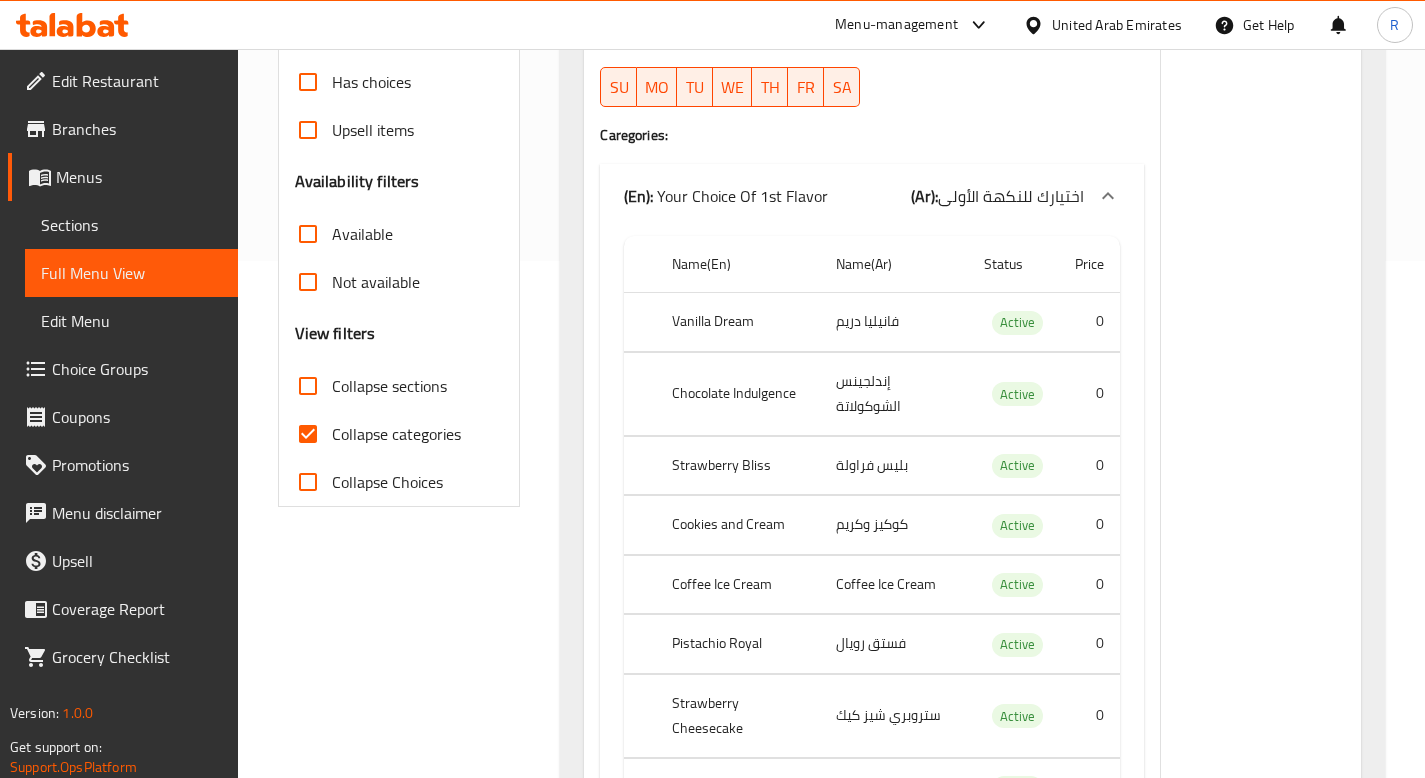 scroll, scrollTop: 521, scrollLeft: 0, axis: vertical 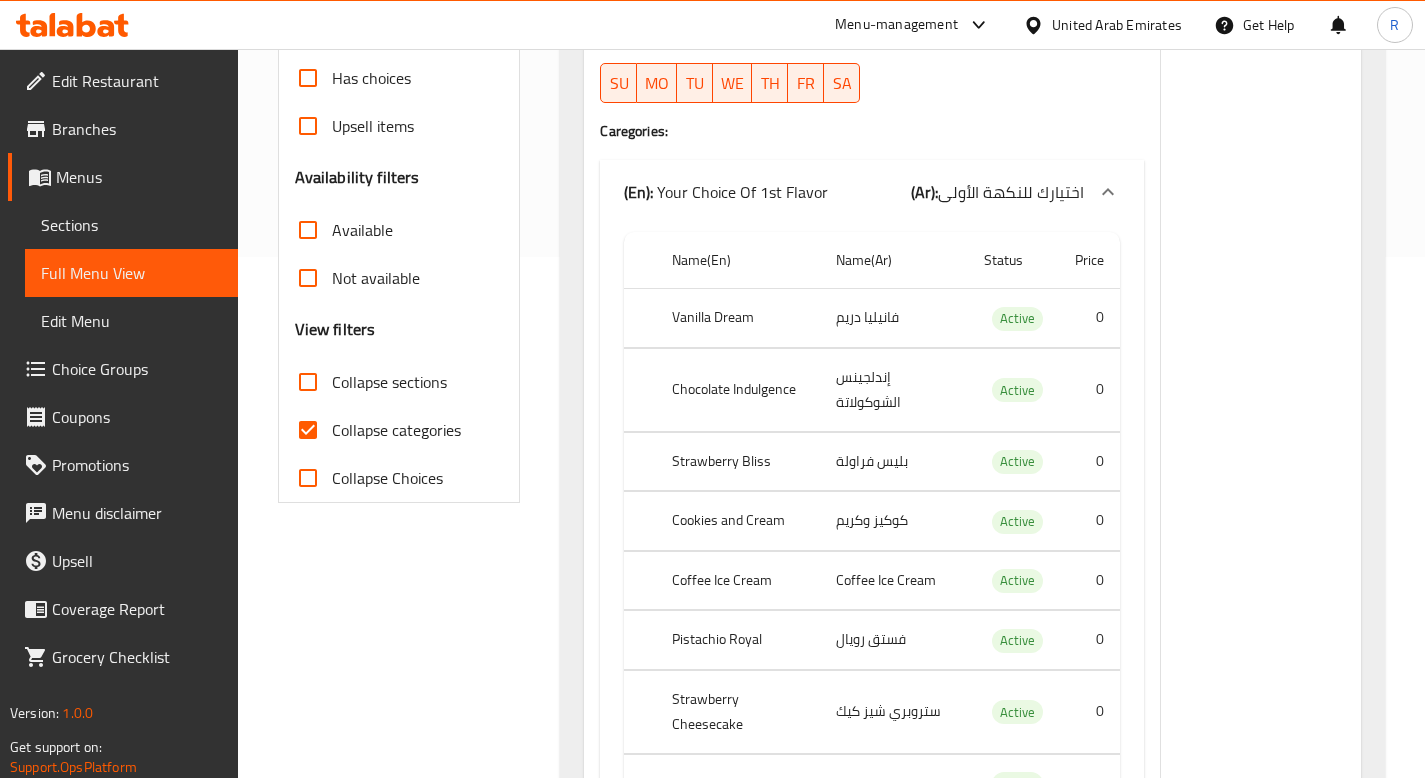 click on "Choice Groups" at bounding box center (137, 369) 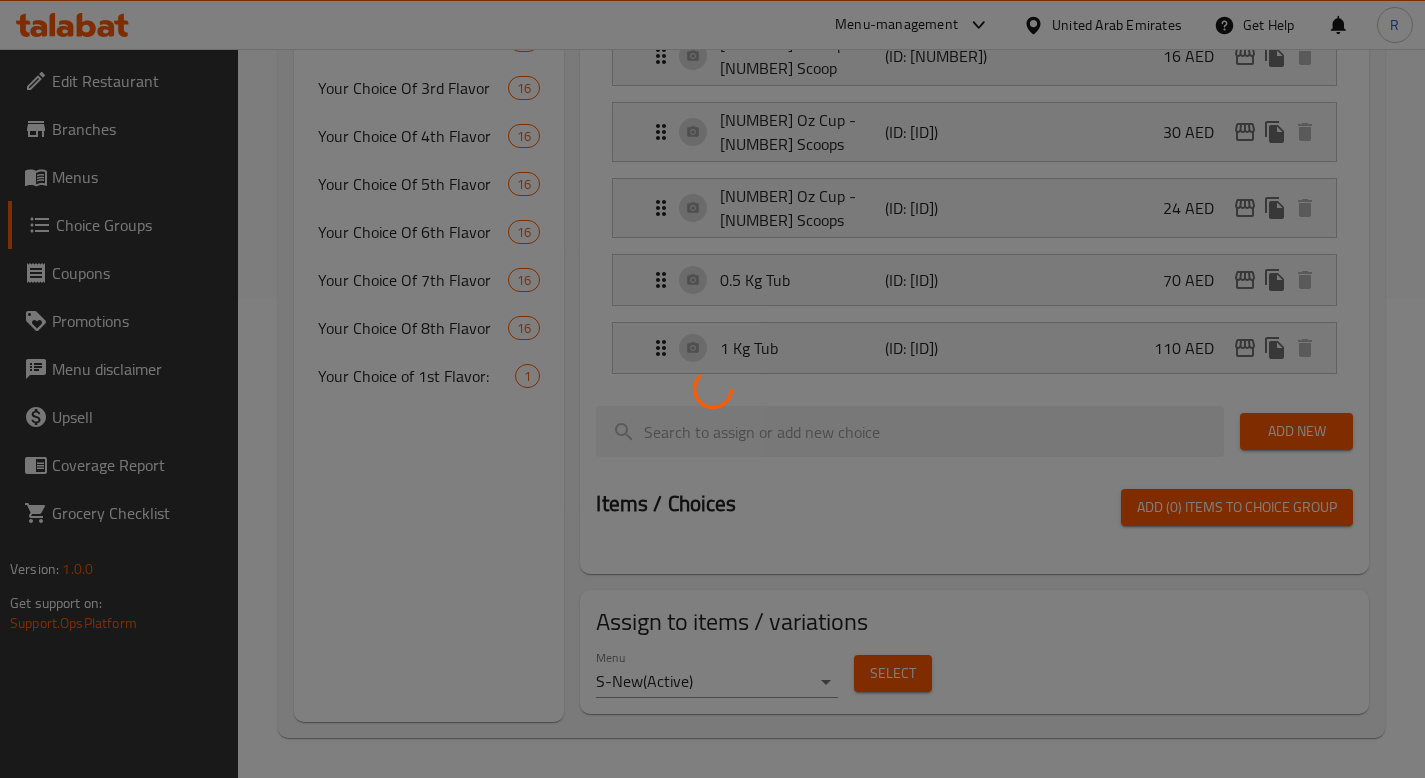 scroll, scrollTop: 283, scrollLeft: 0, axis: vertical 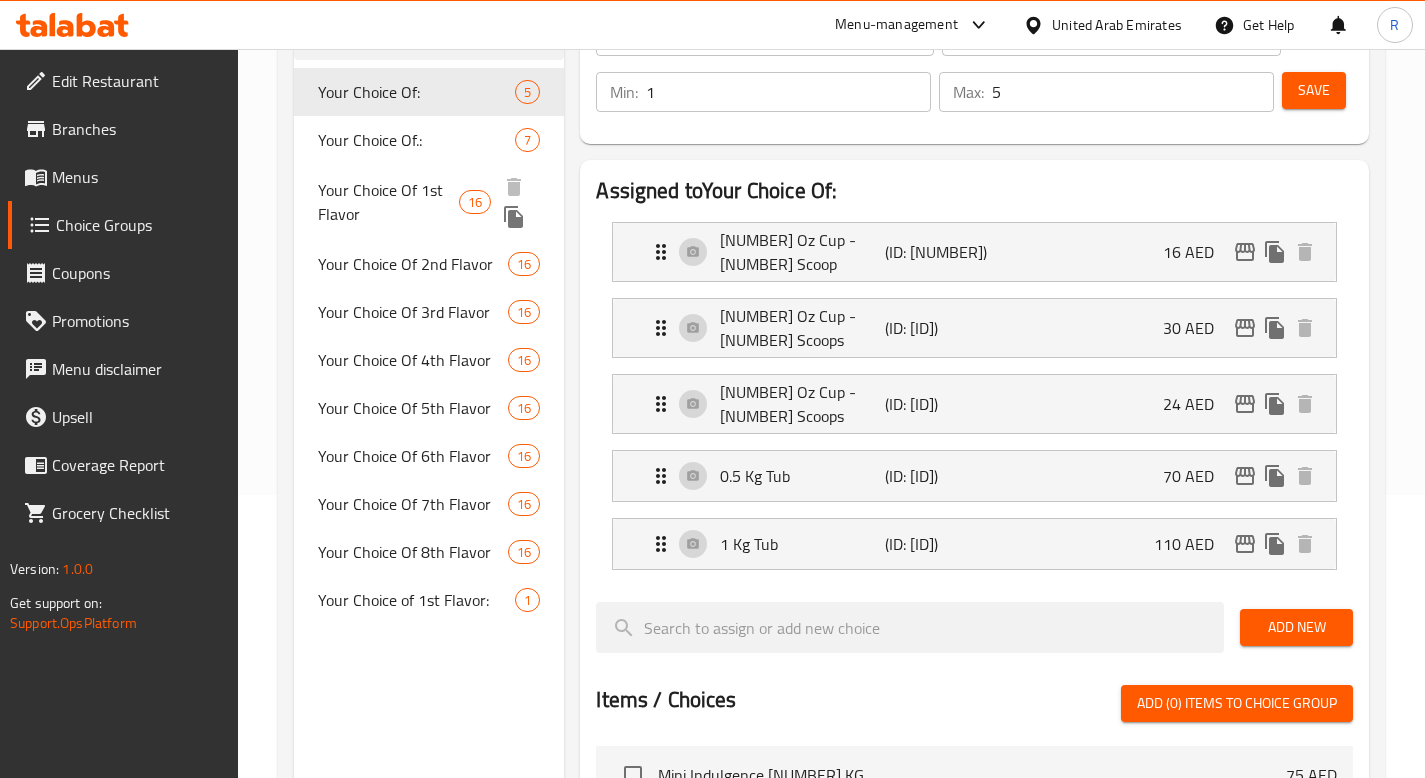 click on "Your Choice Of 1st Flavor" at bounding box center (388, 202) 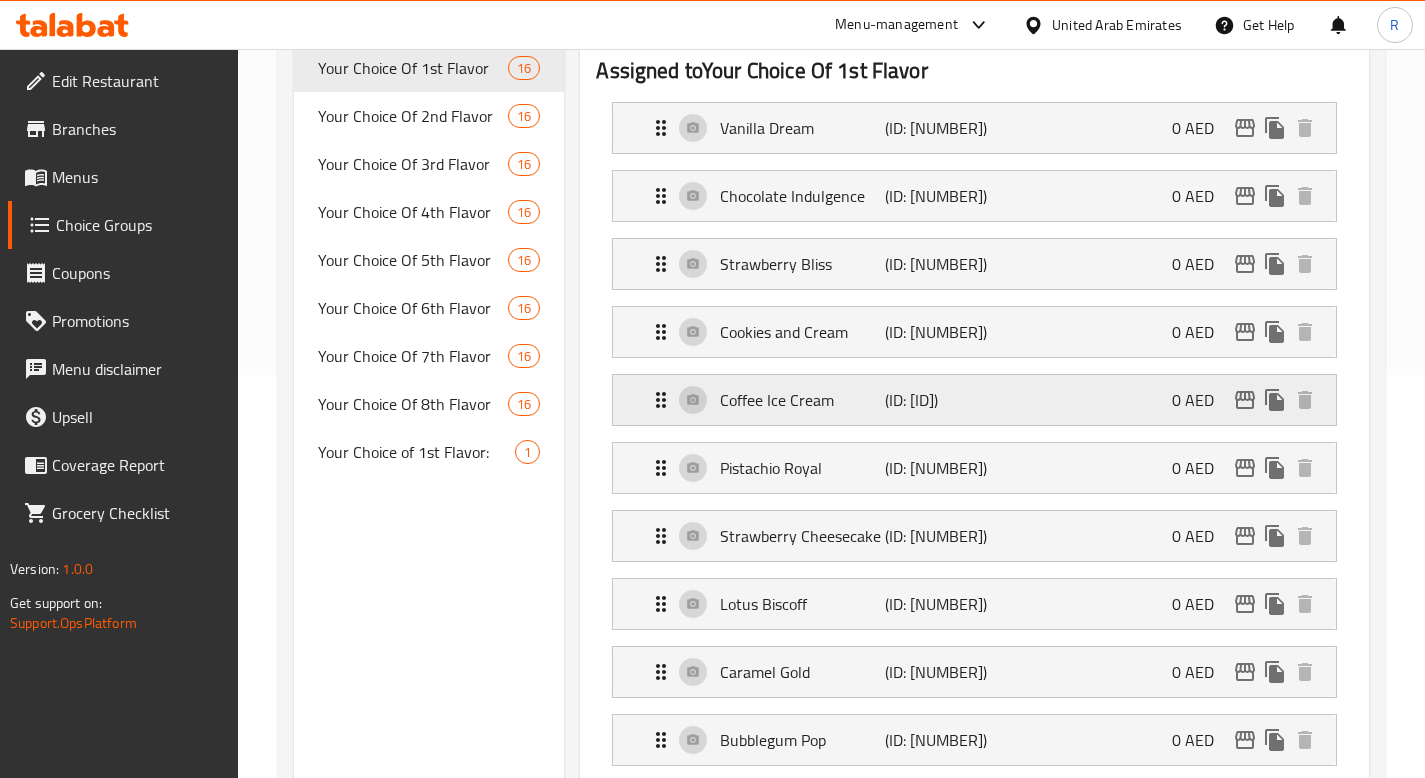 scroll, scrollTop: 403, scrollLeft: 0, axis: vertical 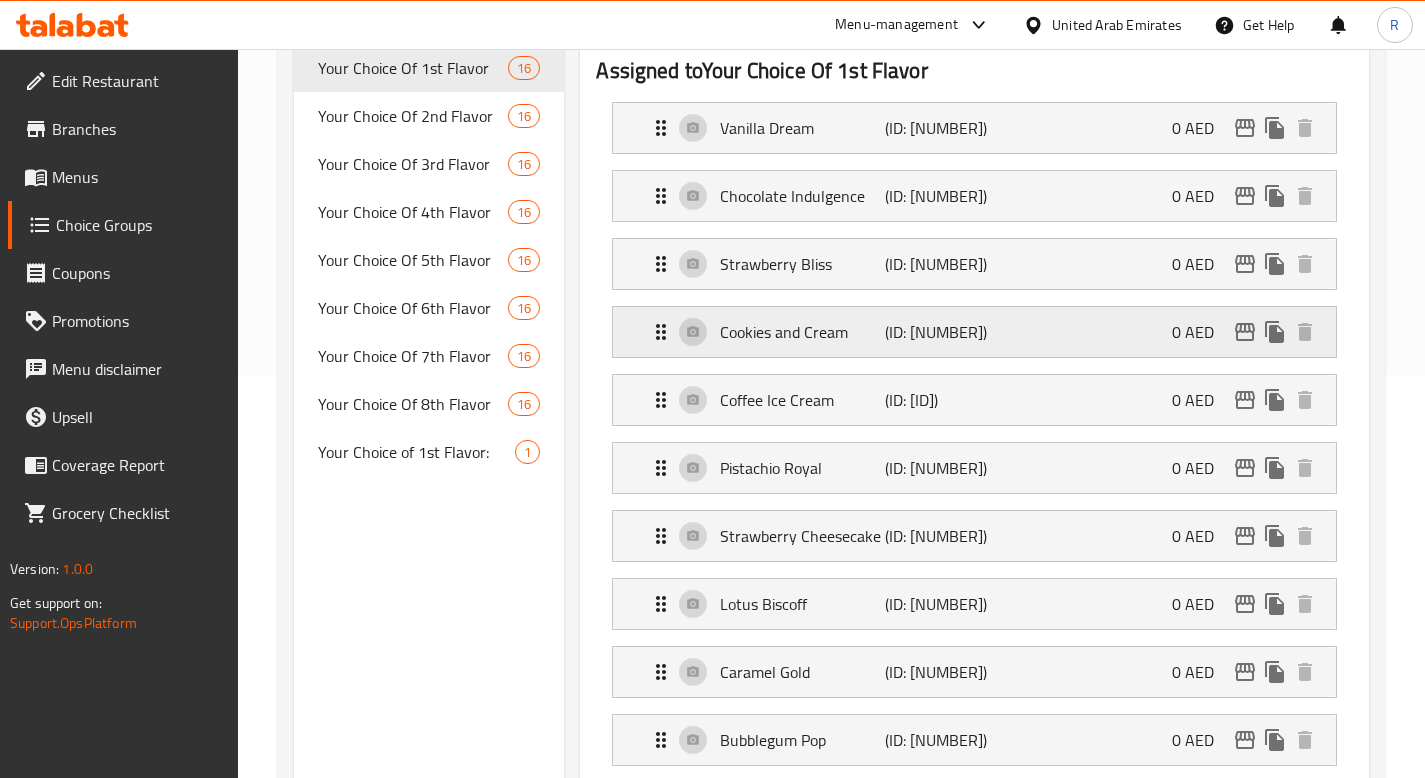click on "Cookies and Cream  (ID: [NUMBER]) 0 AED" at bounding box center [980, 332] 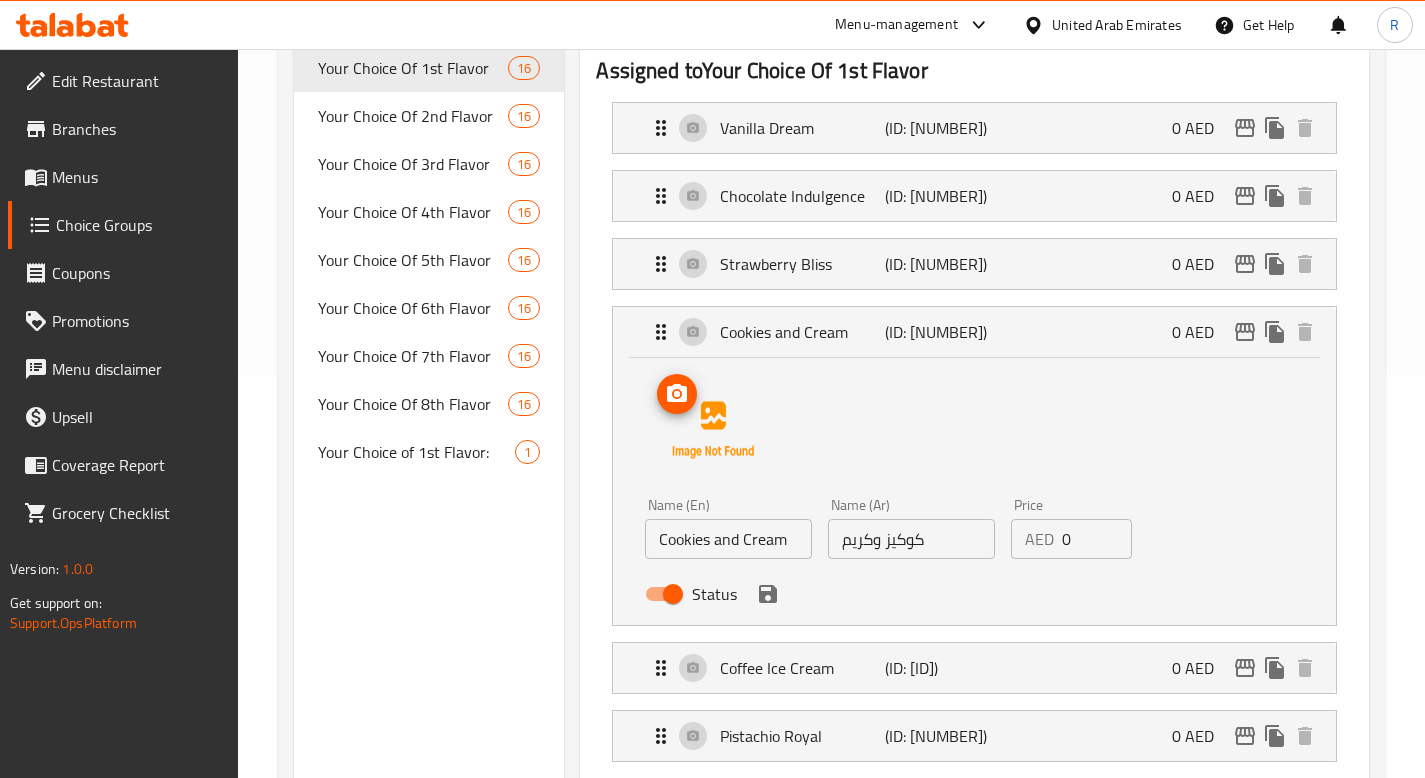 click at bounding box center (713, 430) 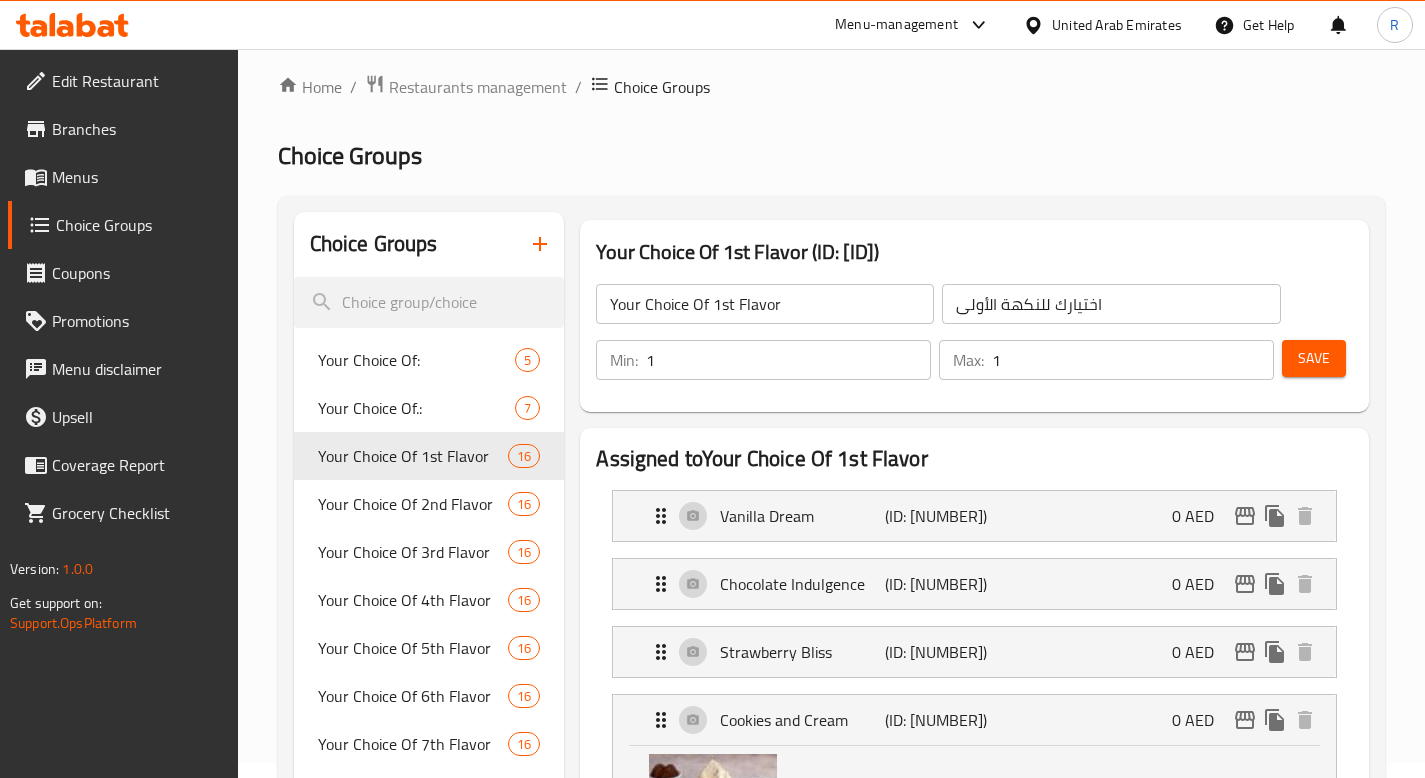 scroll, scrollTop: 0, scrollLeft: 0, axis: both 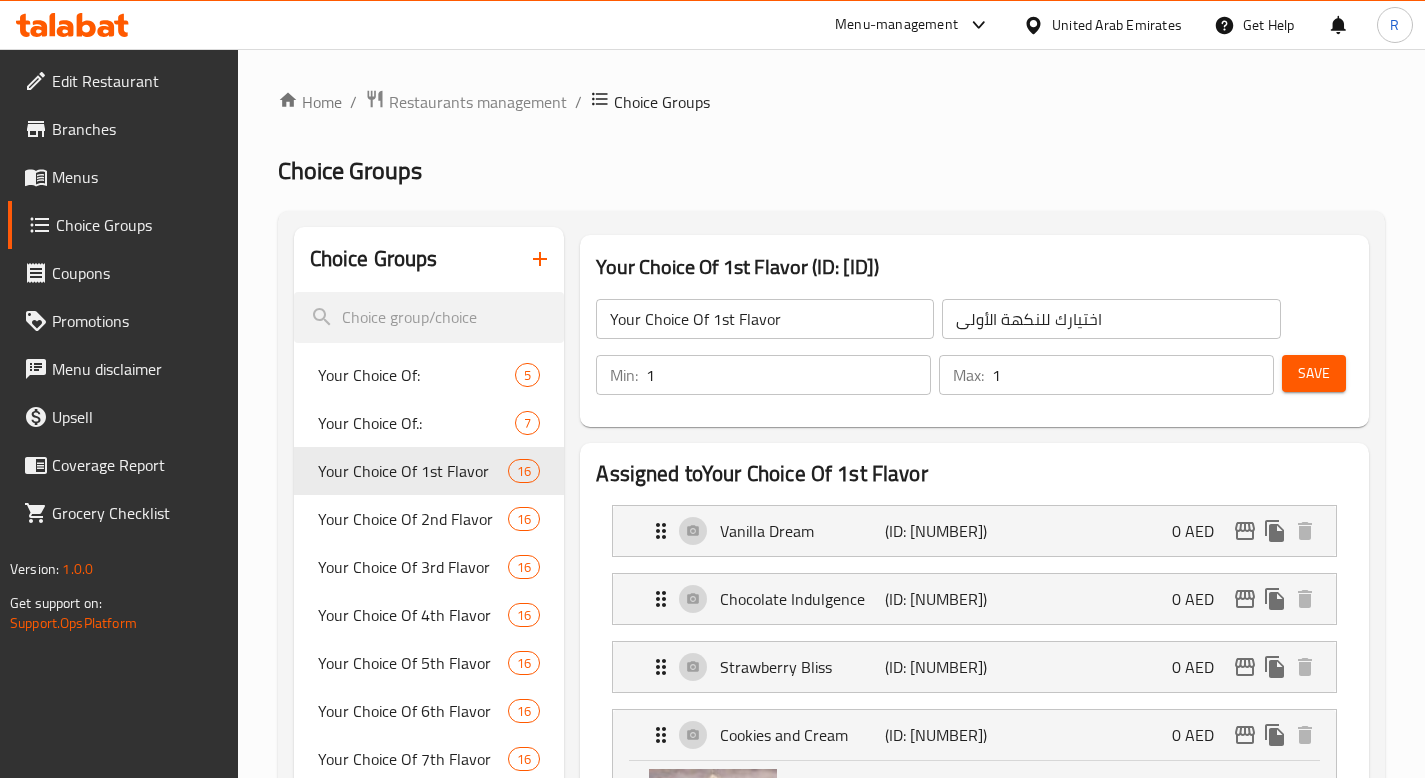 click on "Save" at bounding box center (1314, 373) 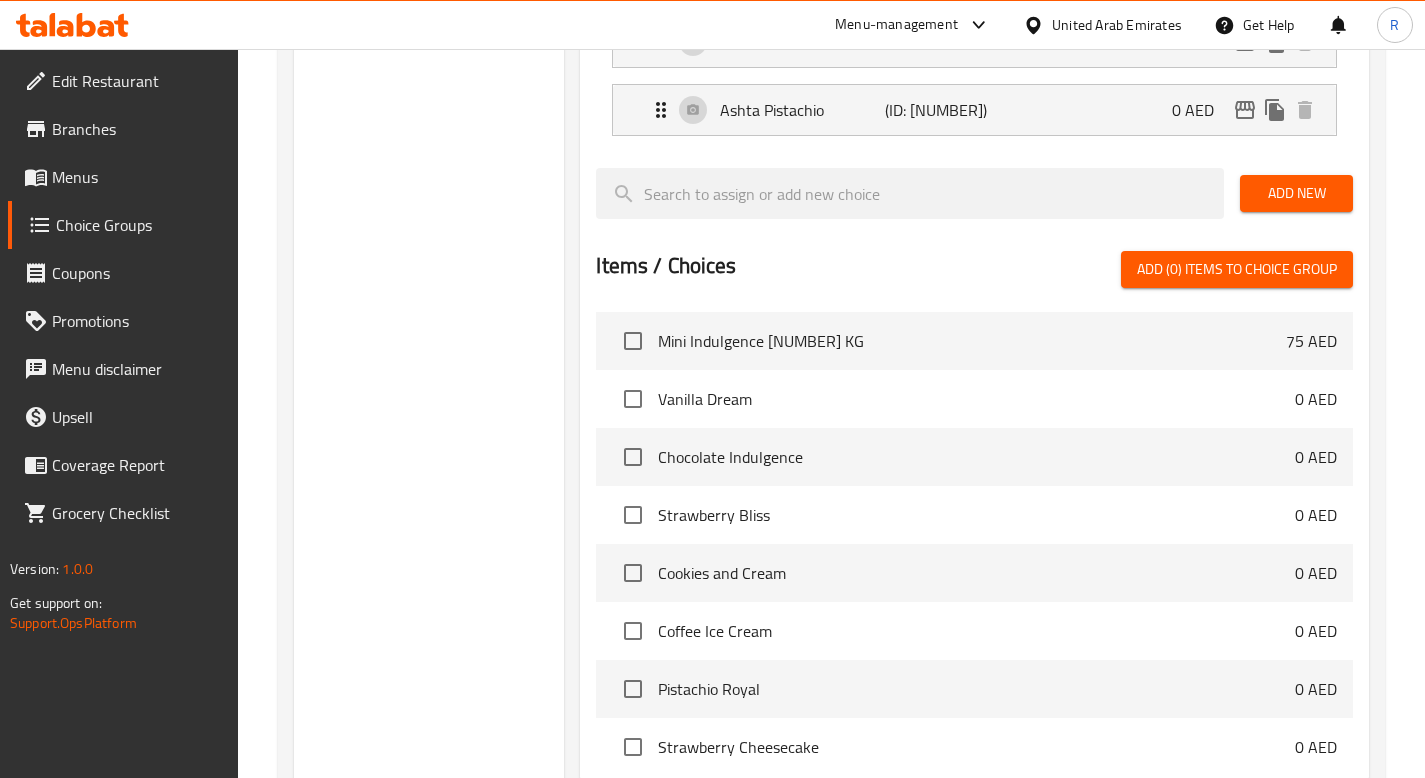 scroll, scrollTop: 1445, scrollLeft: 0, axis: vertical 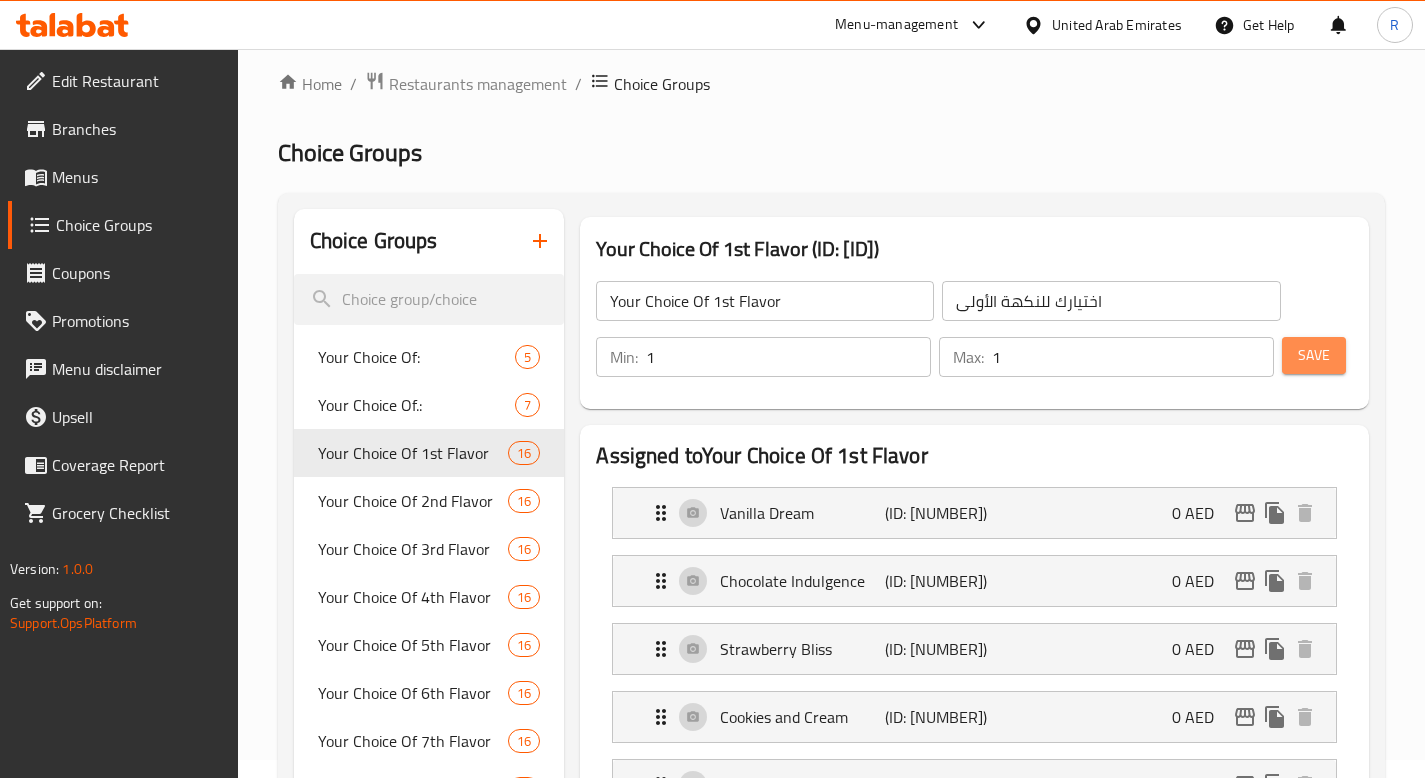 click on "Save" at bounding box center [1314, 355] 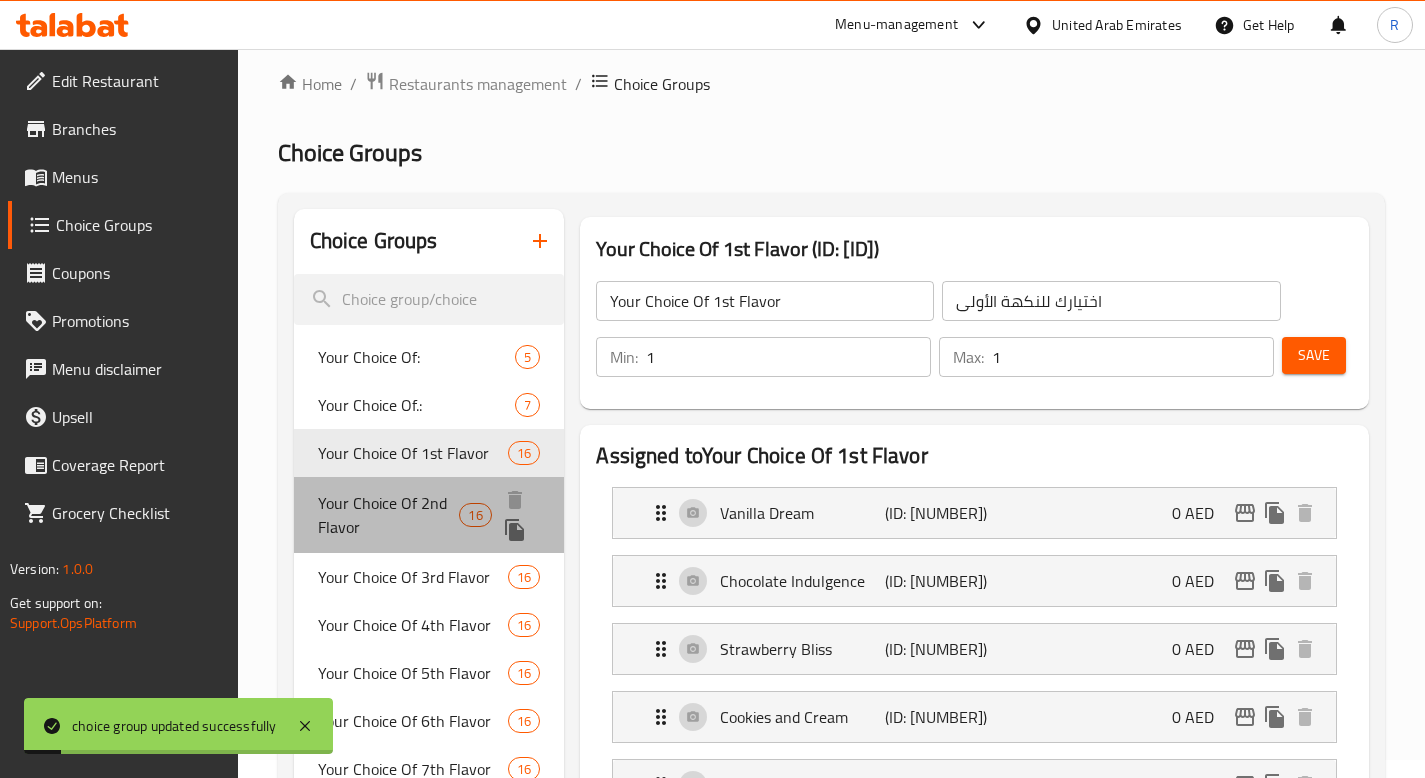 click on "Your Choice Of 2nd Flavor" at bounding box center [389, 515] 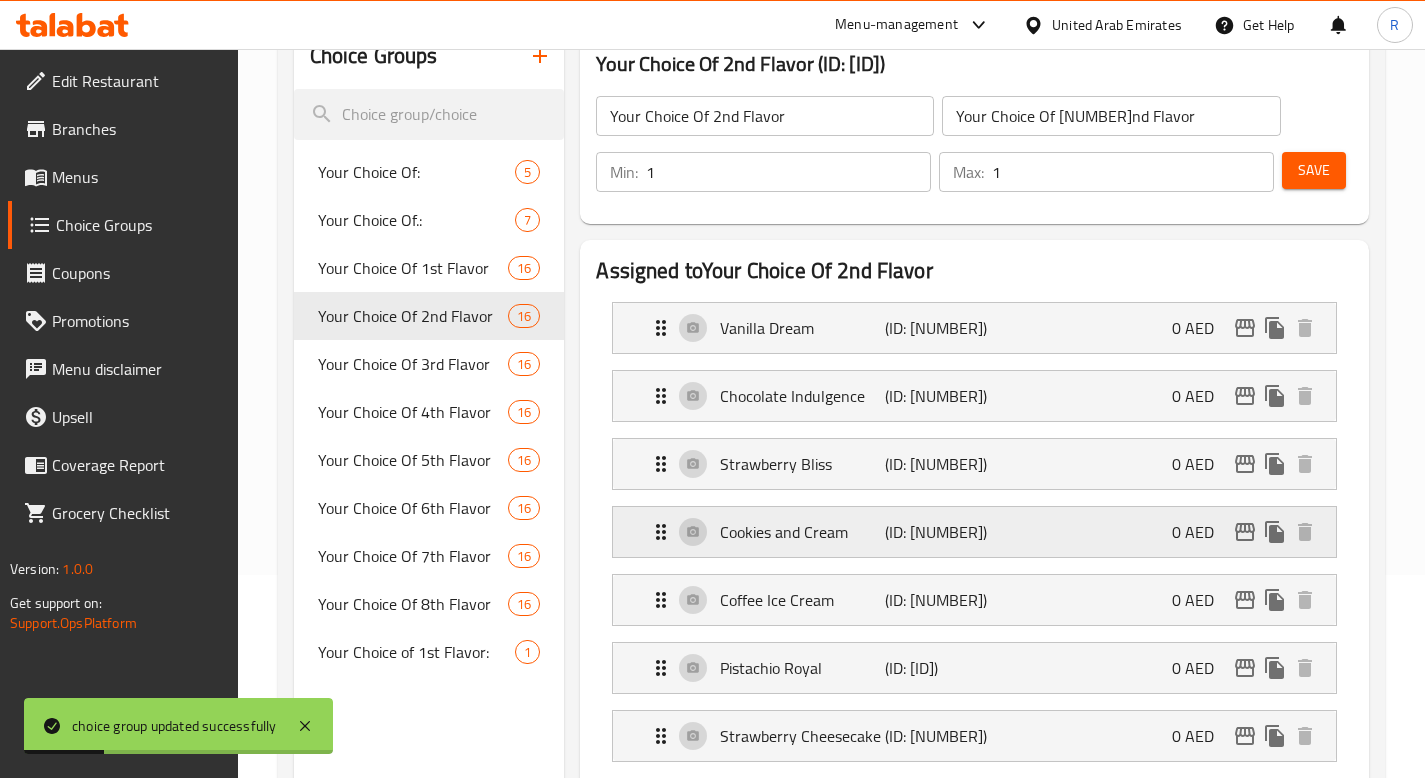 scroll, scrollTop: 307, scrollLeft: 0, axis: vertical 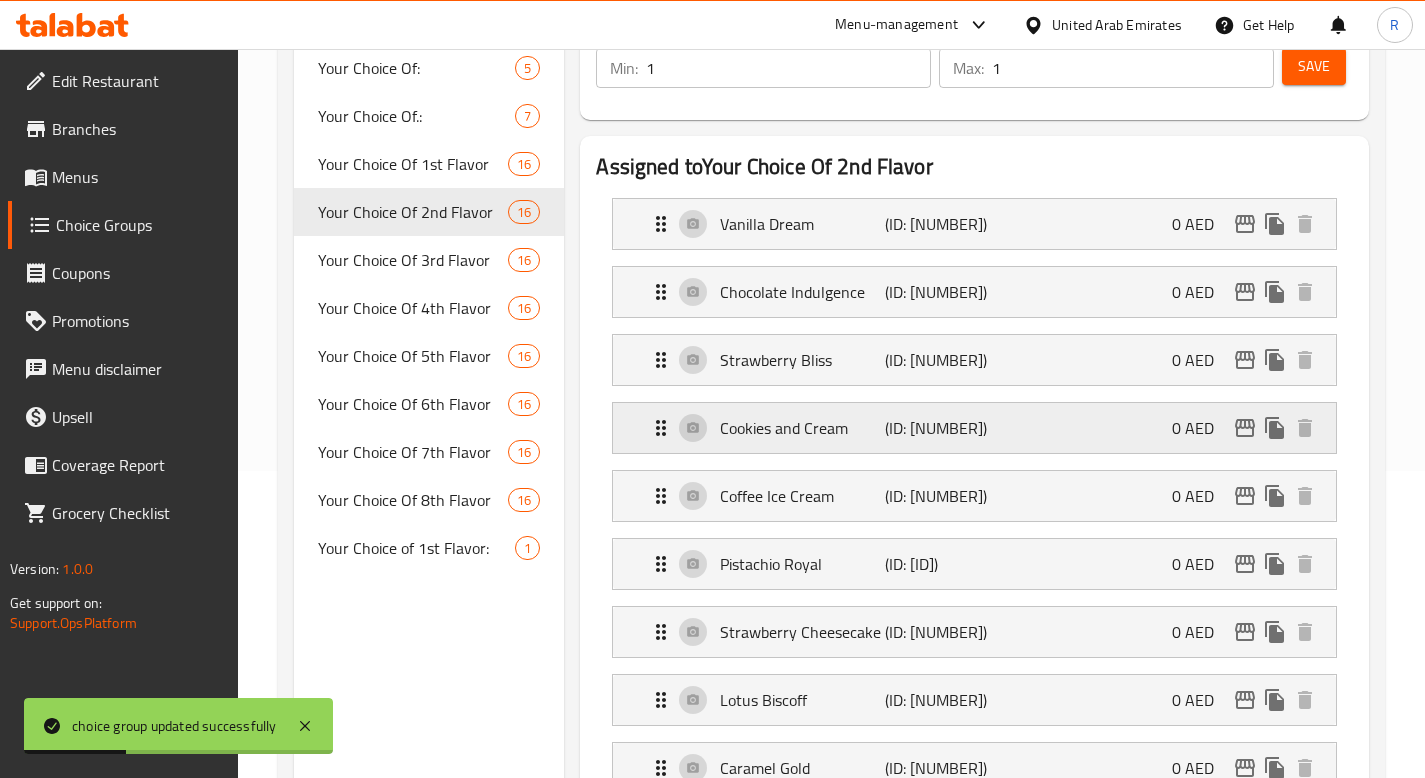 click on "Cookies and Cream  (ID: [ID]) 0 AED" at bounding box center (980, 428) 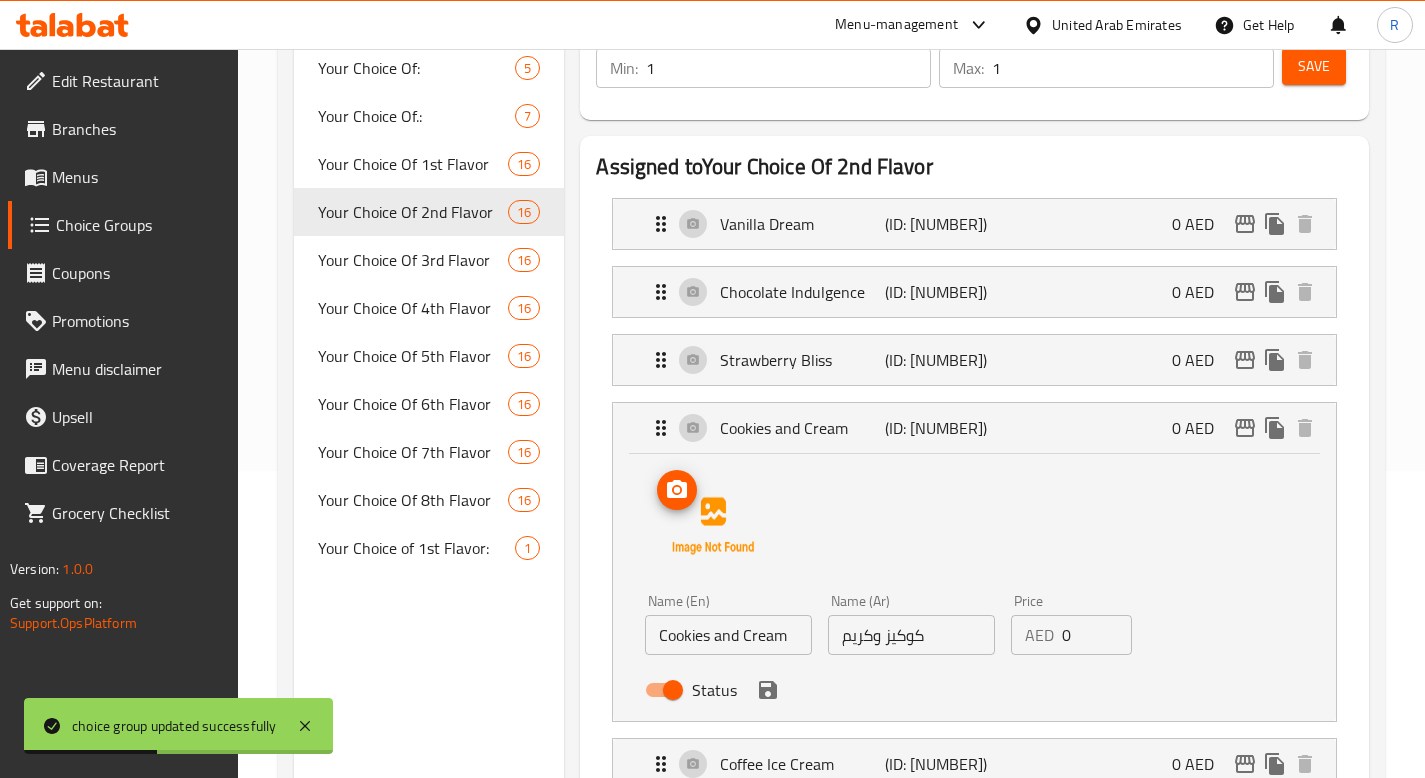 click at bounding box center [713, 526] 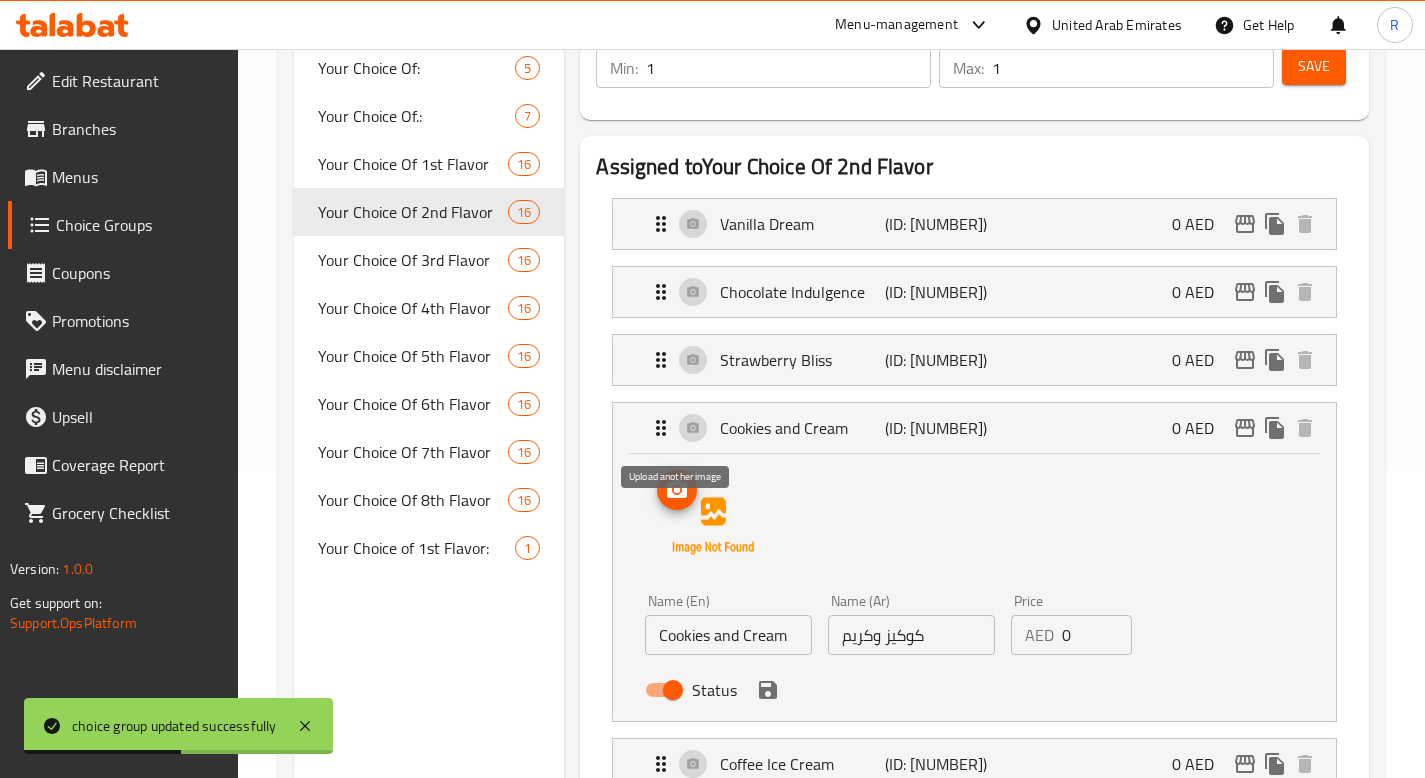 click 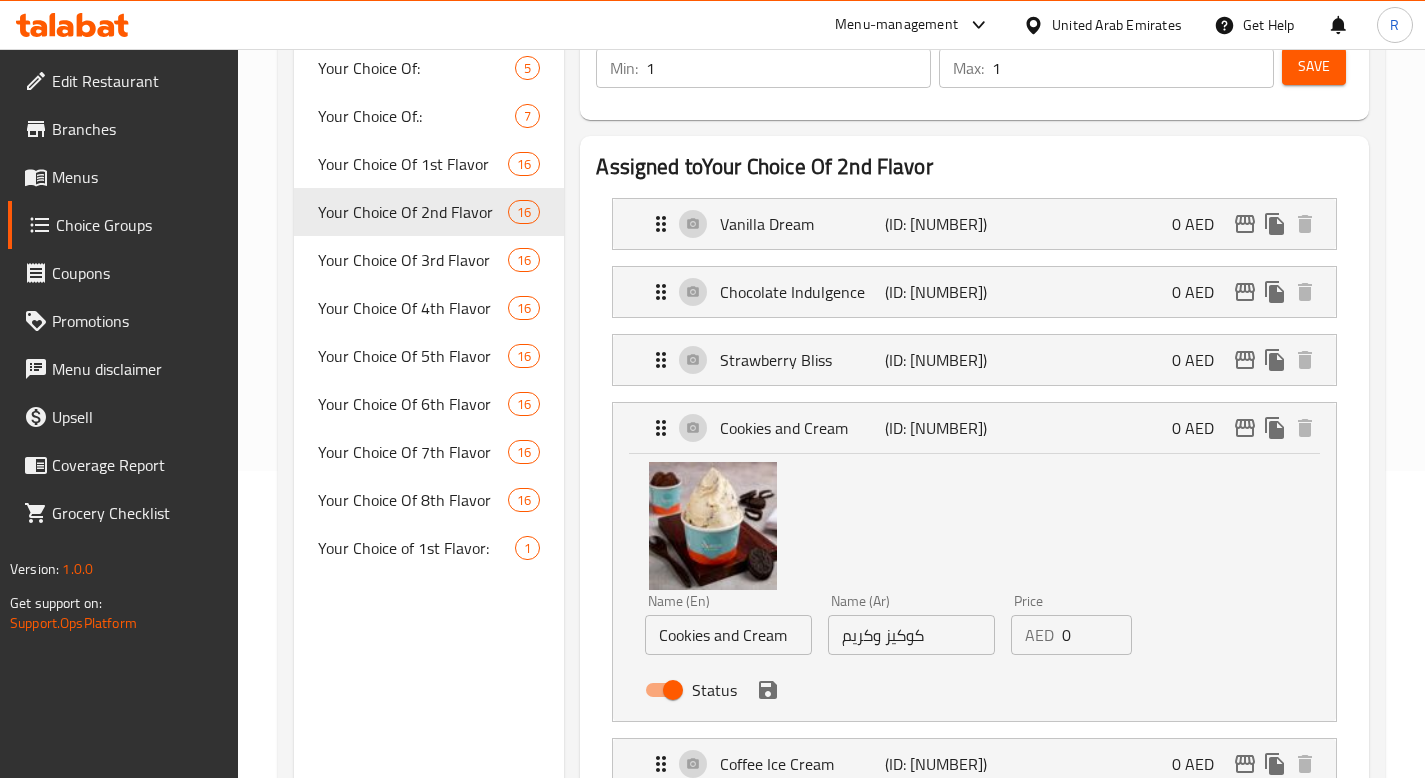 click on "Save" at bounding box center (1314, 66) 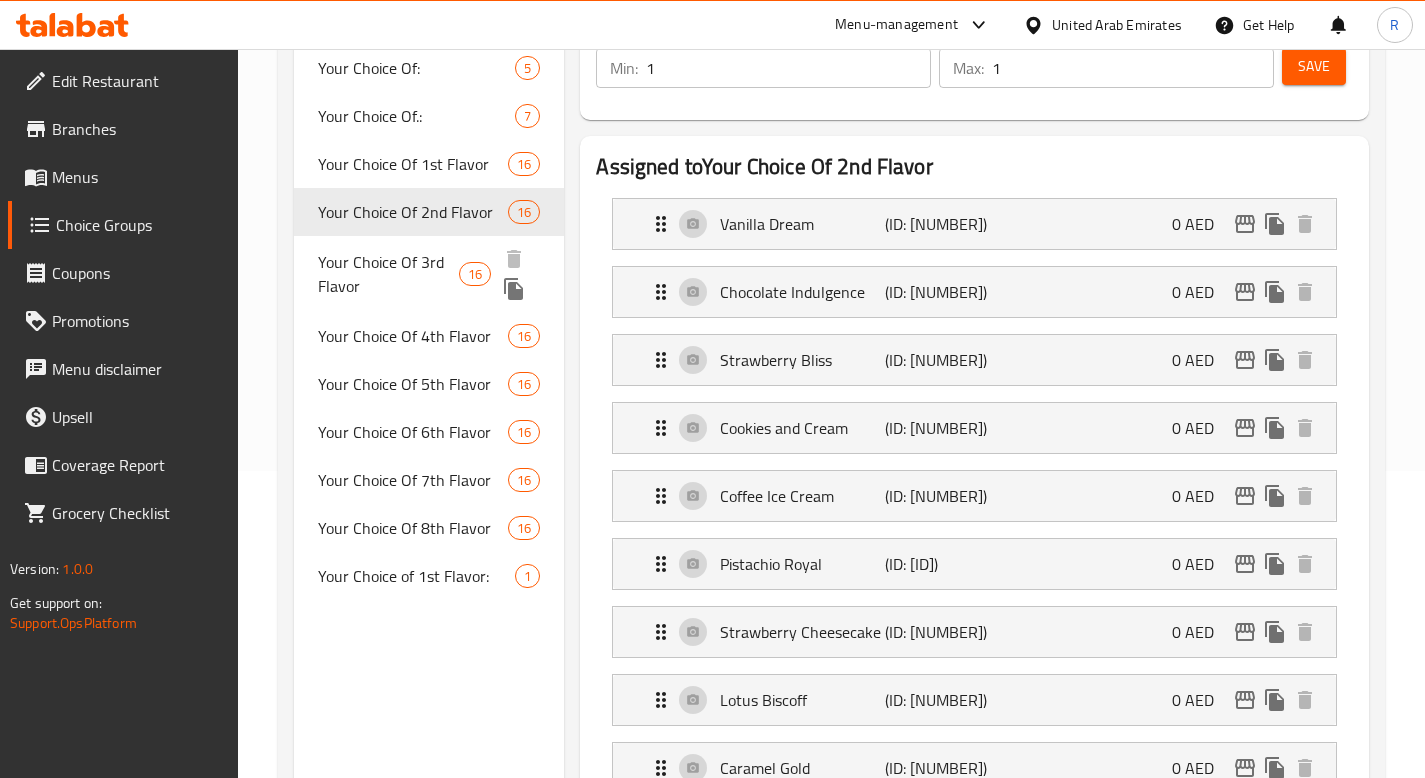 click on "Your Choice Of 3rd Flavor" at bounding box center (388, 274) 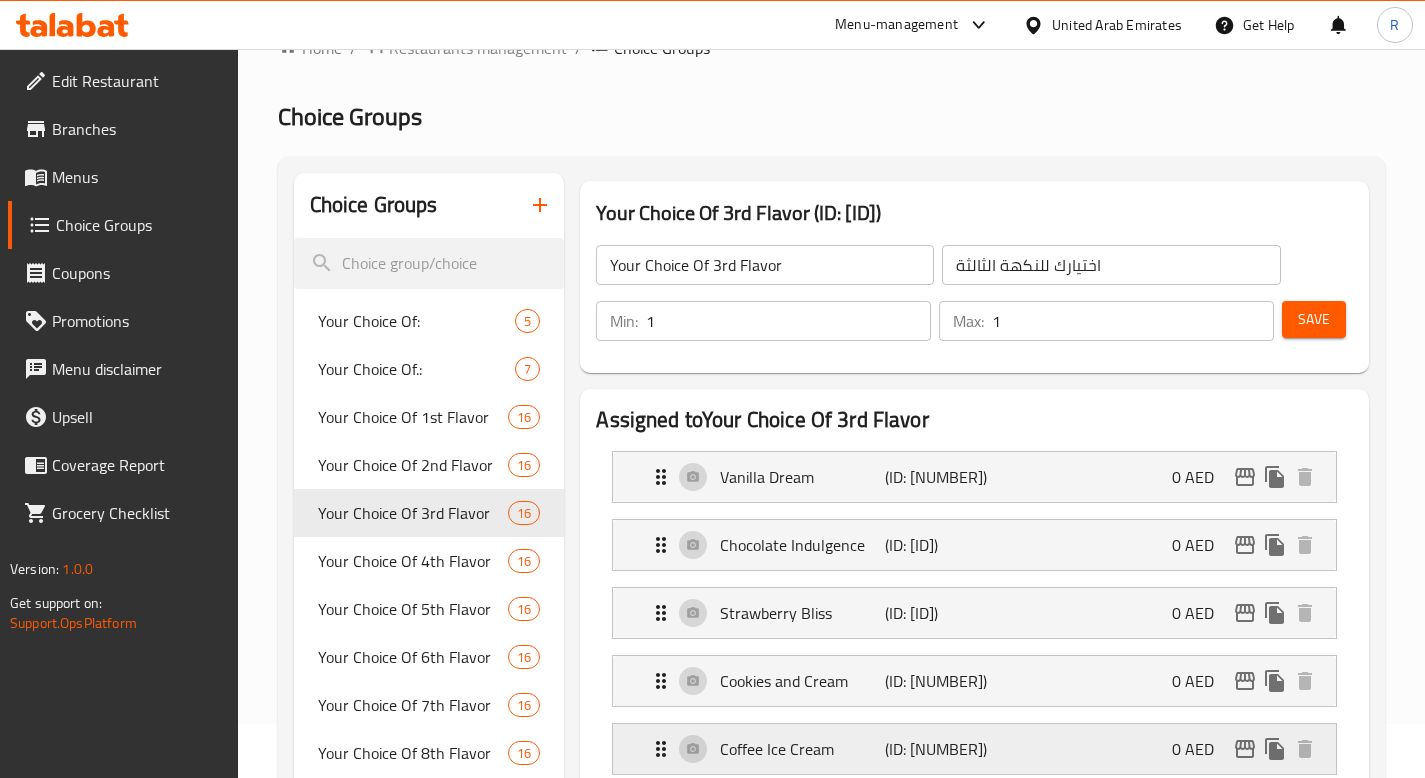 scroll, scrollTop: 158, scrollLeft: 0, axis: vertical 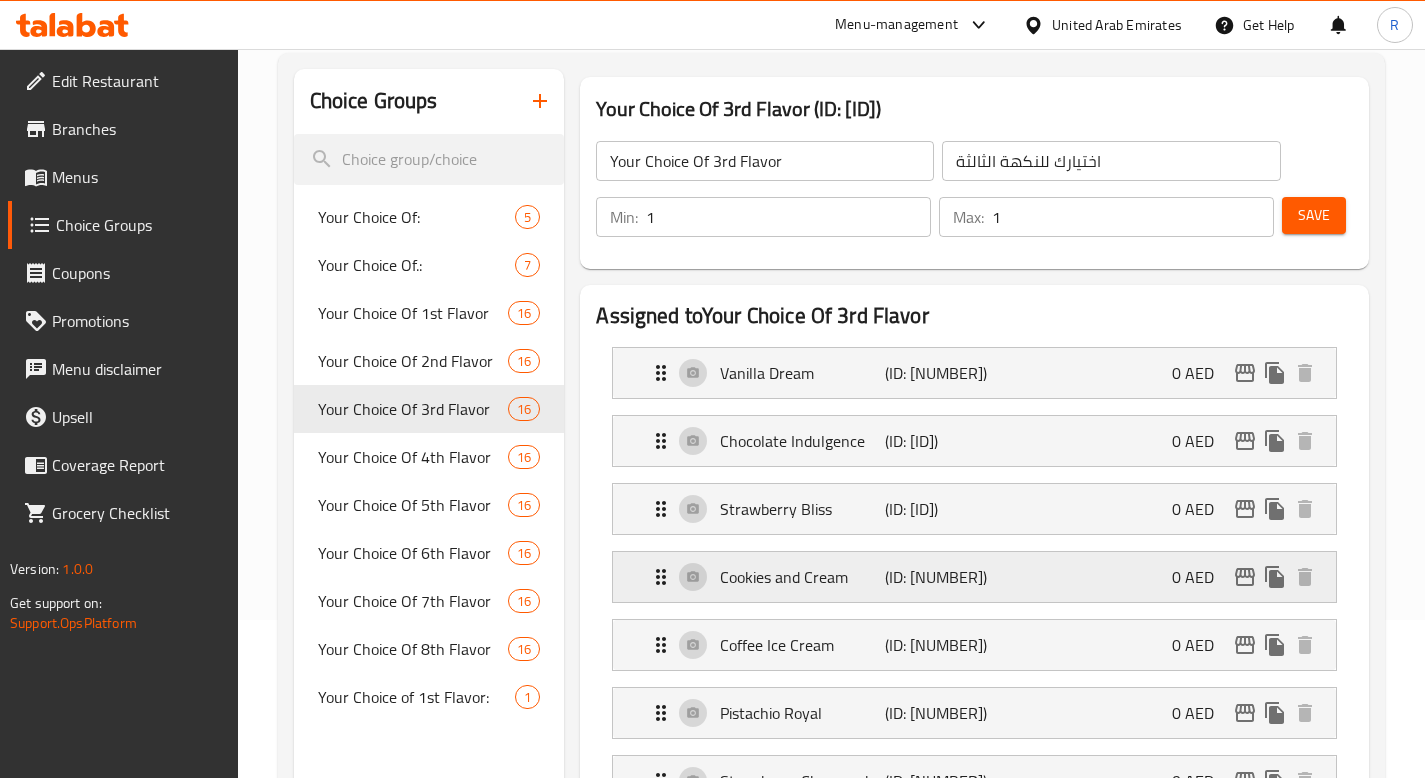 click on "Cookies and Cream  (ID: [NUMBER]) 0 AED" at bounding box center [980, 577] 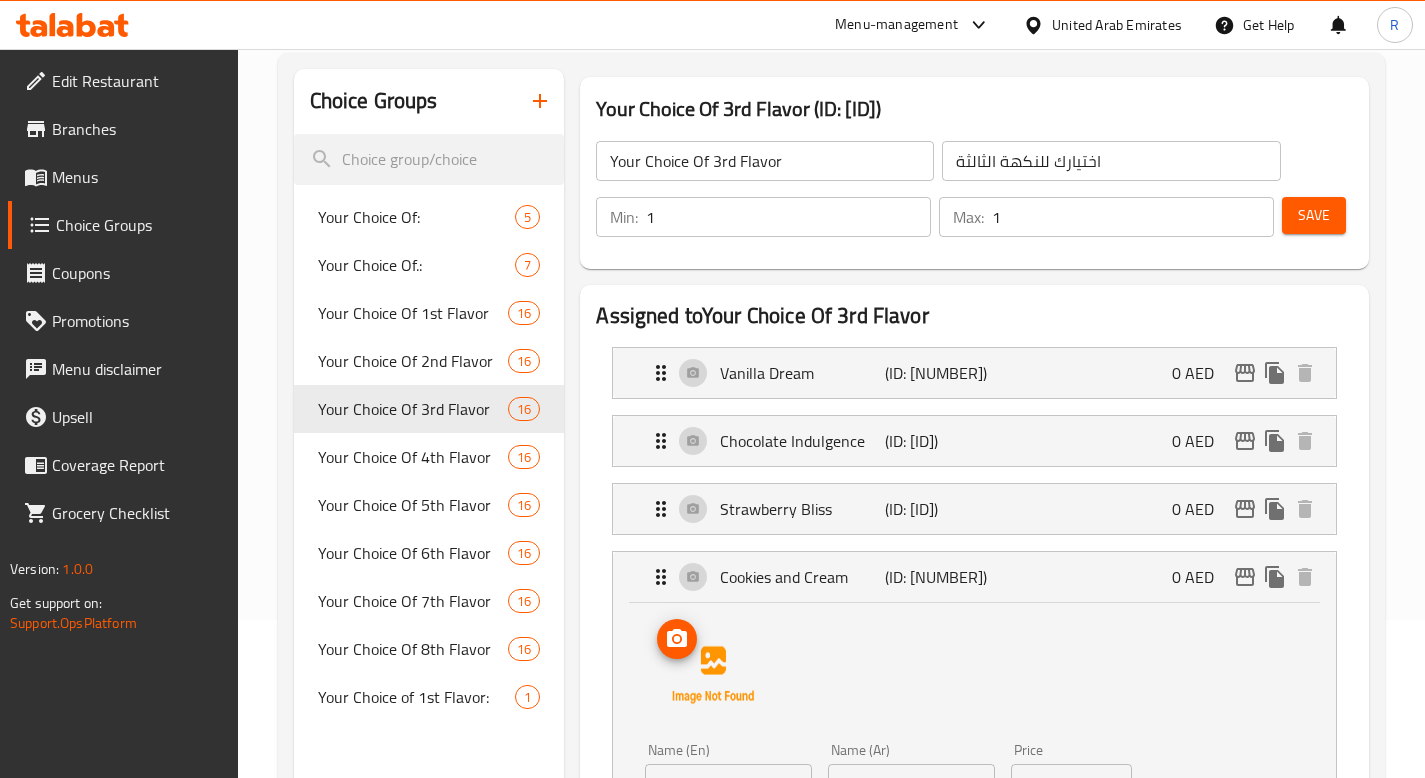 click at bounding box center [713, 675] 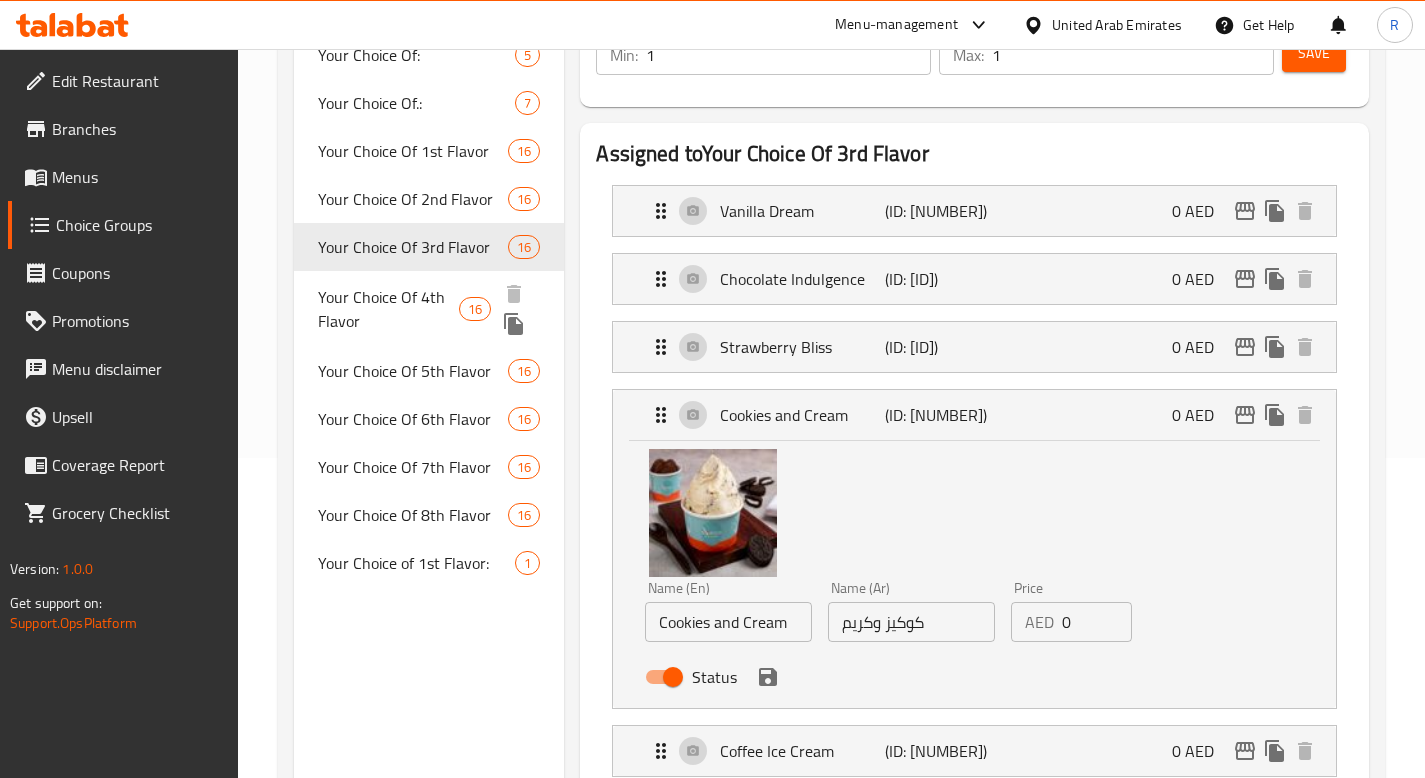 scroll, scrollTop: 320, scrollLeft: 0, axis: vertical 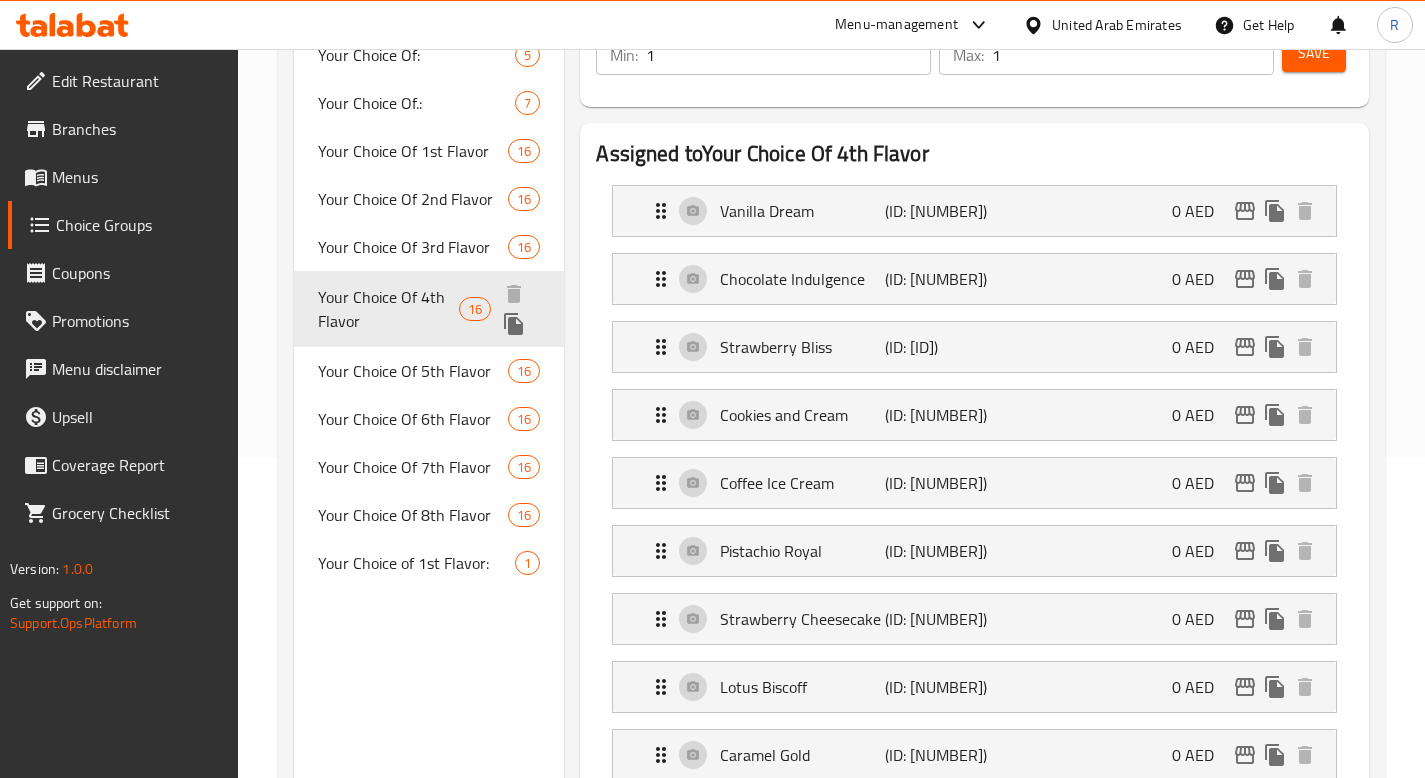 type on "Your Choice Of 4th Flavor" 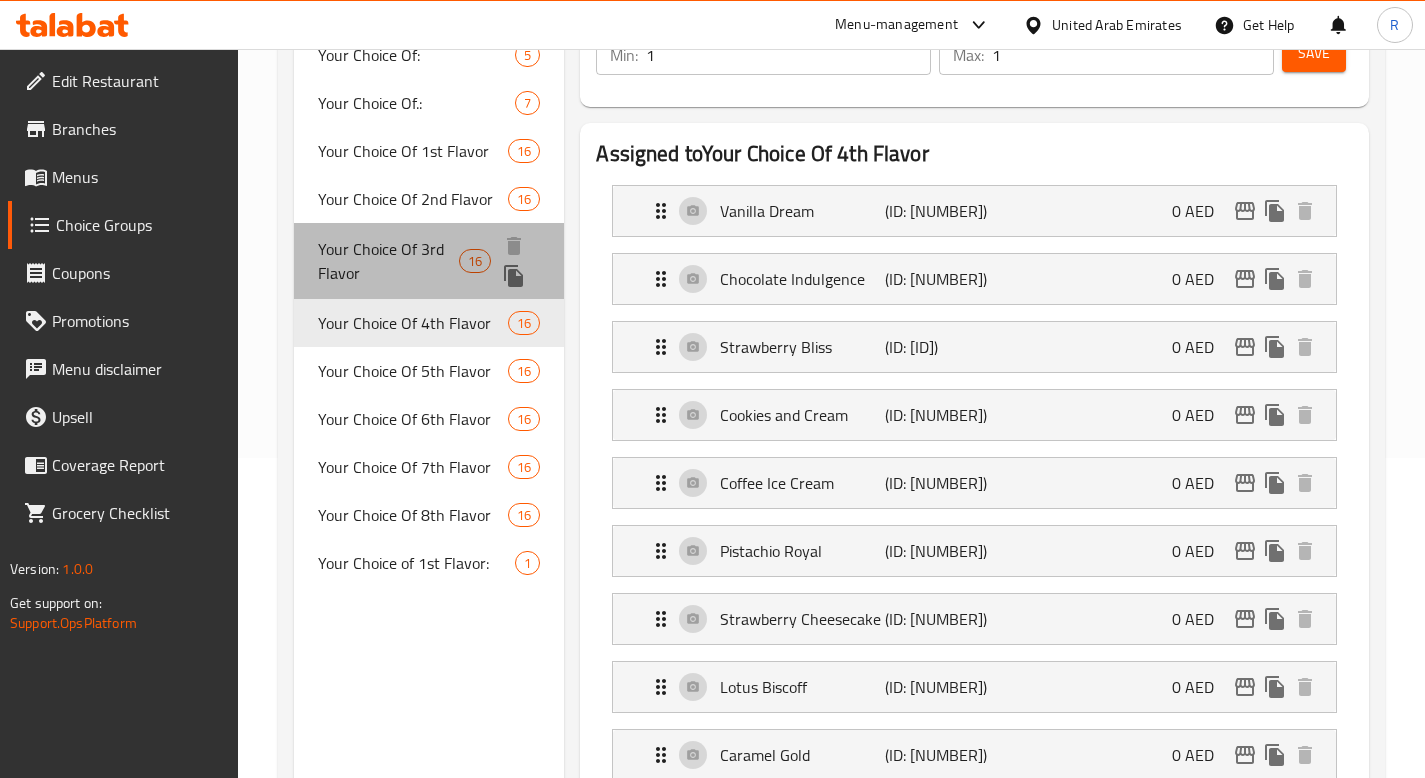 click on "Your Choice Of 3rd Flavor" at bounding box center (388, 261) 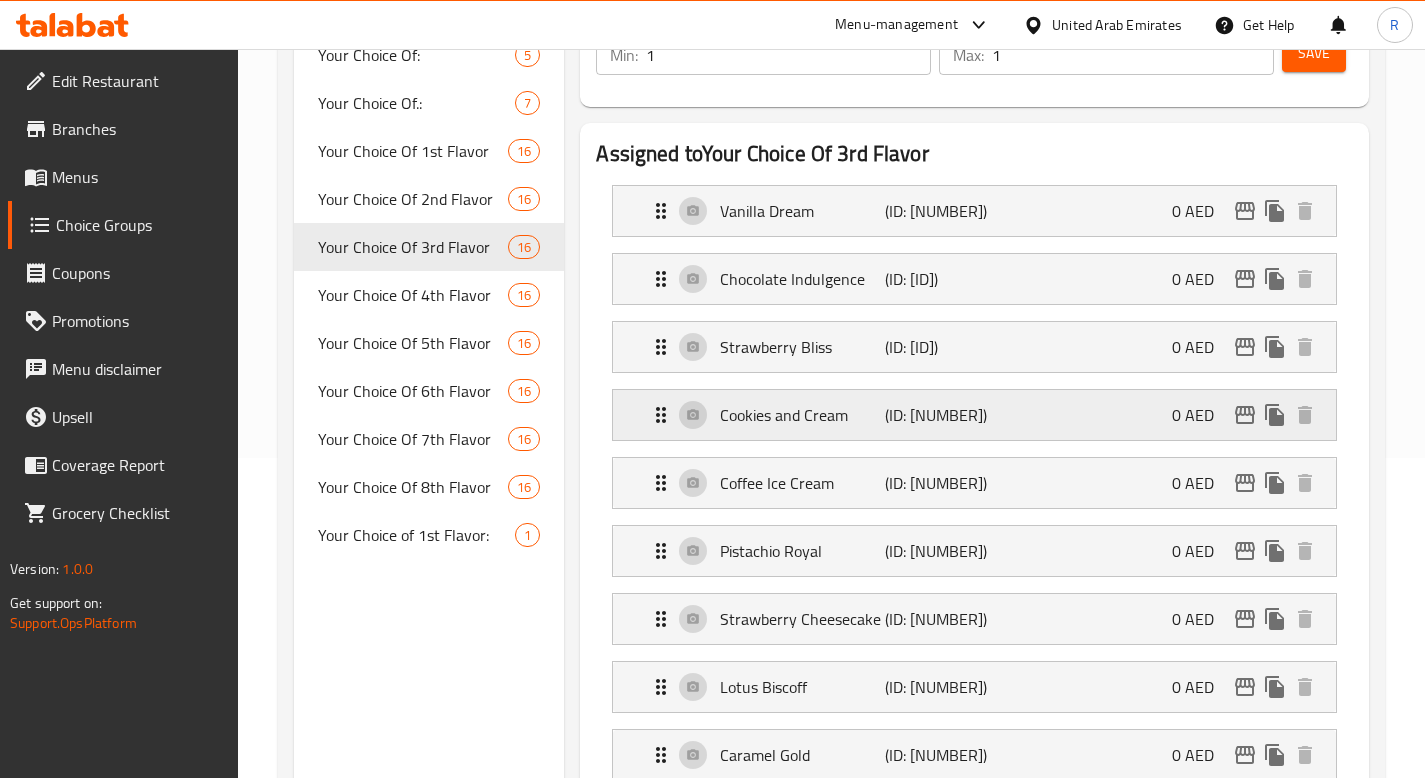 click on "Cookies and Cream  (ID: [NUMBER]) 0 AED" at bounding box center (980, 415) 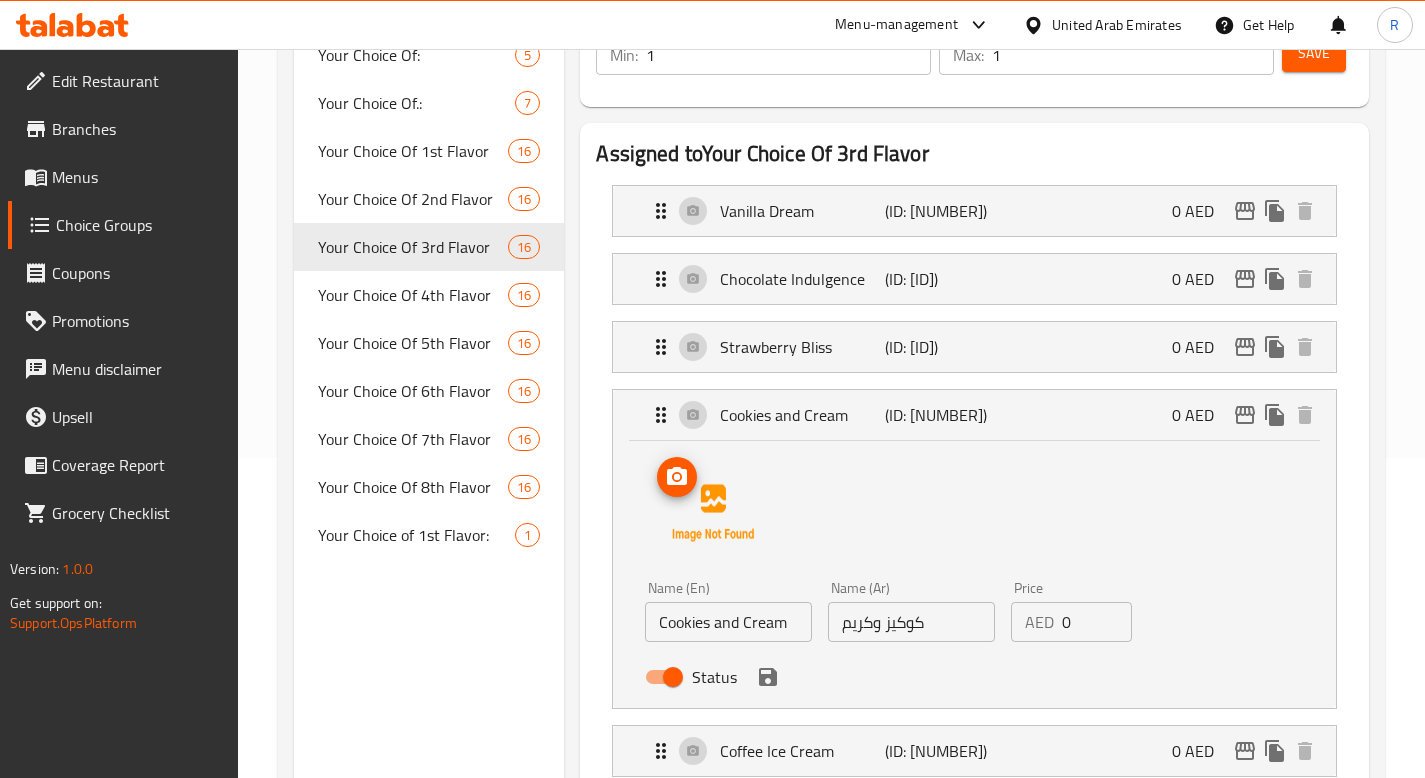 click at bounding box center (713, 513) 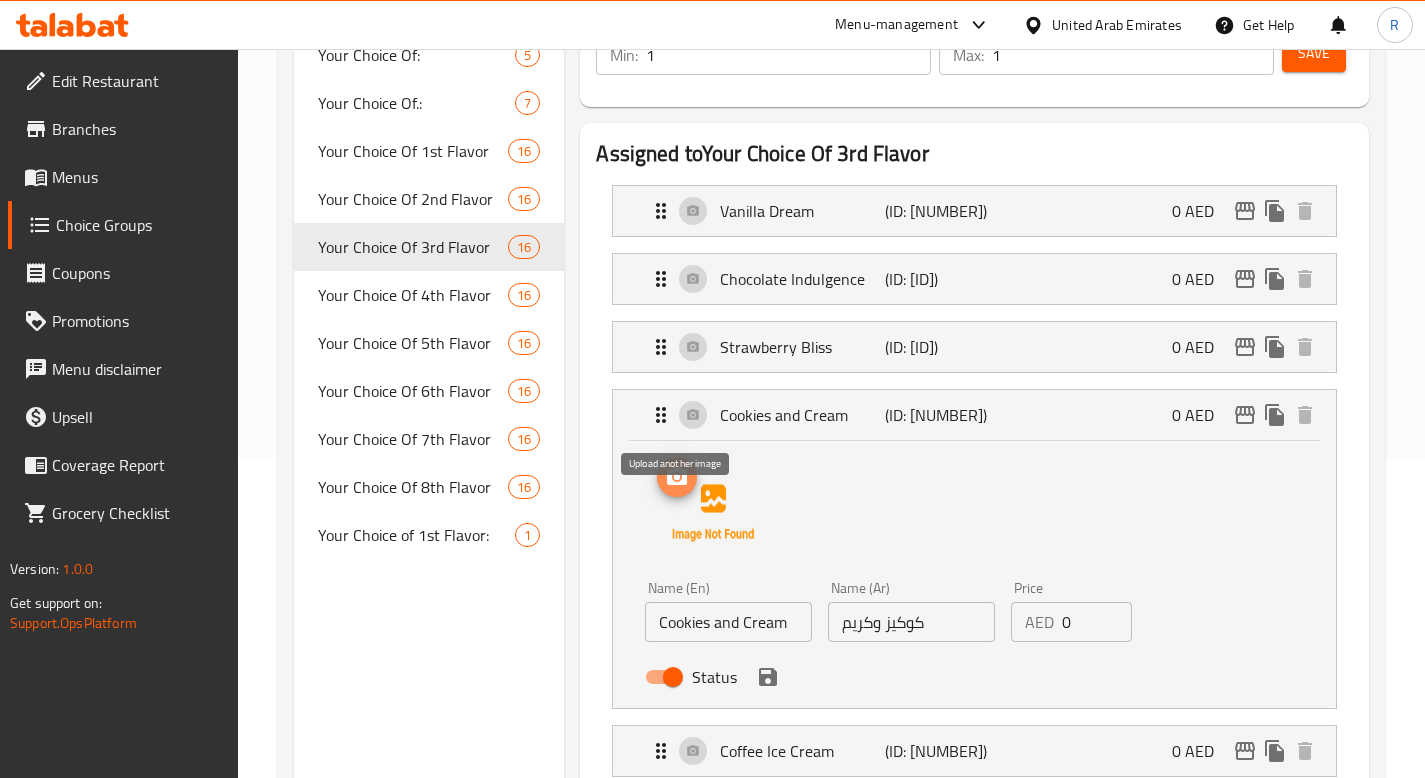 click at bounding box center (677, 477) 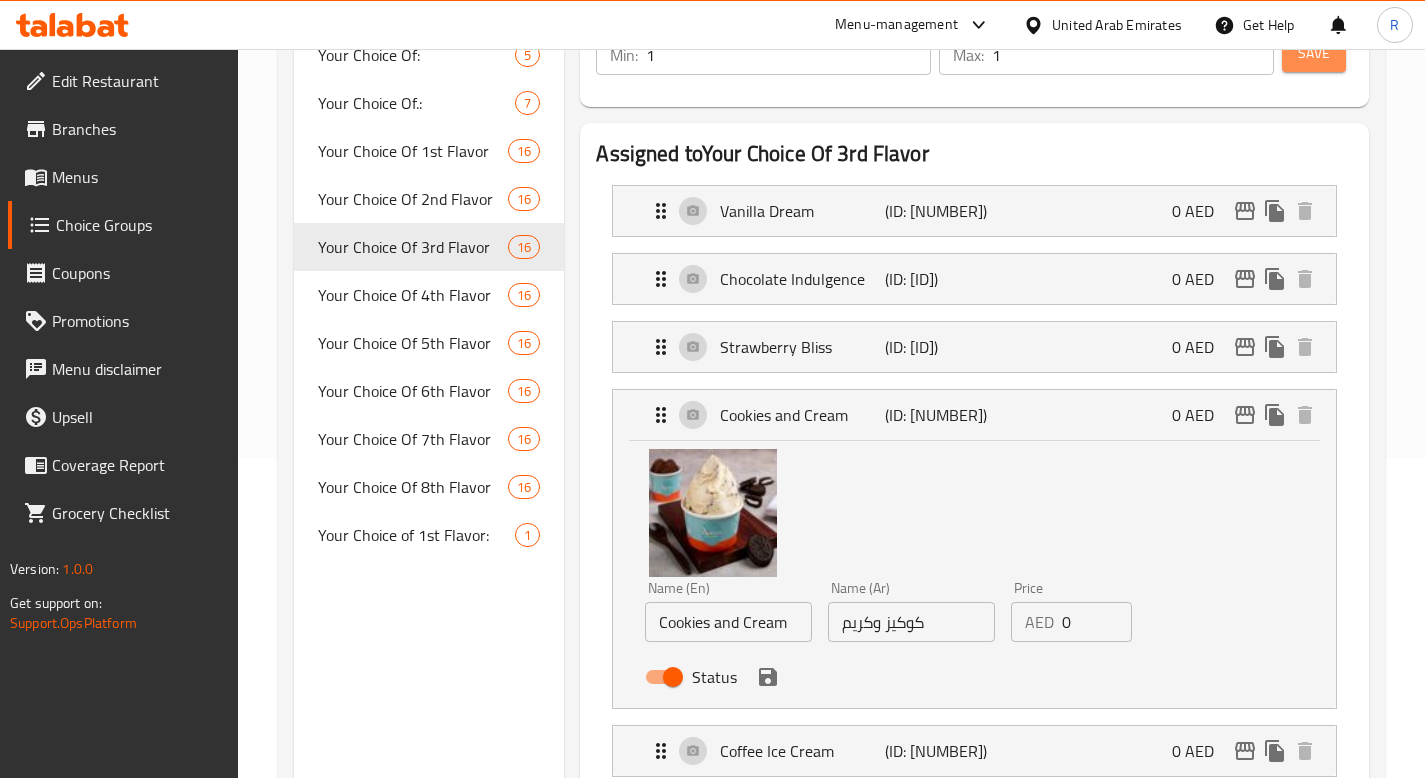 click on "Save" at bounding box center (1314, 53) 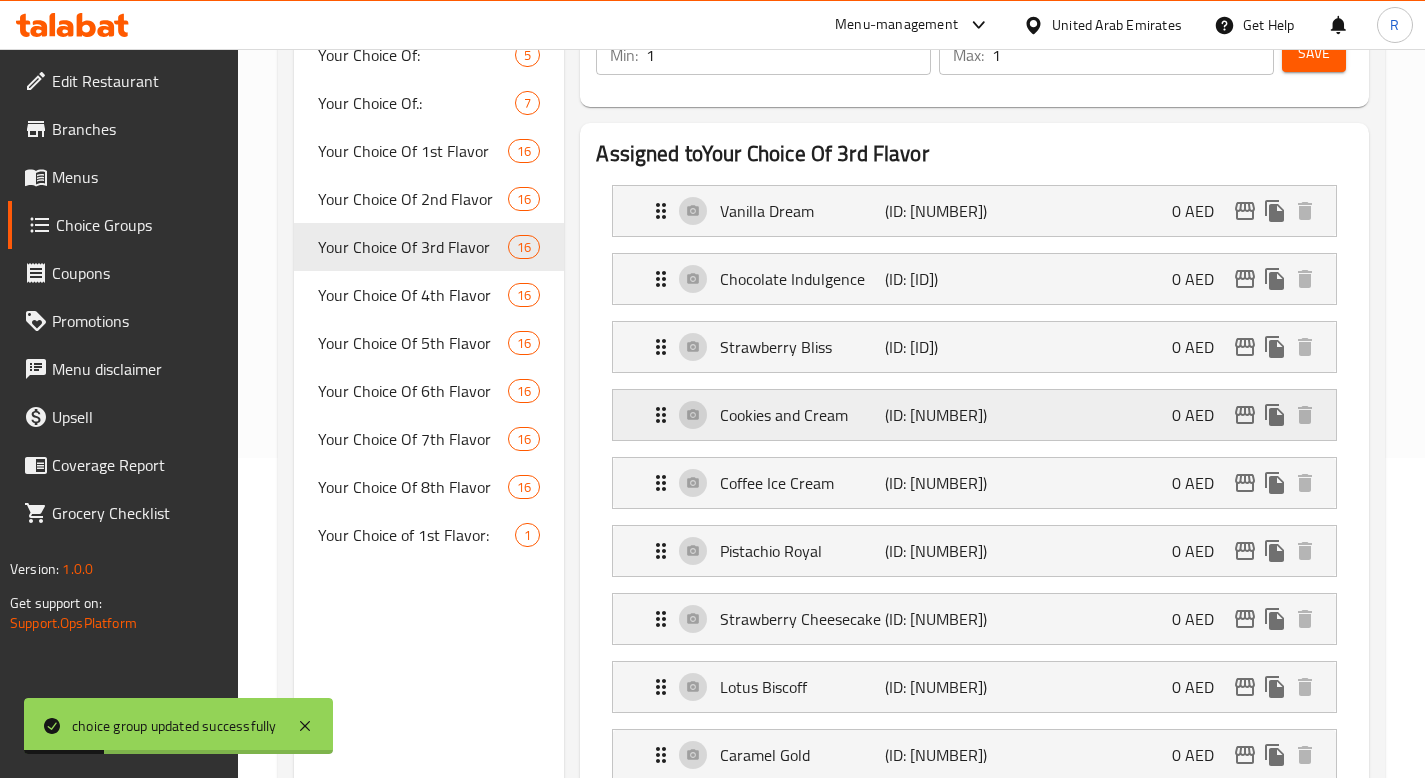 click on "Cookies and Cream  (ID: [NUMBER]) 0 AED" at bounding box center (980, 415) 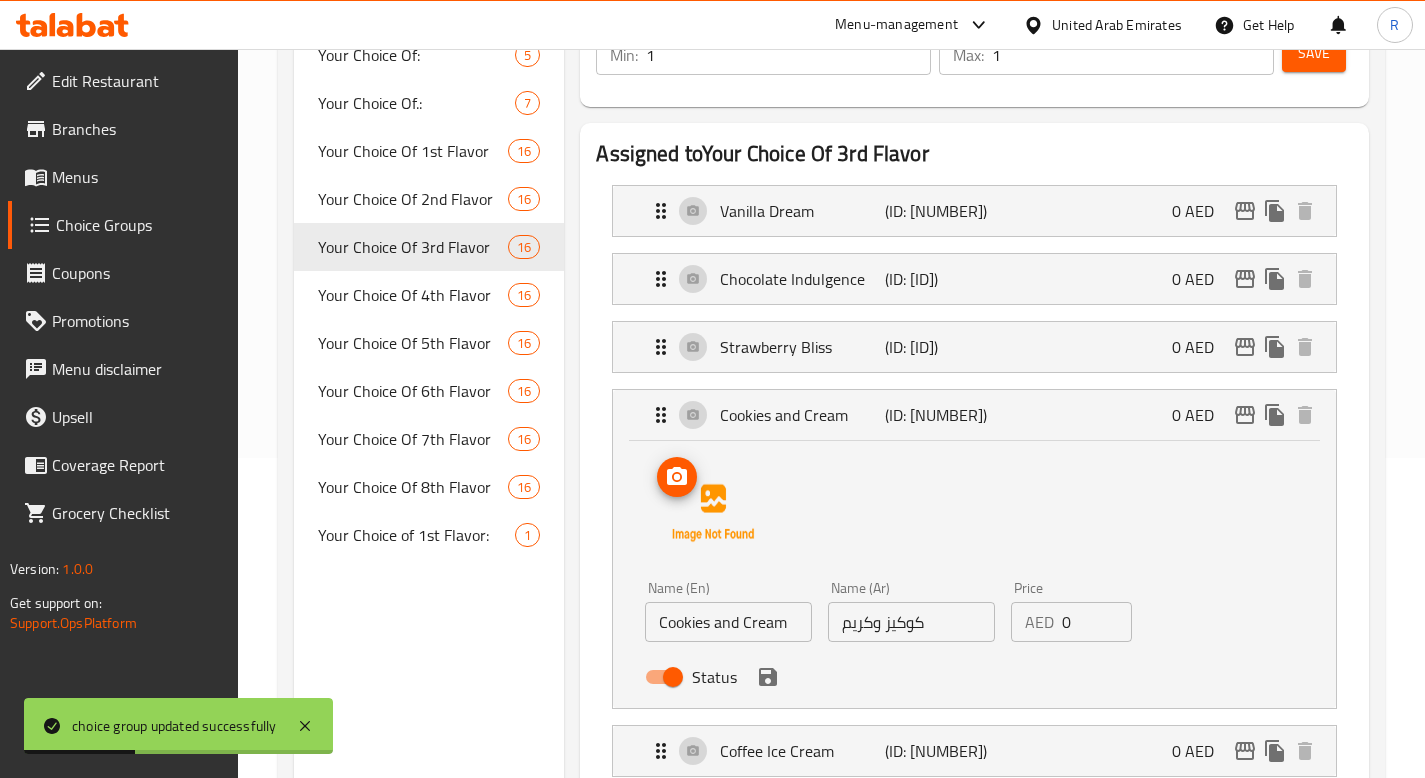 click at bounding box center [713, 513] 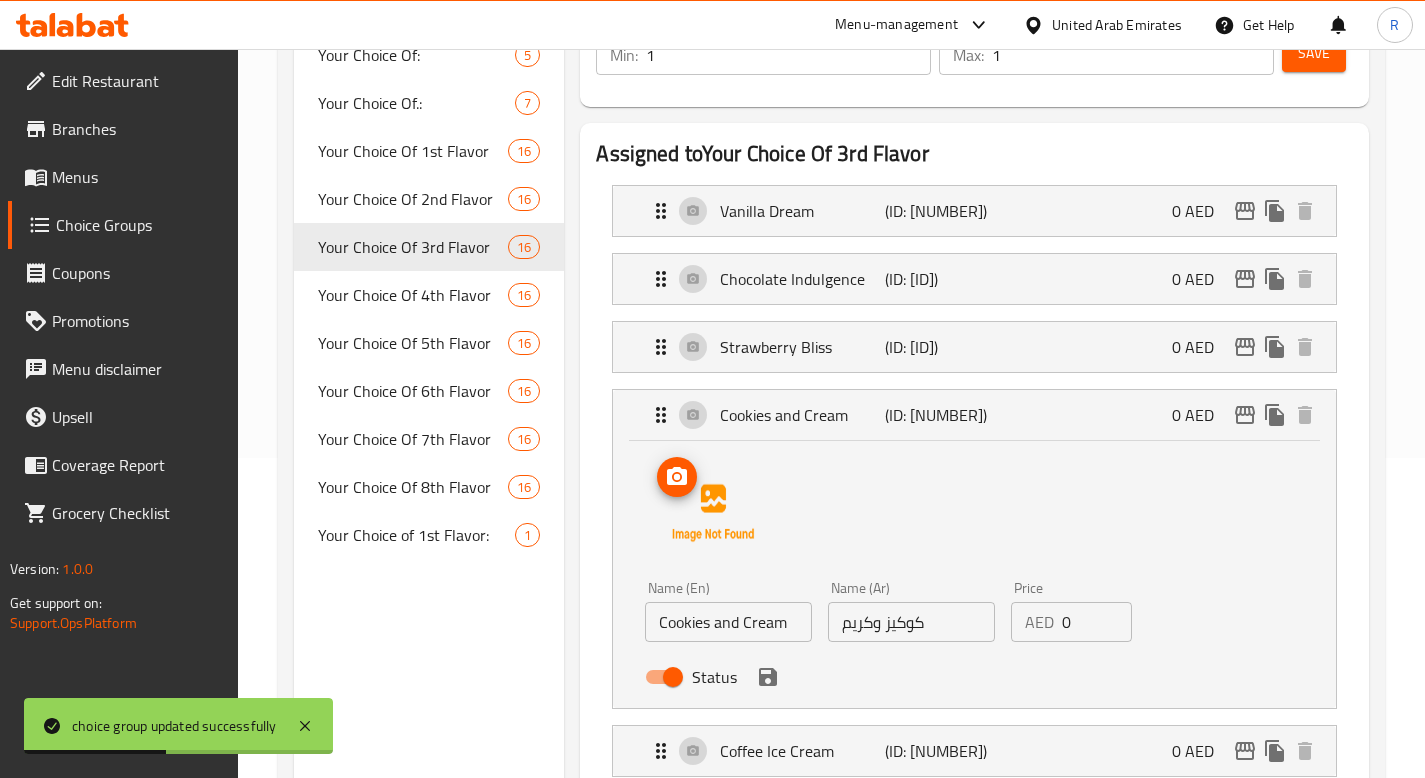 click at bounding box center (677, 477) 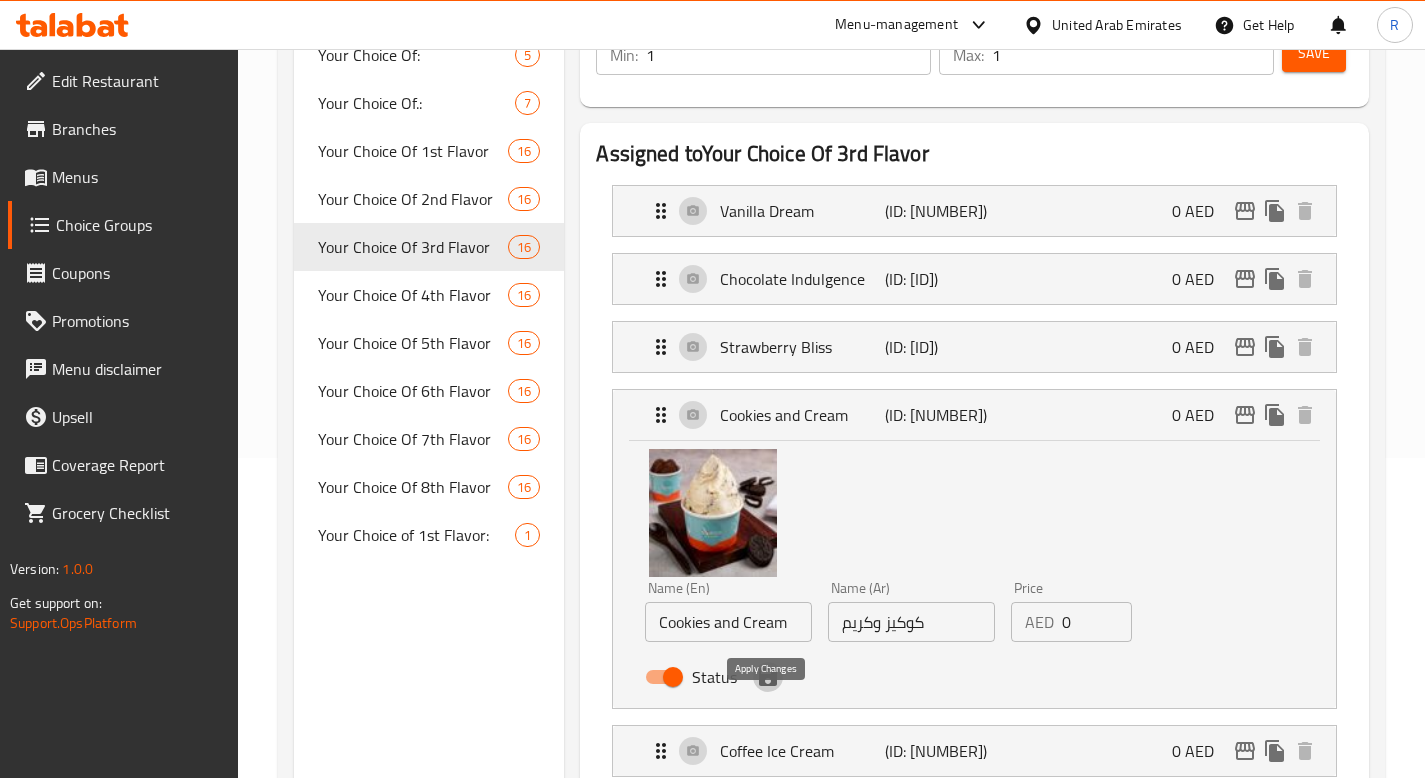 click 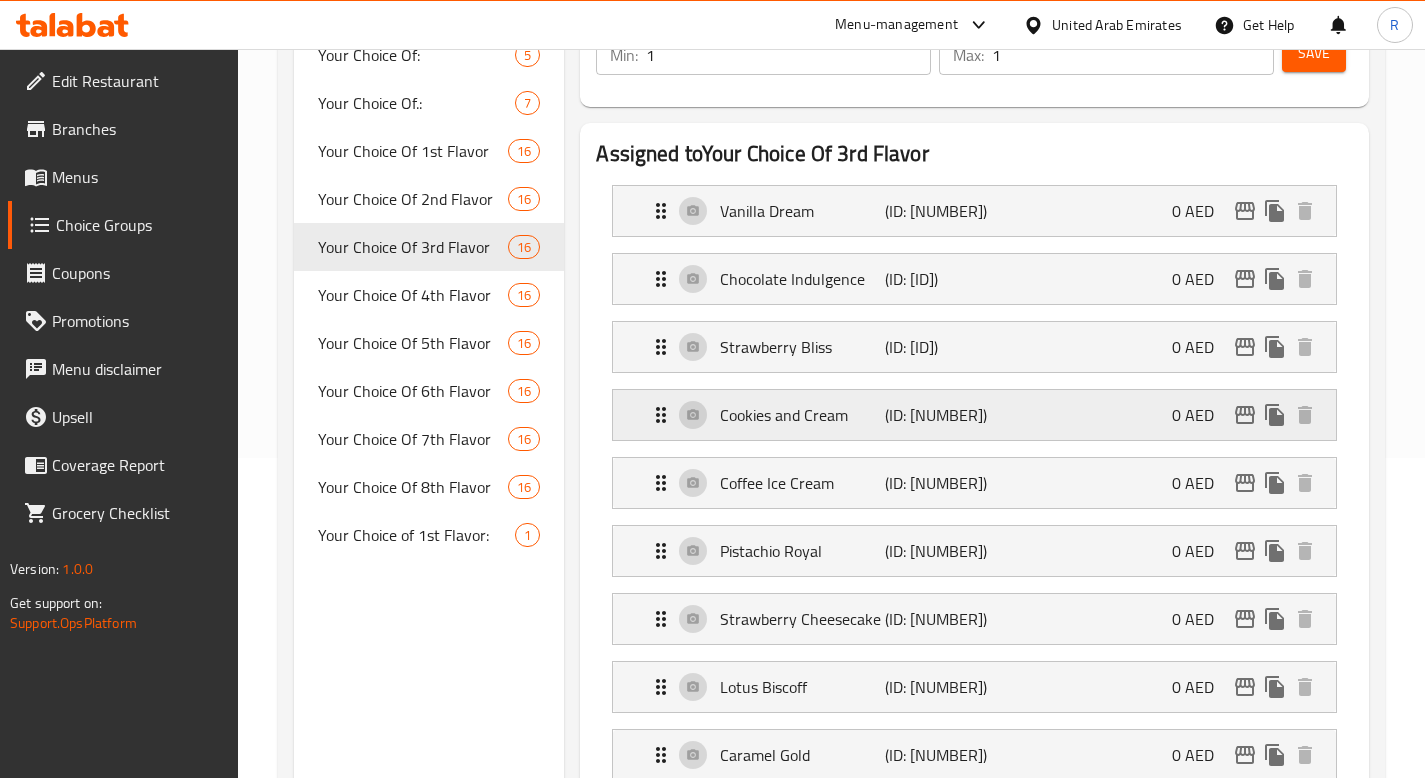 click on "Cookies and Cream" at bounding box center [802, 415] 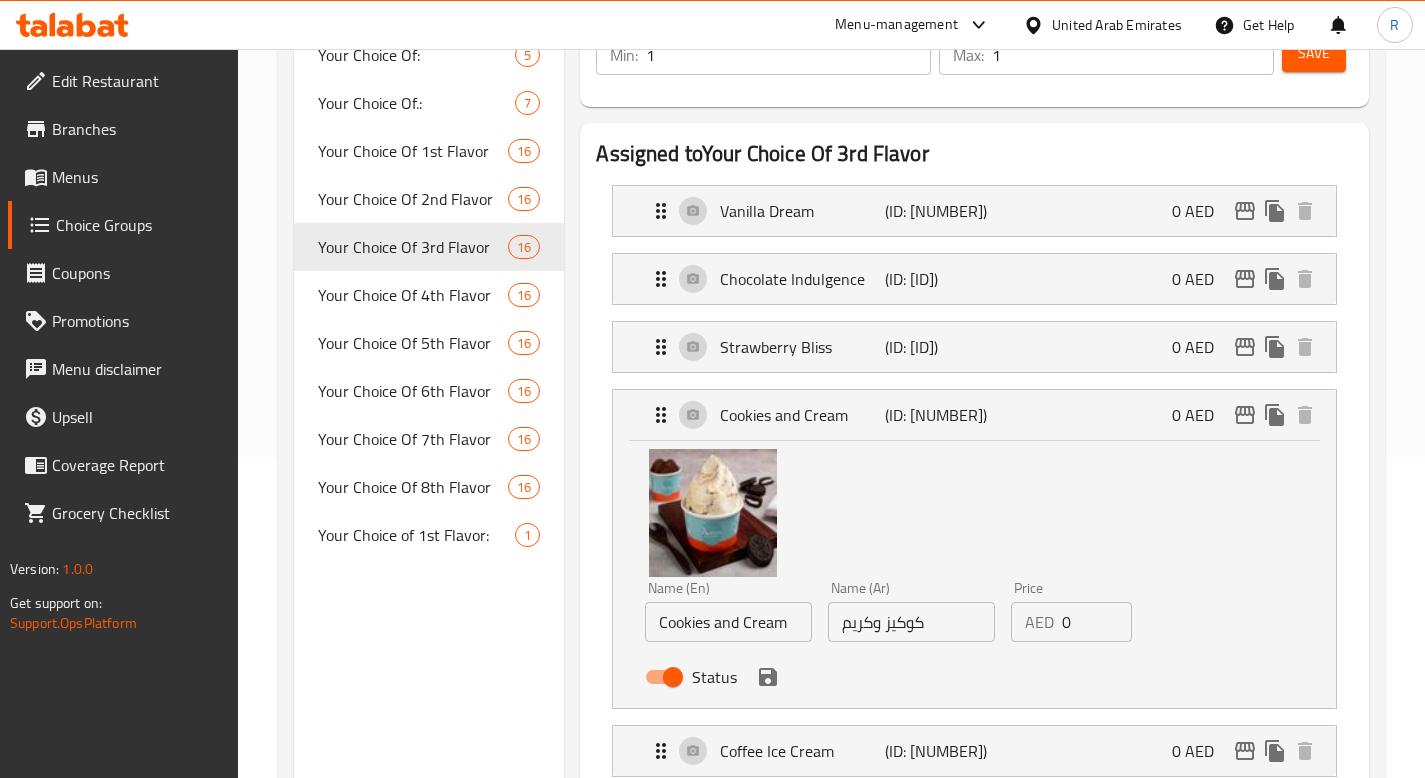 click on "Save" at bounding box center [1314, 53] 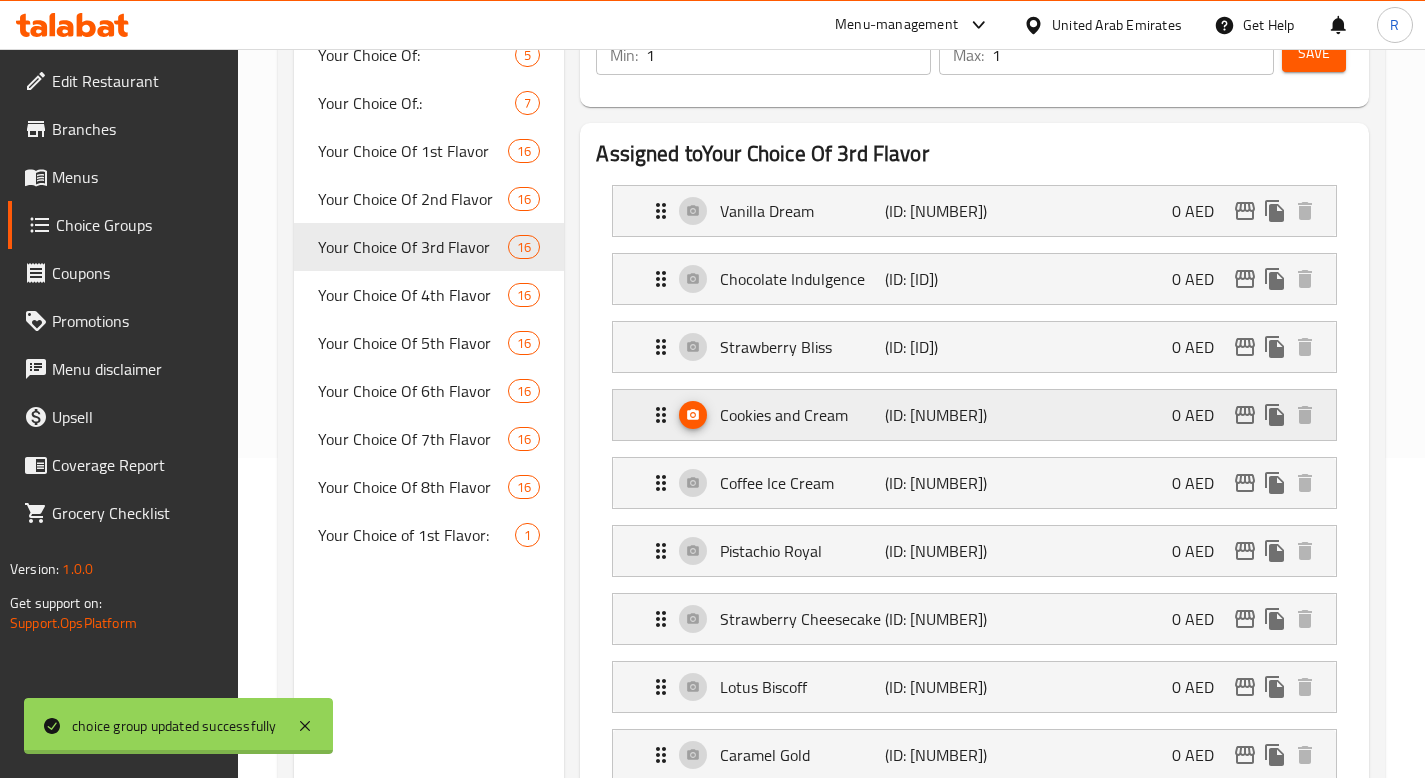 click on "Cookies and Cream" at bounding box center [802, 415] 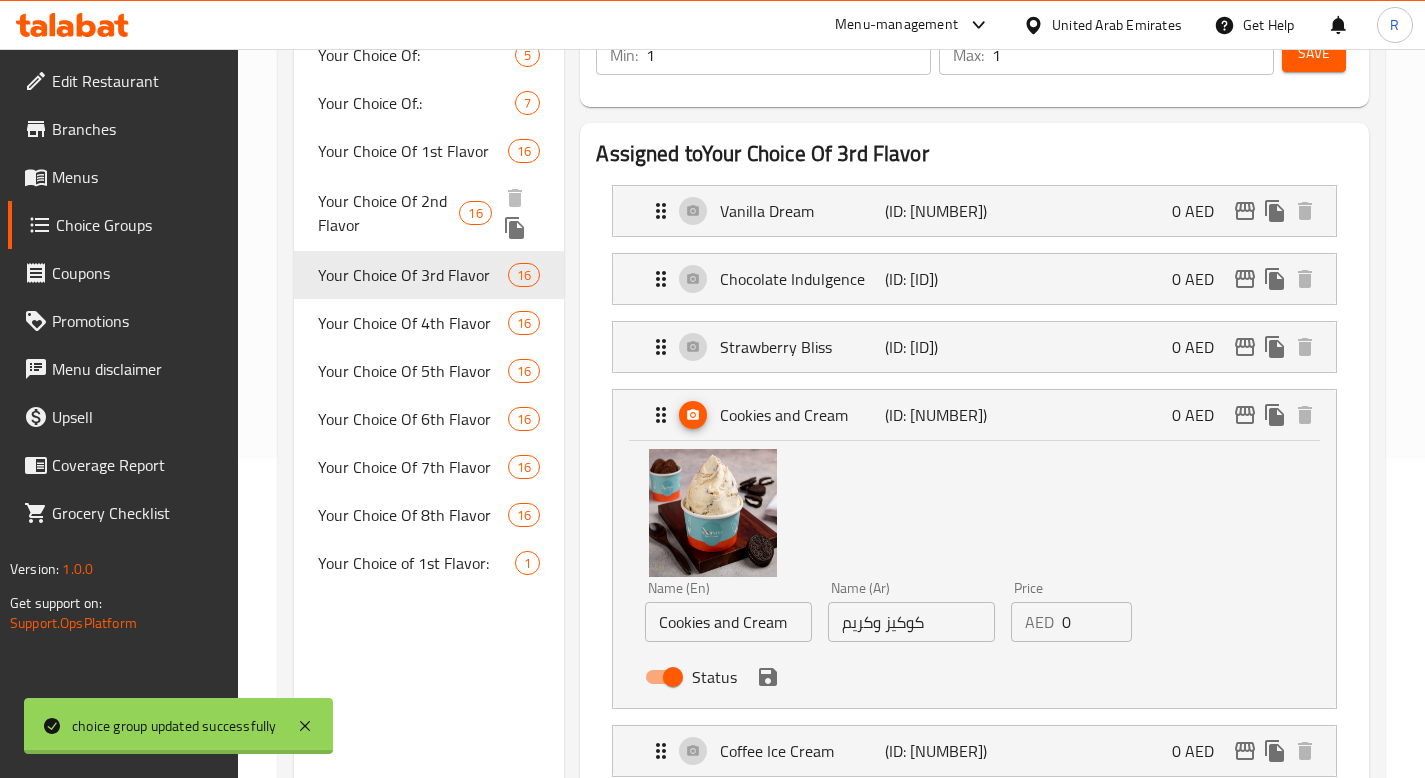 click on "Your Choice Of 2nd Flavor" at bounding box center [389, 213] 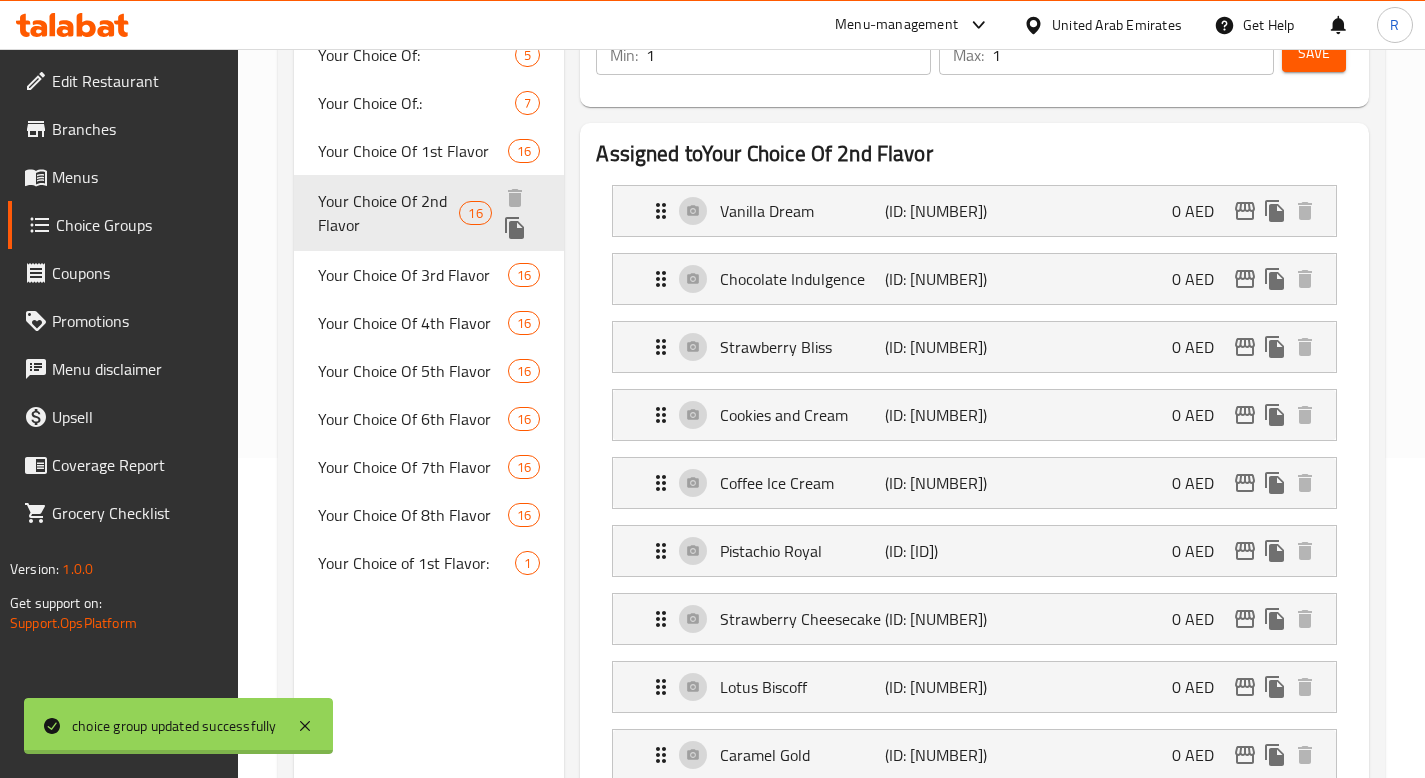 type on "Your Choice Of 2nd Flavor" 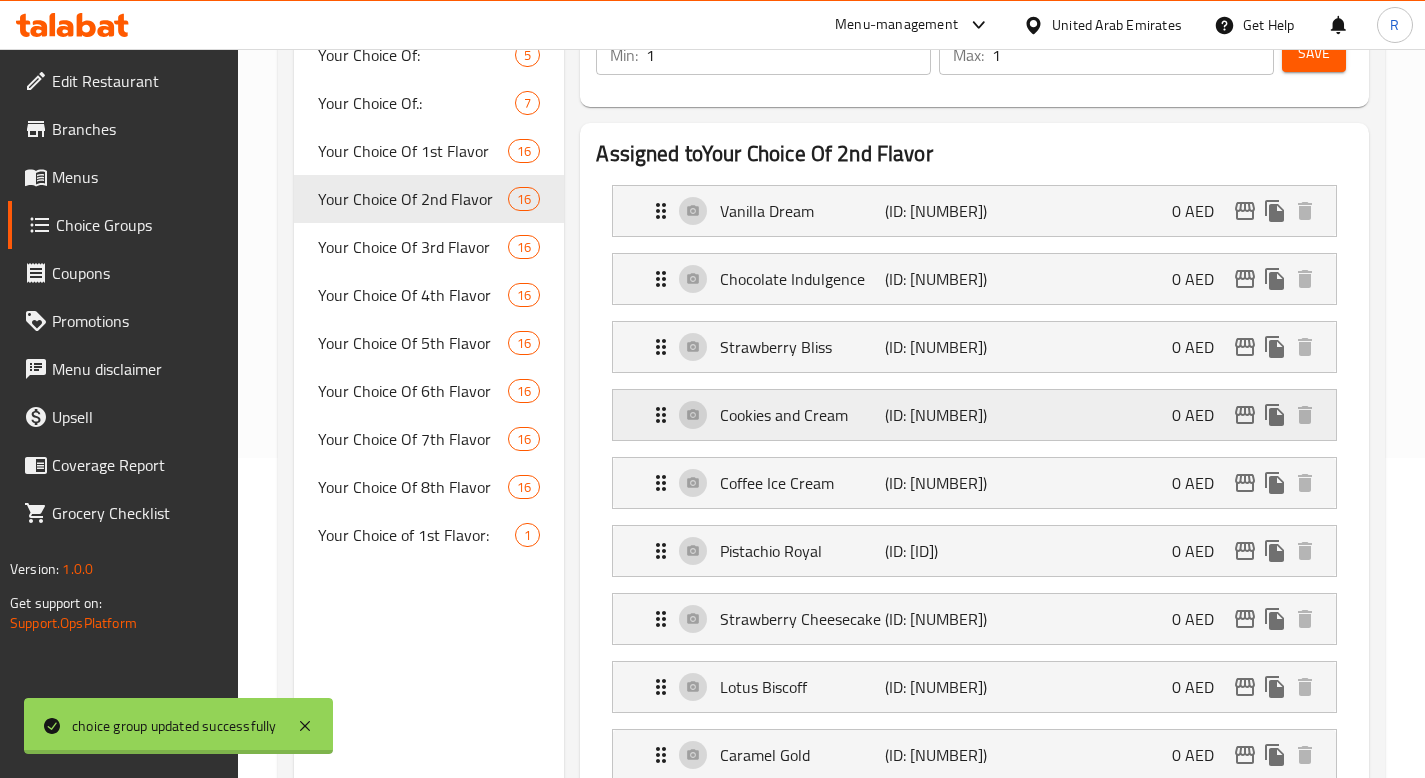click on "Cookies and Cream" at bounding box center [802, 415] 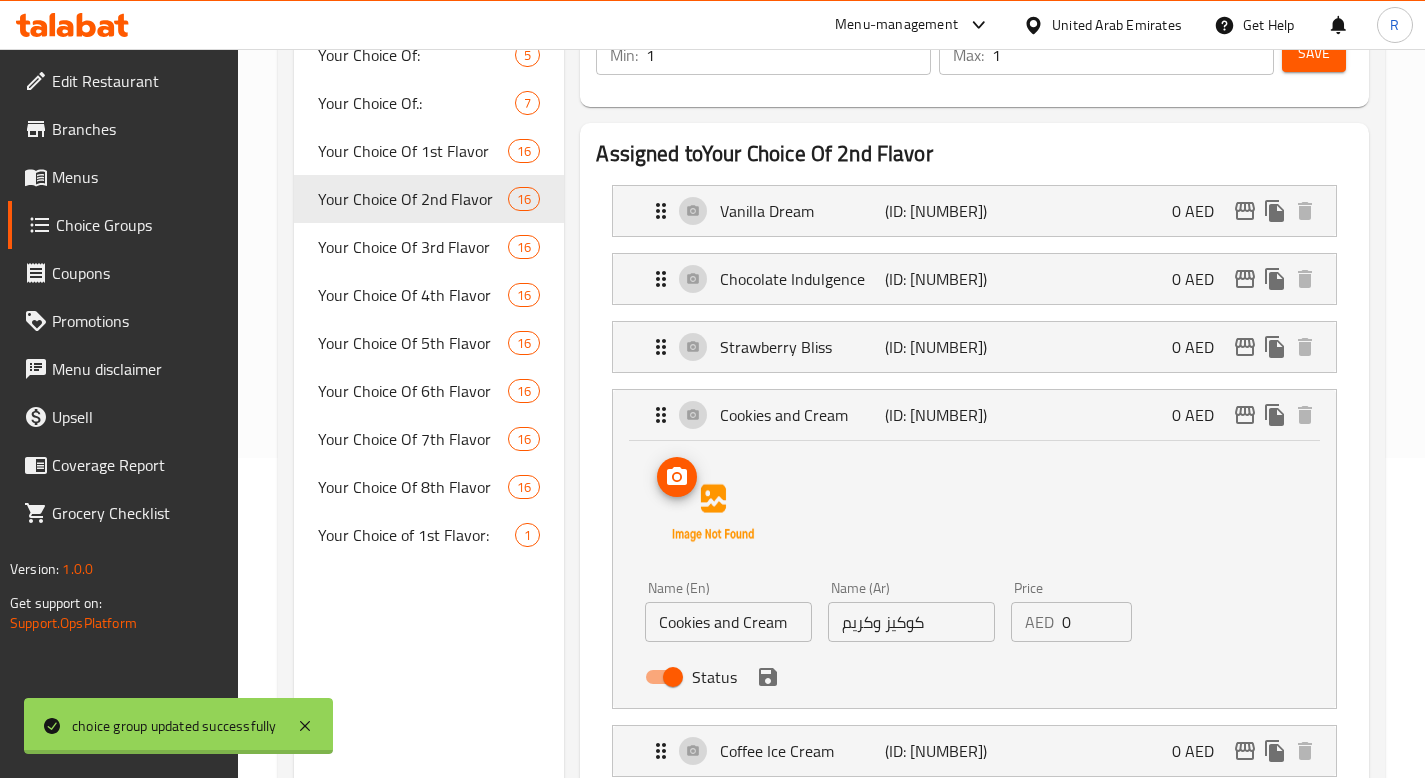 click 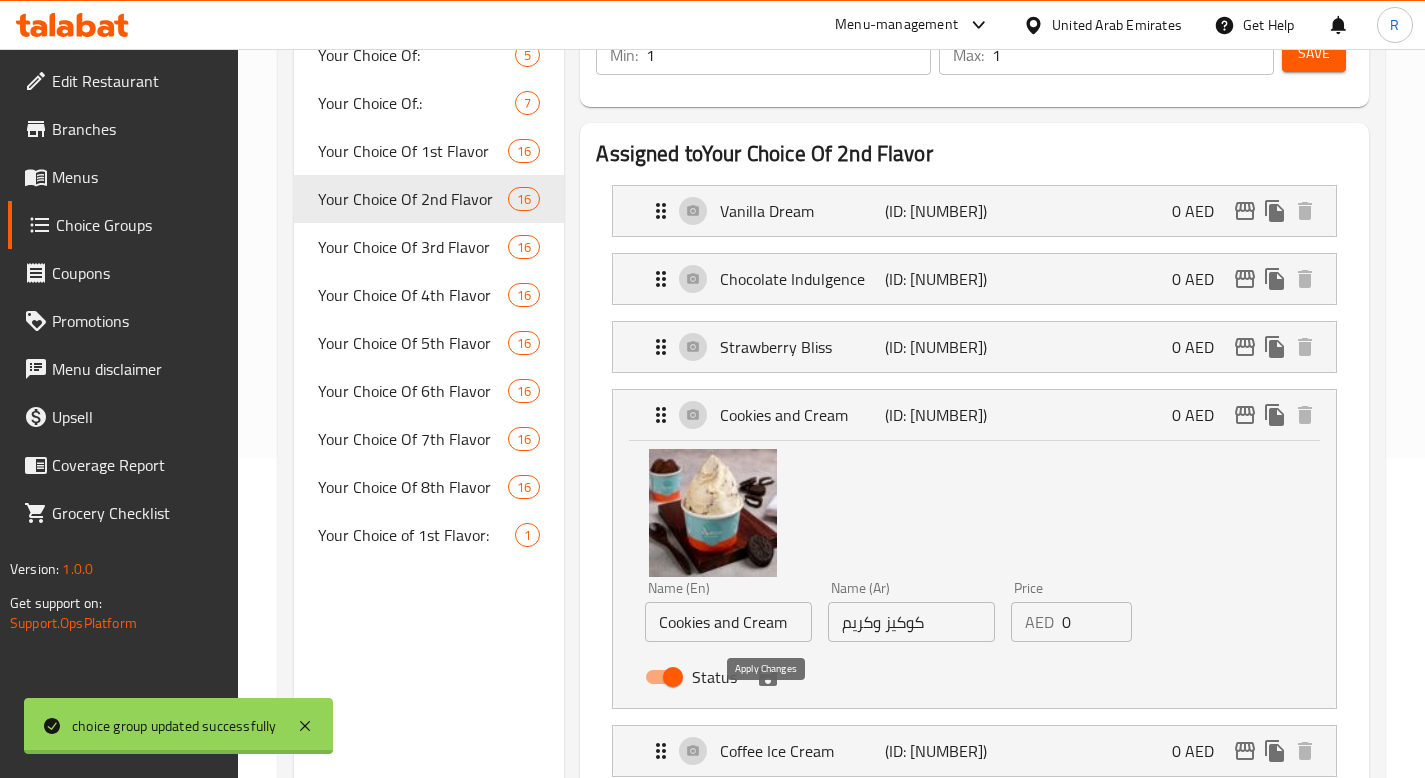 click 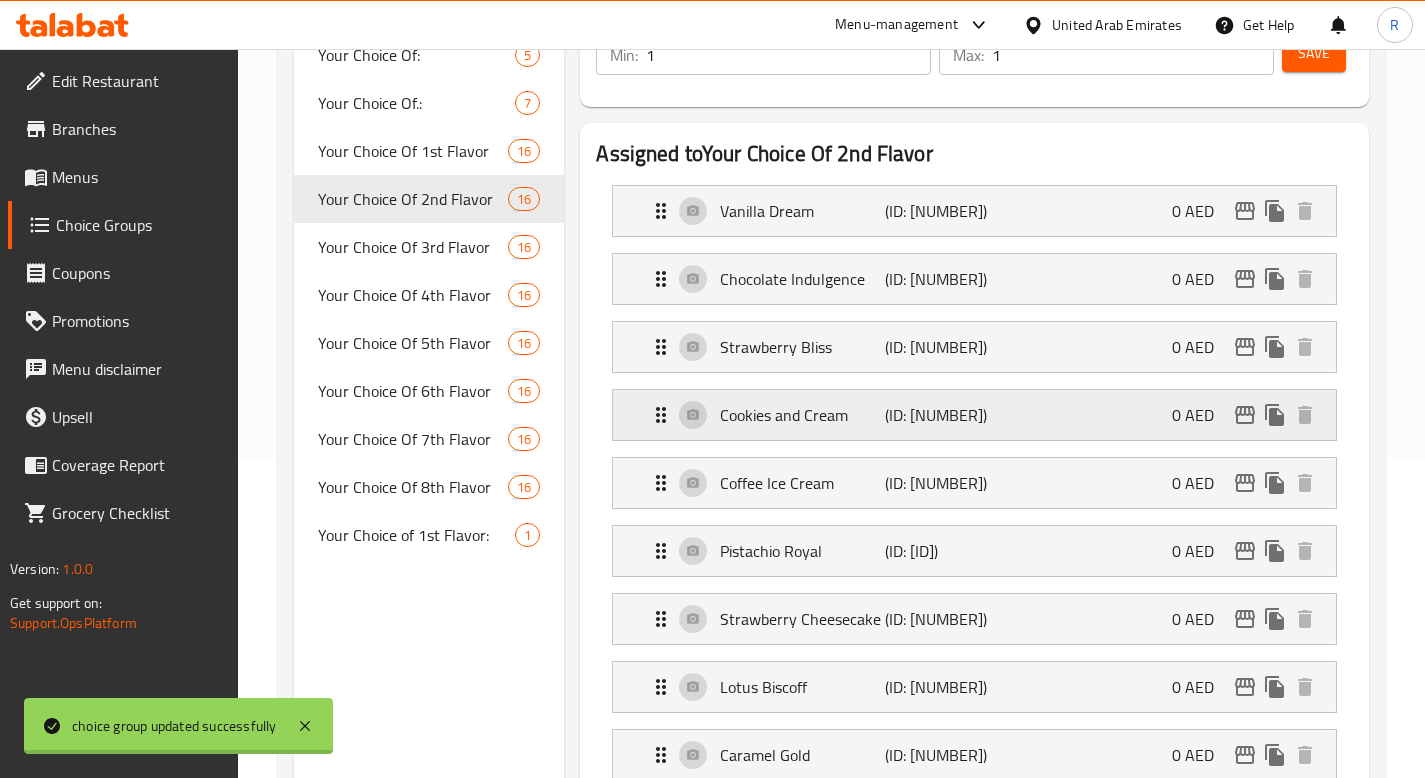 click on "Cookies and Cream" at bounding box center (802, 415) 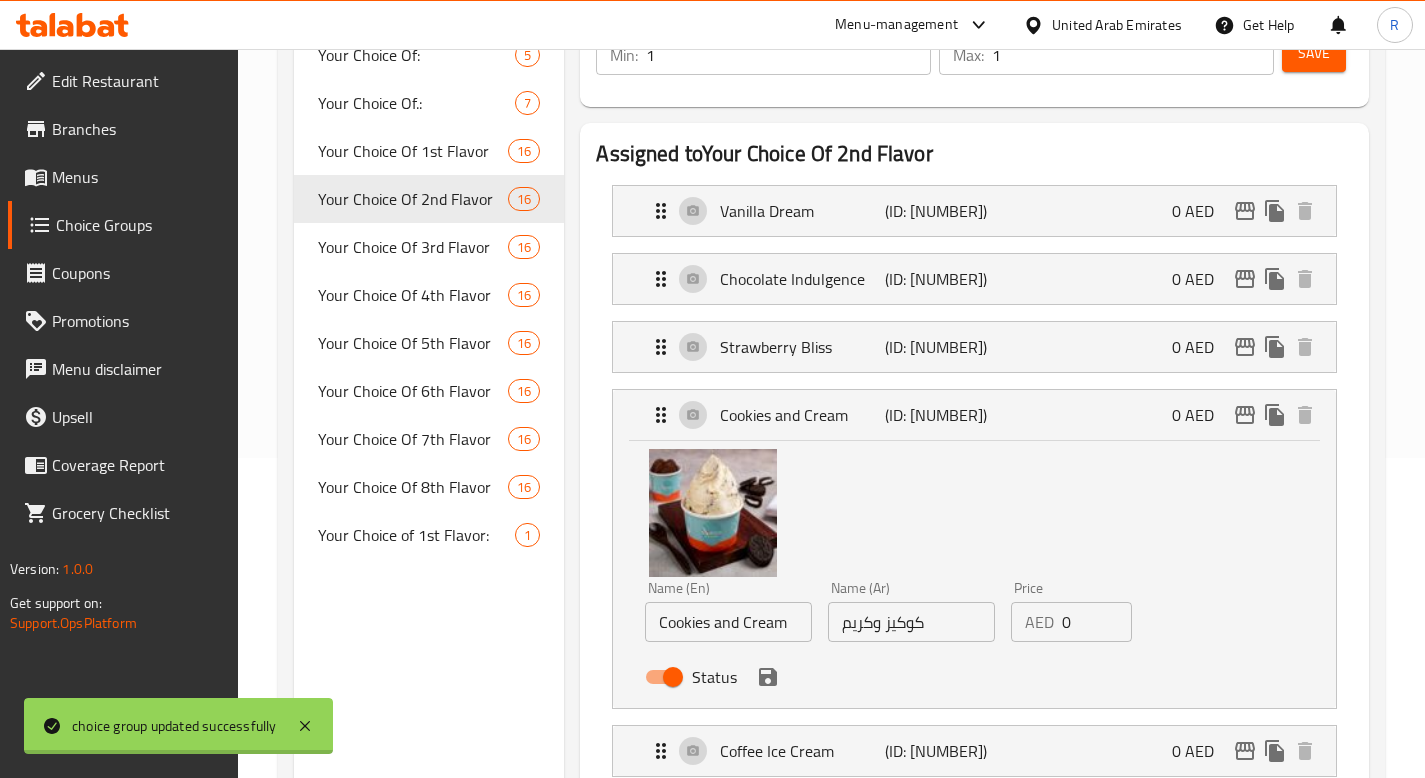 click on "Save" at bounding box center (1314, 53) 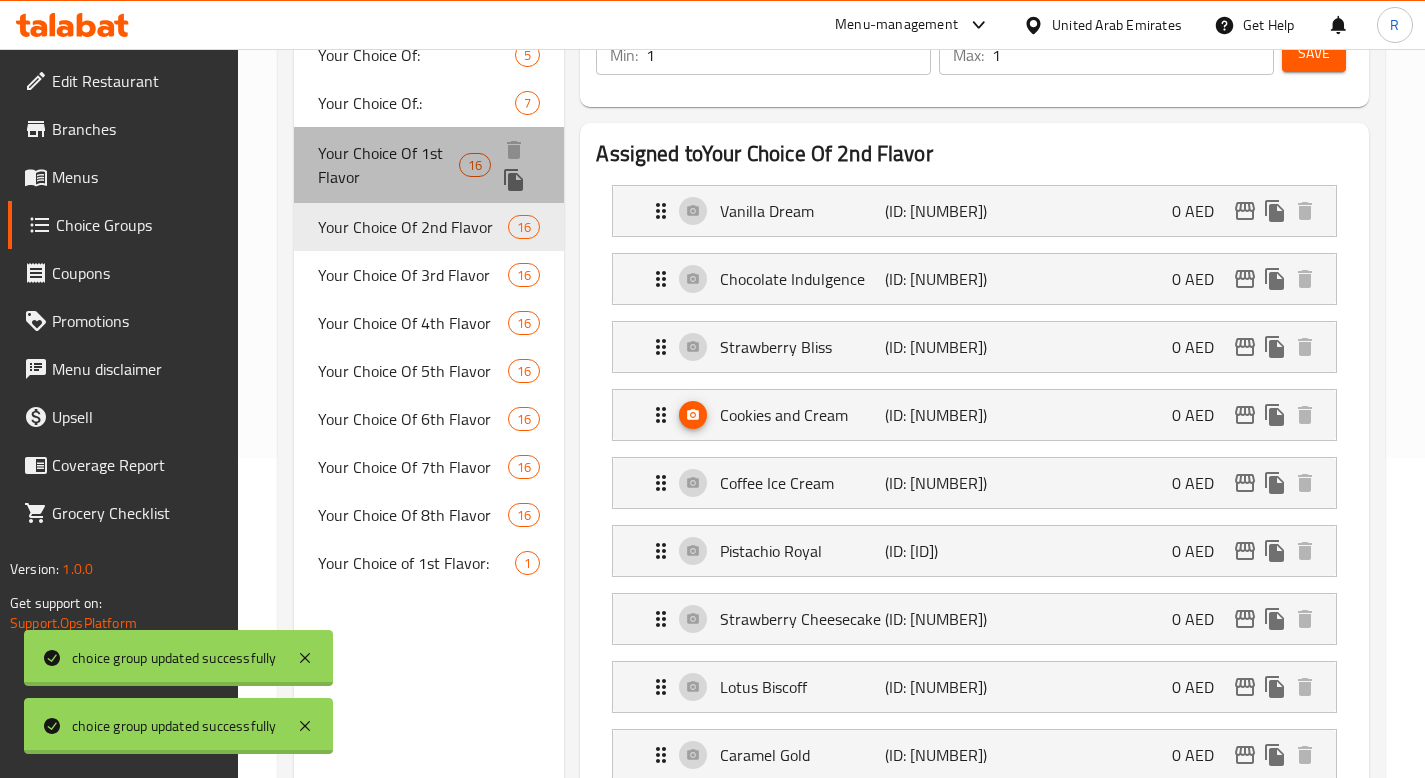 click on "Your Choice Of 1st Flavor" at bounding box center (388, 165) 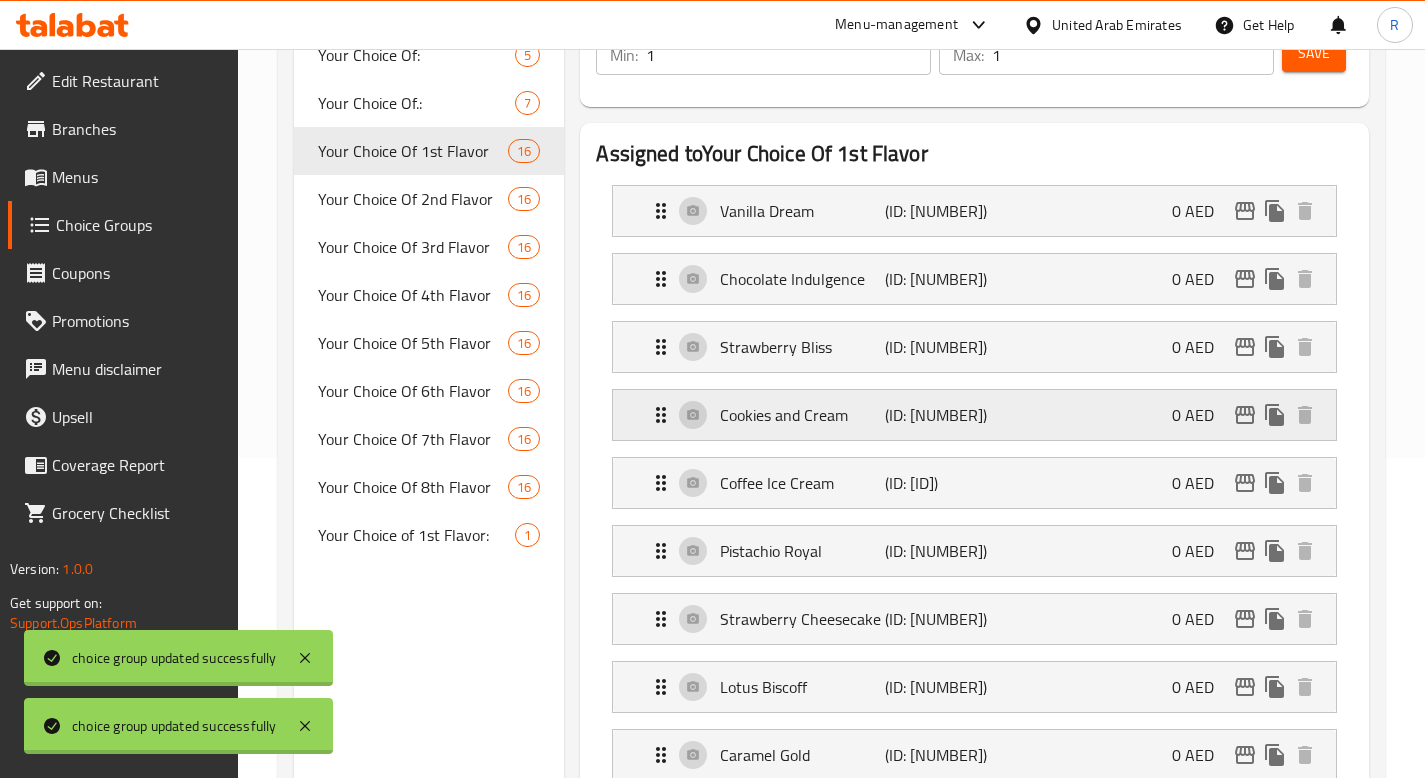 click on "Cookies and Cream  (ID: [NUMBER]) 0 AED" at bounding box center [980, 415] 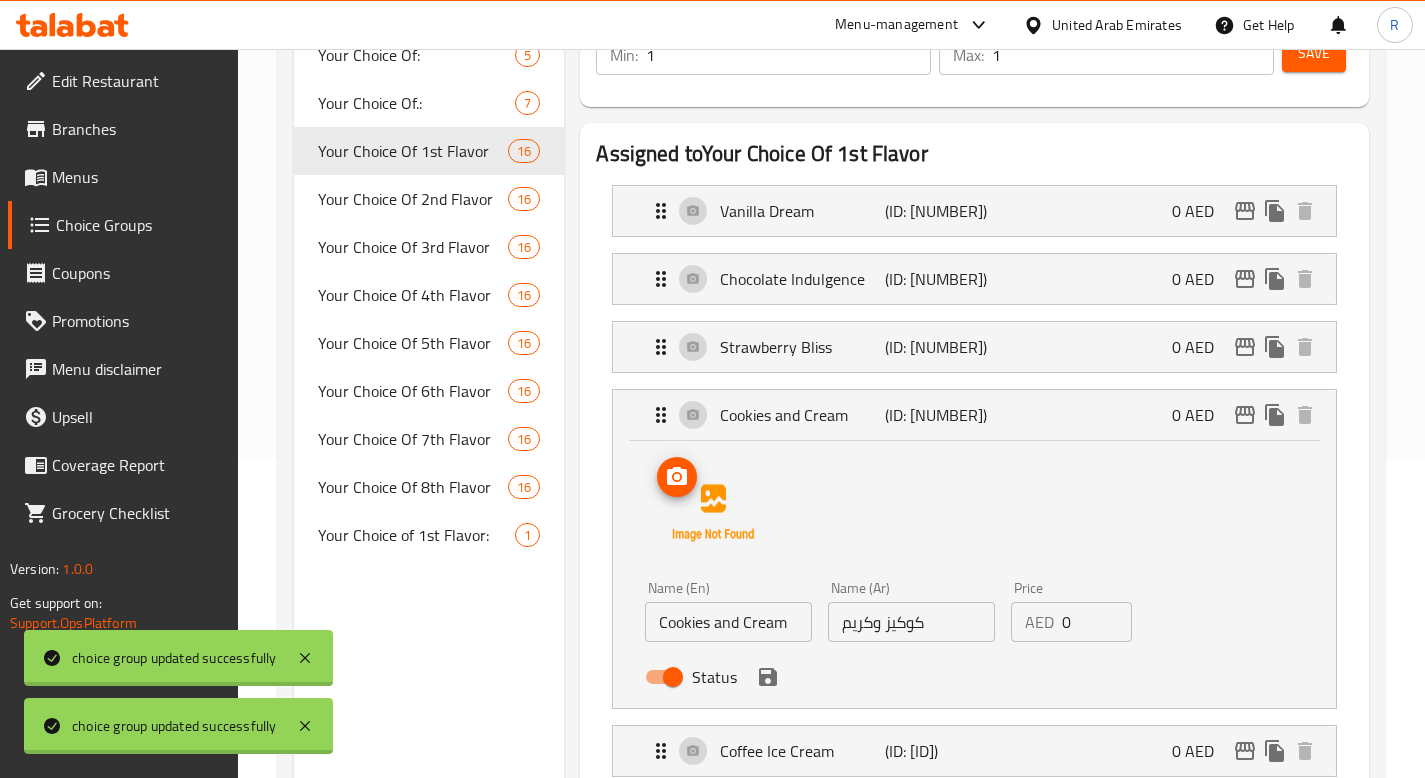 click at bounding box center (713, 513) 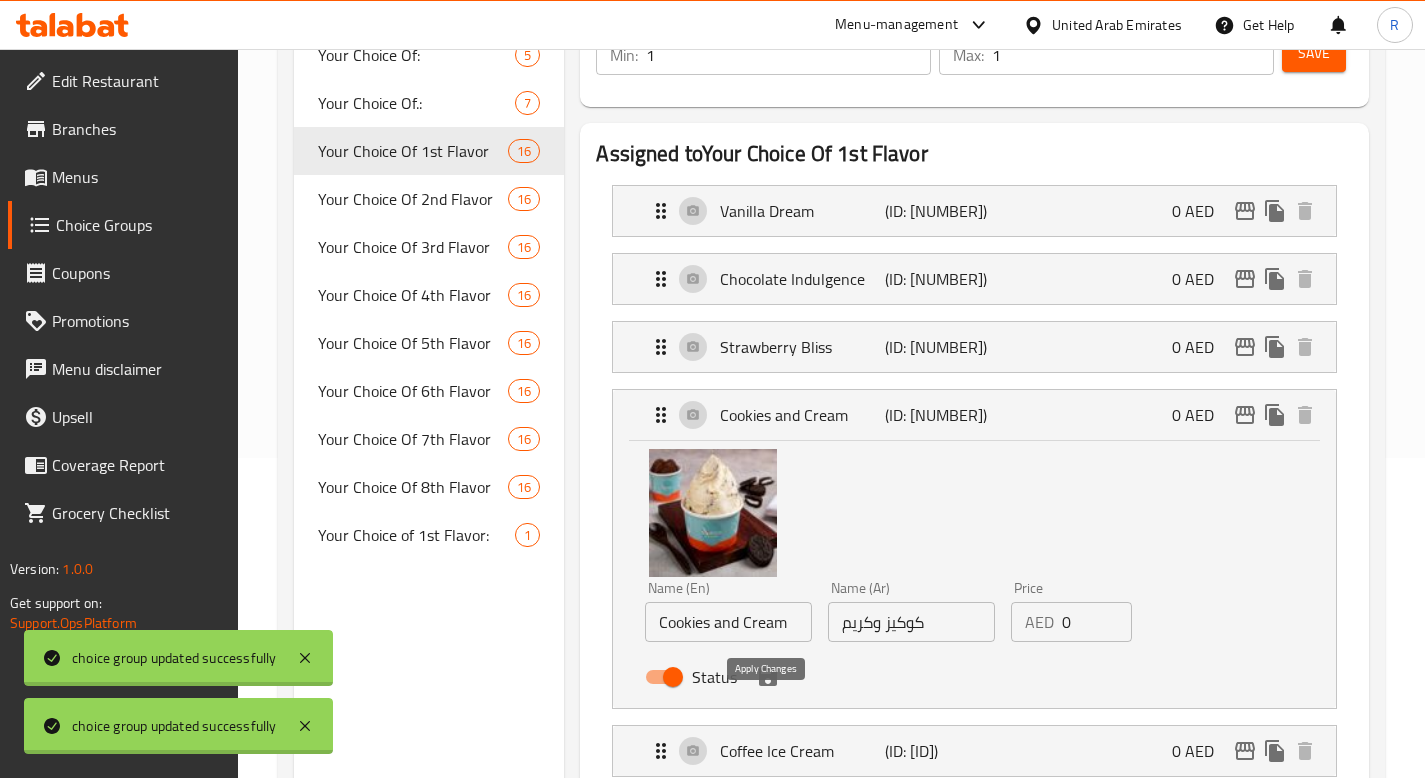 click 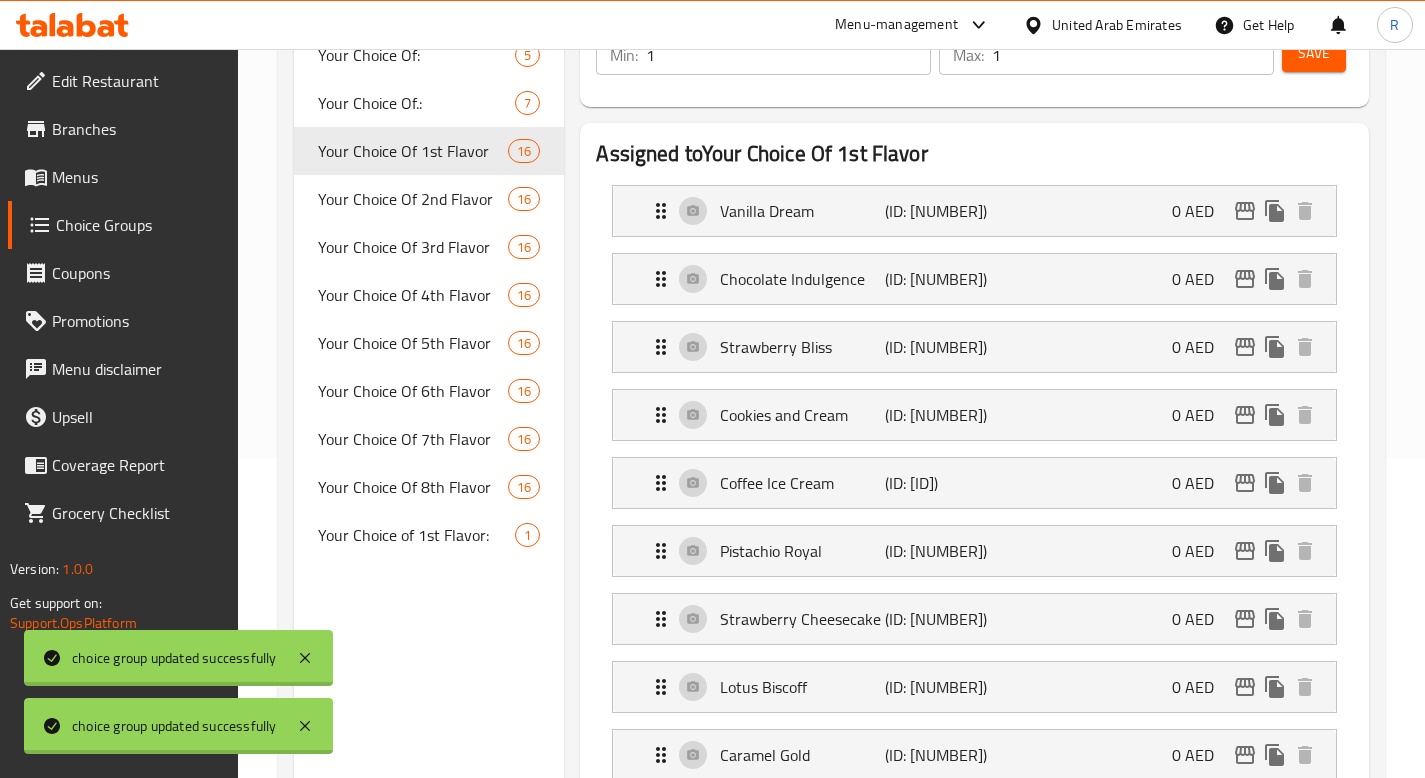 click on "Save" at bounding box center (1314, 53) 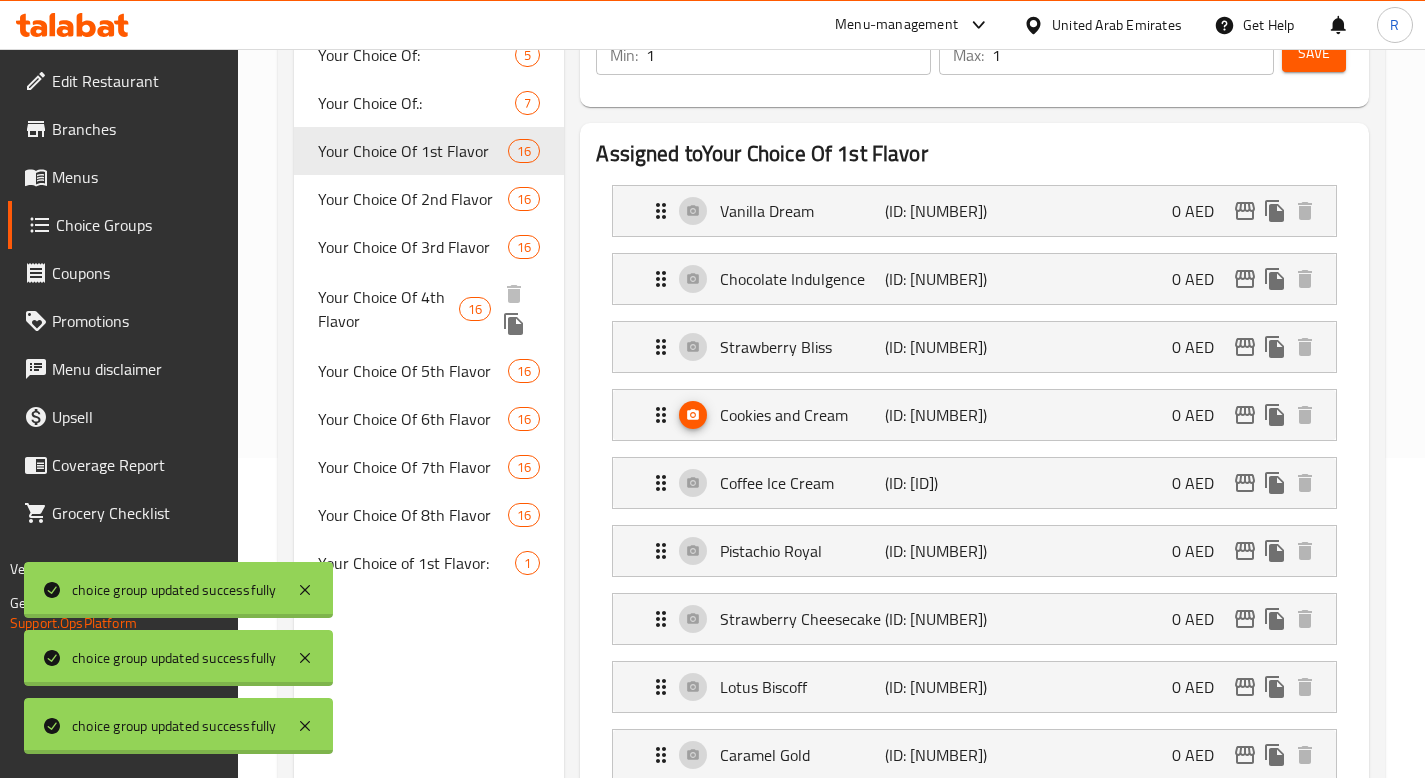 click on "Your Choice Of 4th Flavor" at bounding box center (388, 309) 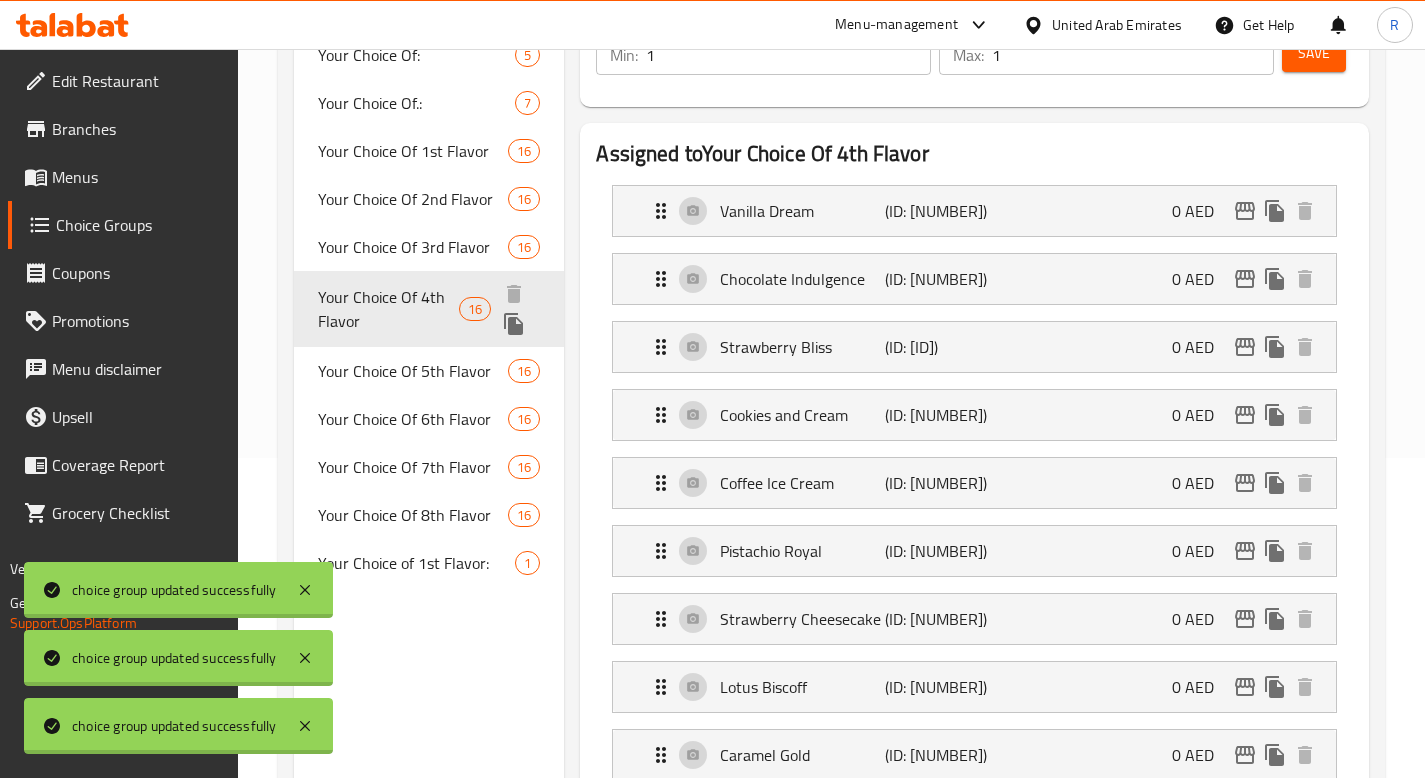 type on "Your Choice Of 4th Flavor" 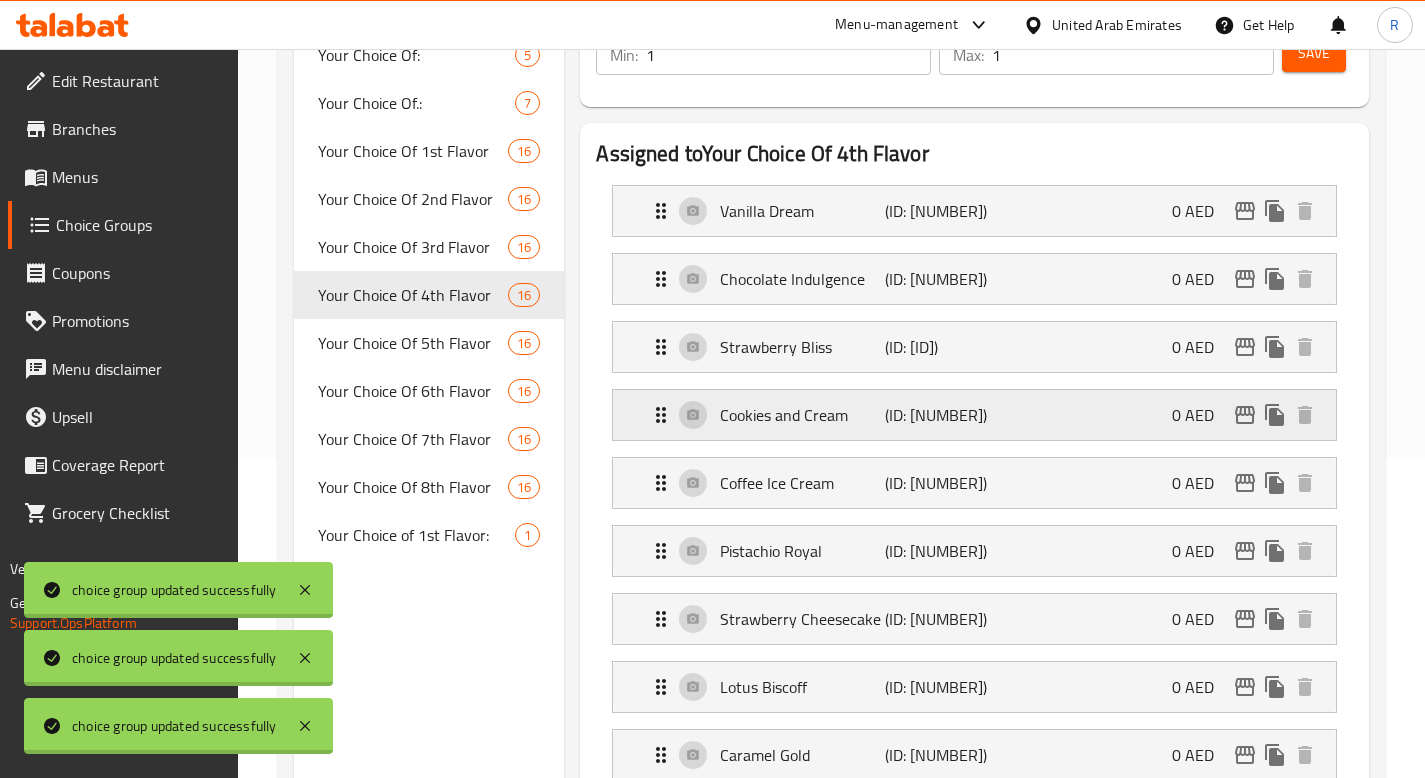 click on "Cookies and Cream" at bounding box center (802, 415) 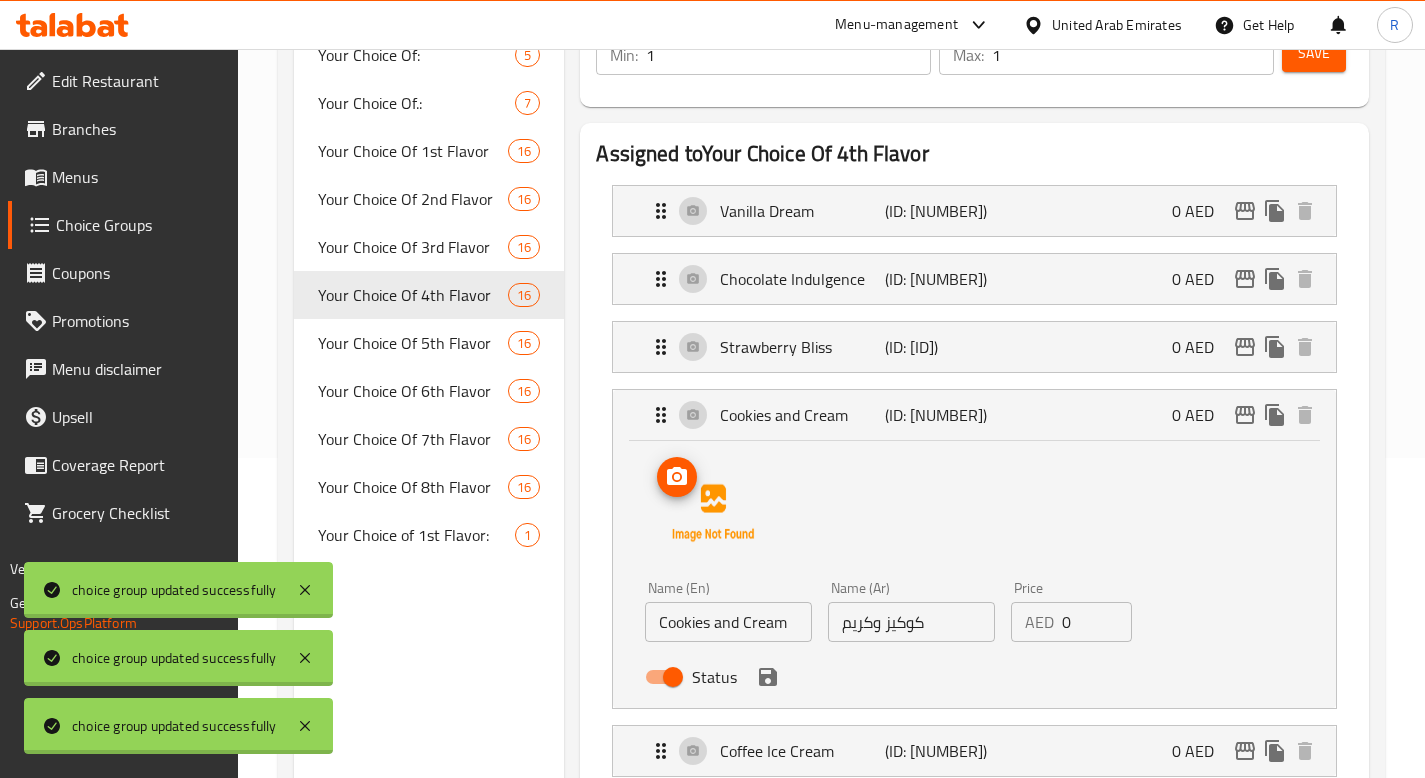 click at bounding box center (713, 513) 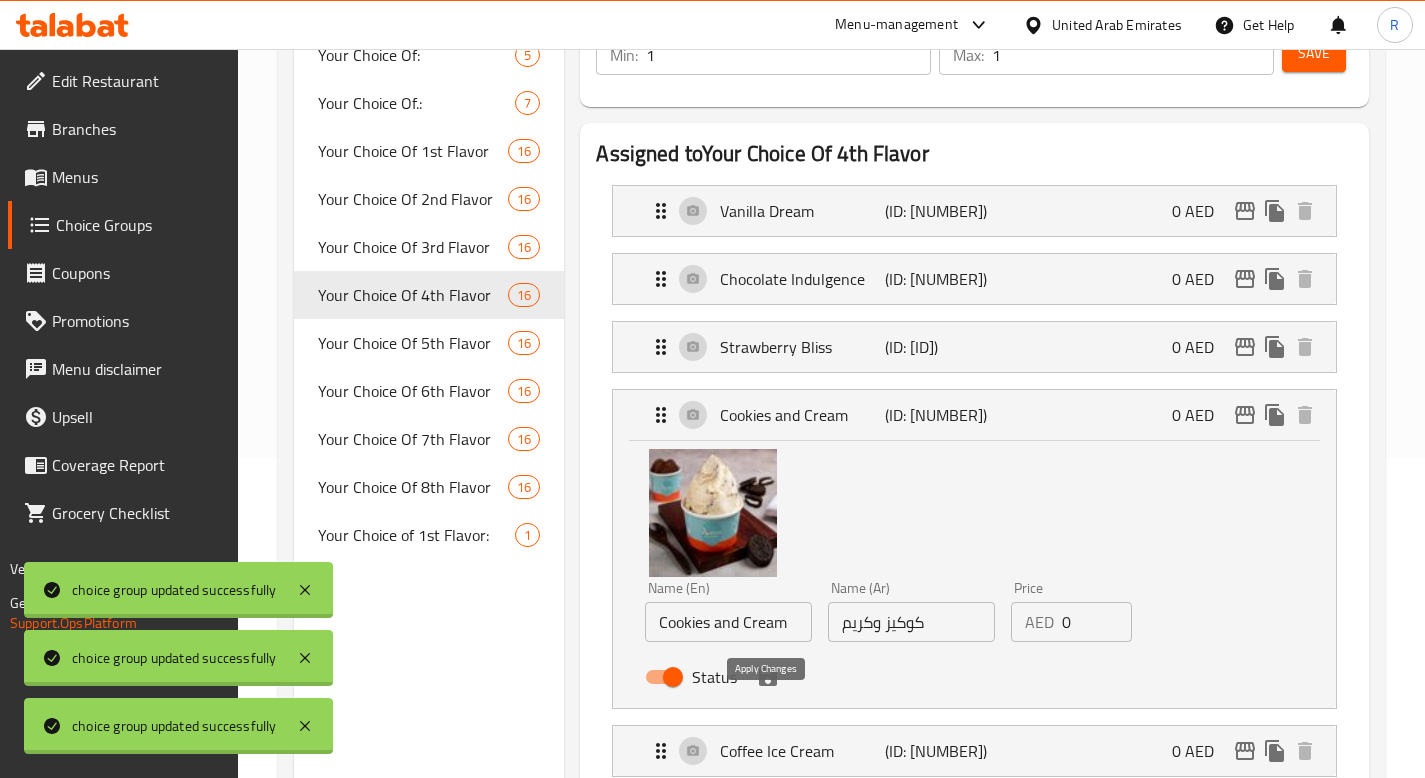 click 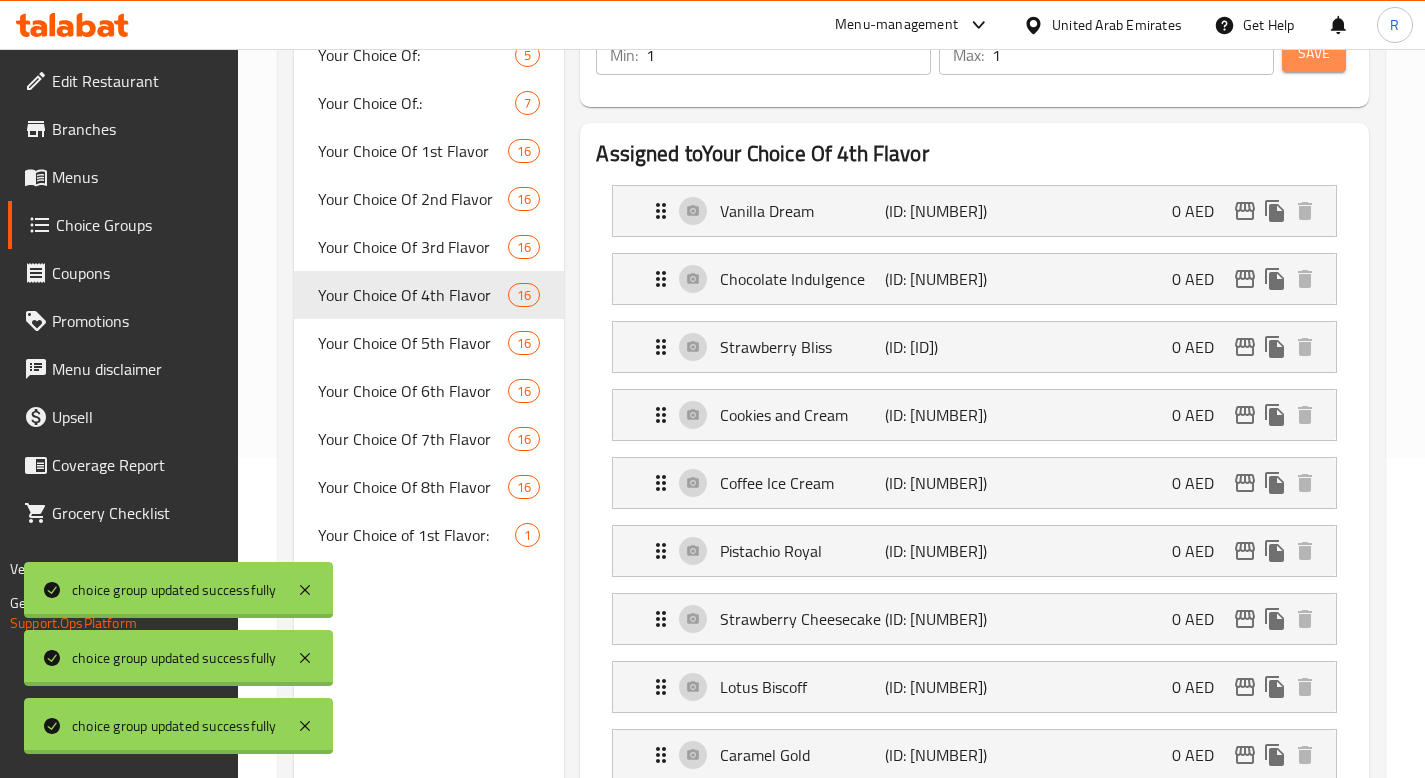 click on "Save" at bounding box center [1314, 53] 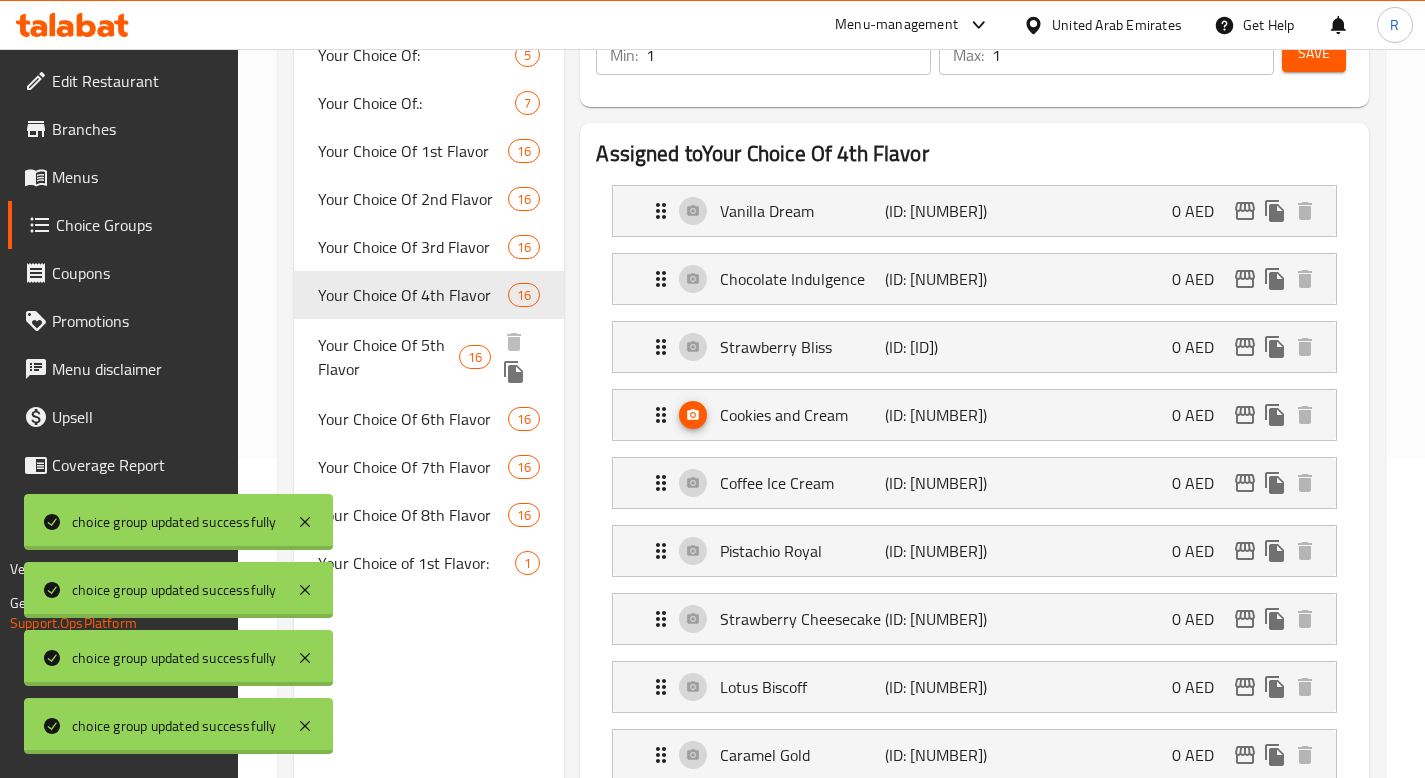 click on "Your Choice Of 5th Flavor" at bounding box center [388, 357] 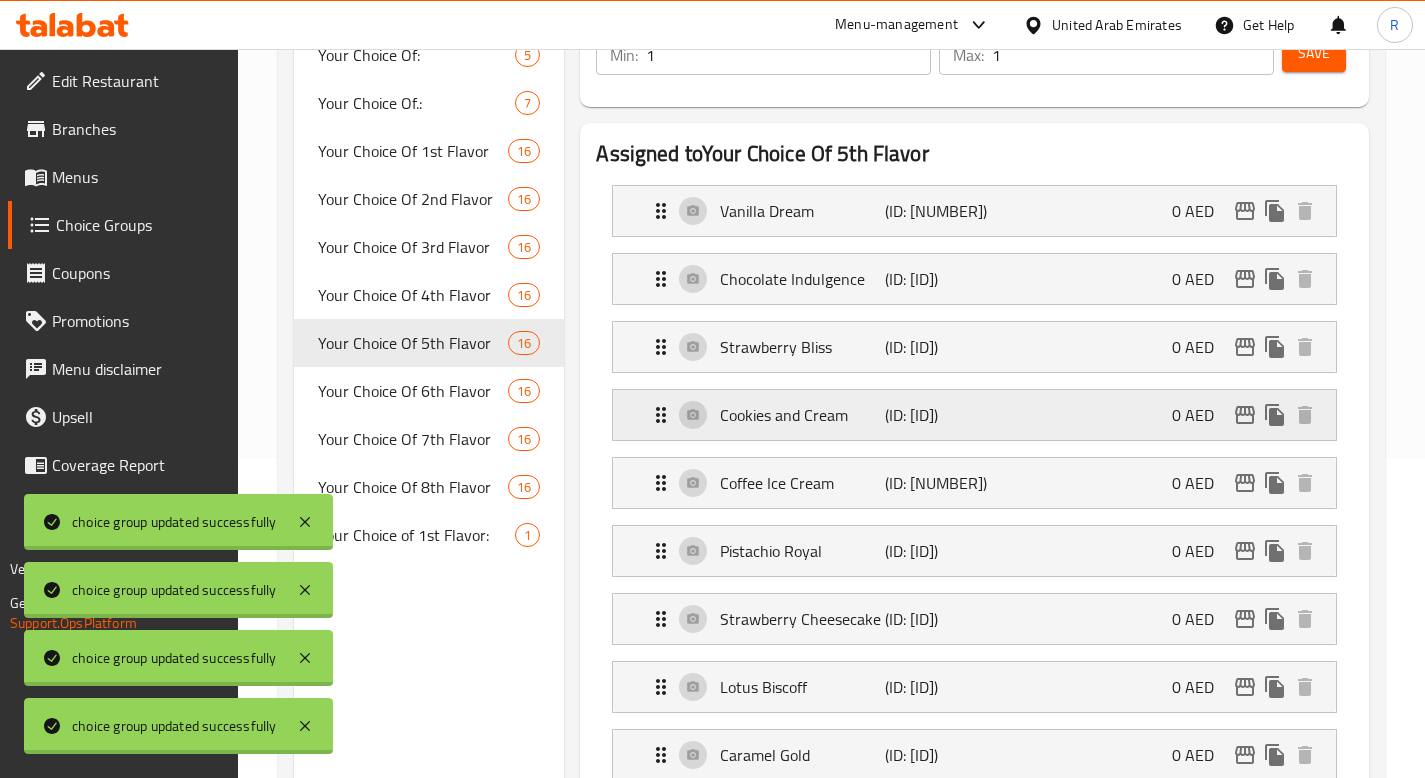 click on "Cookies and Cream" at bounding box center (802, 415) 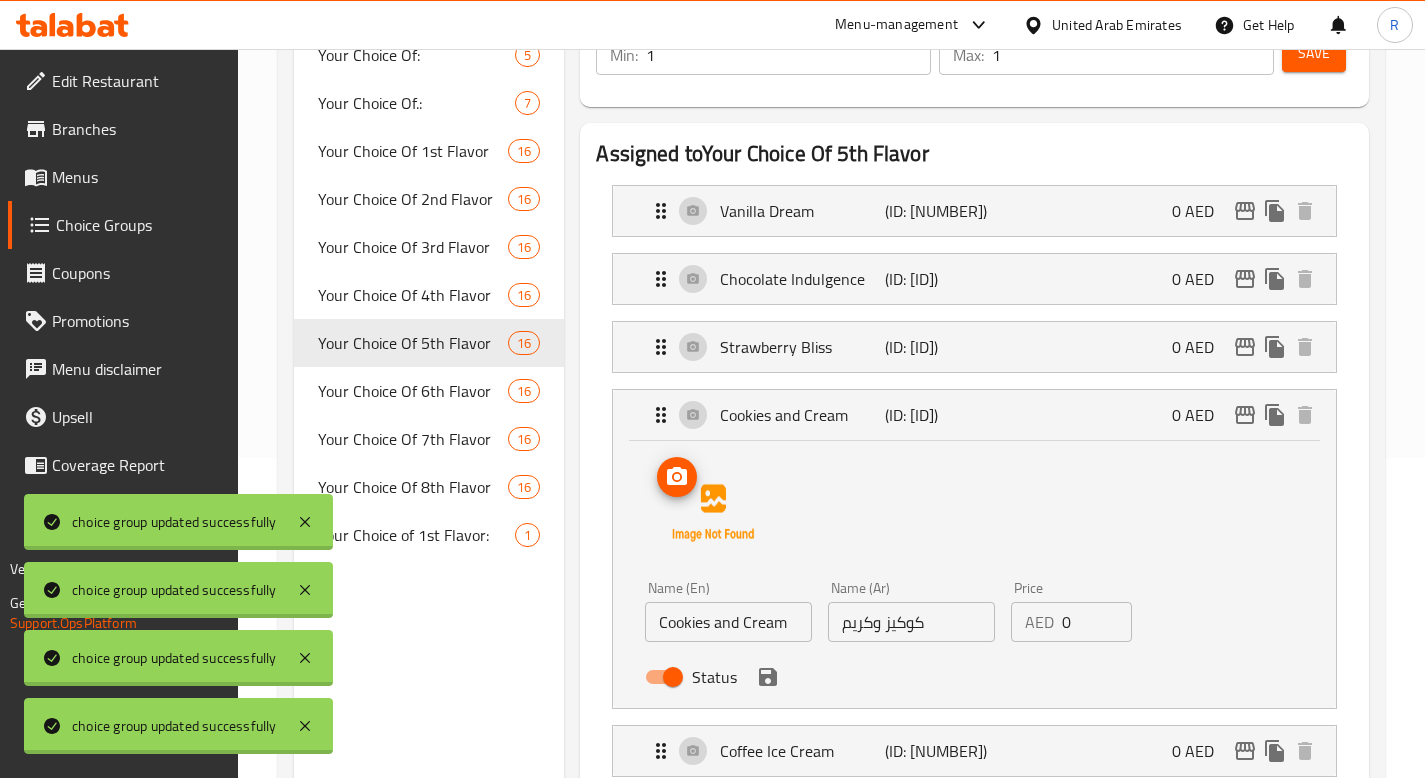 click at bounding box center (713, 513) 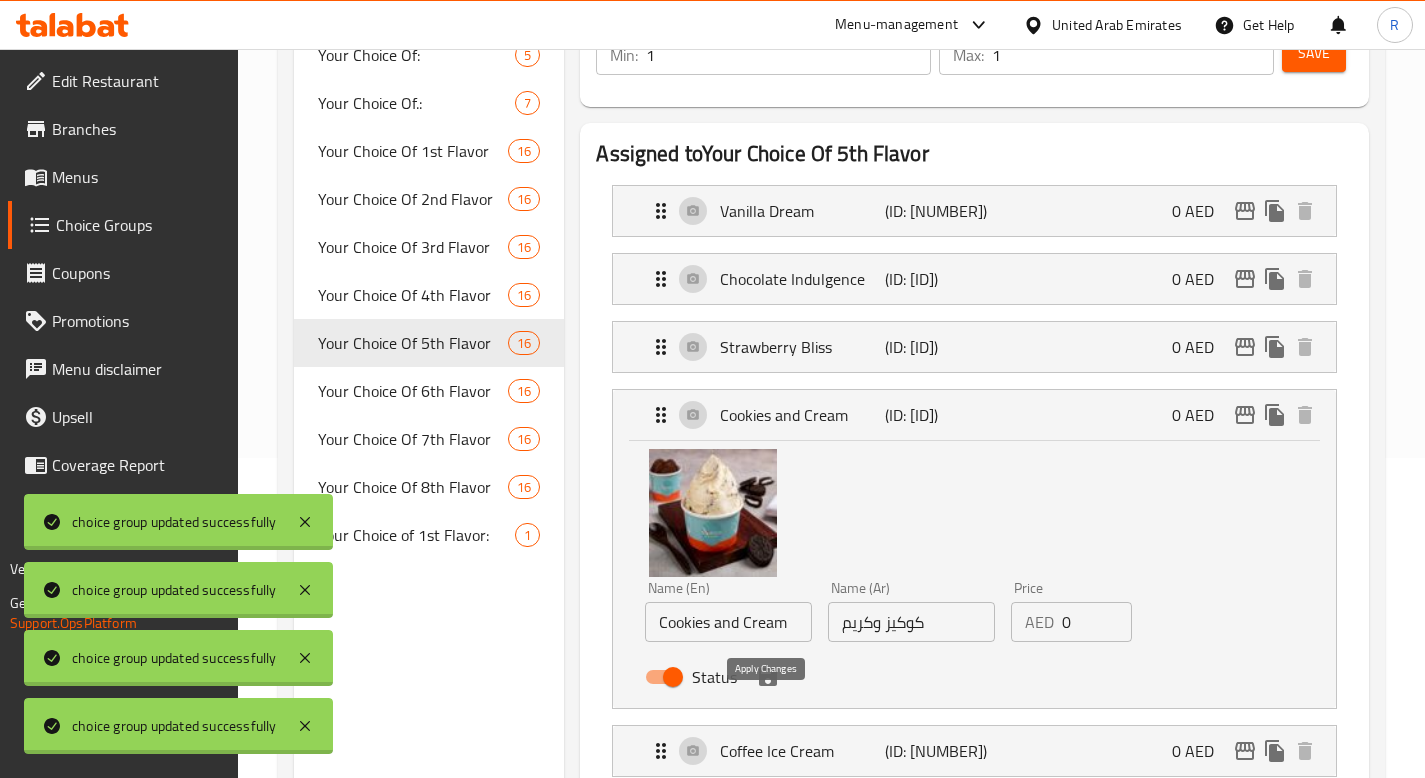 click 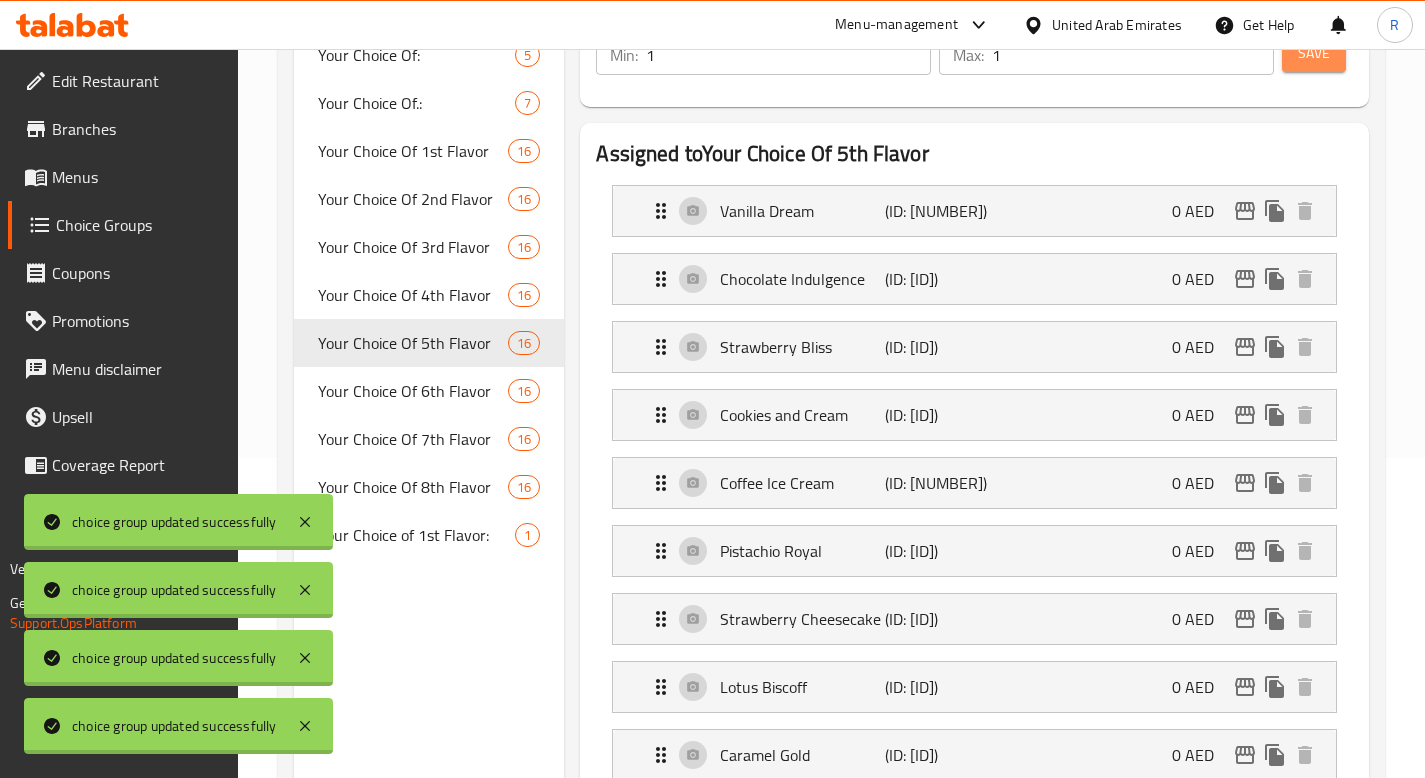 click on "Save" at bounding box center (1314, 53) 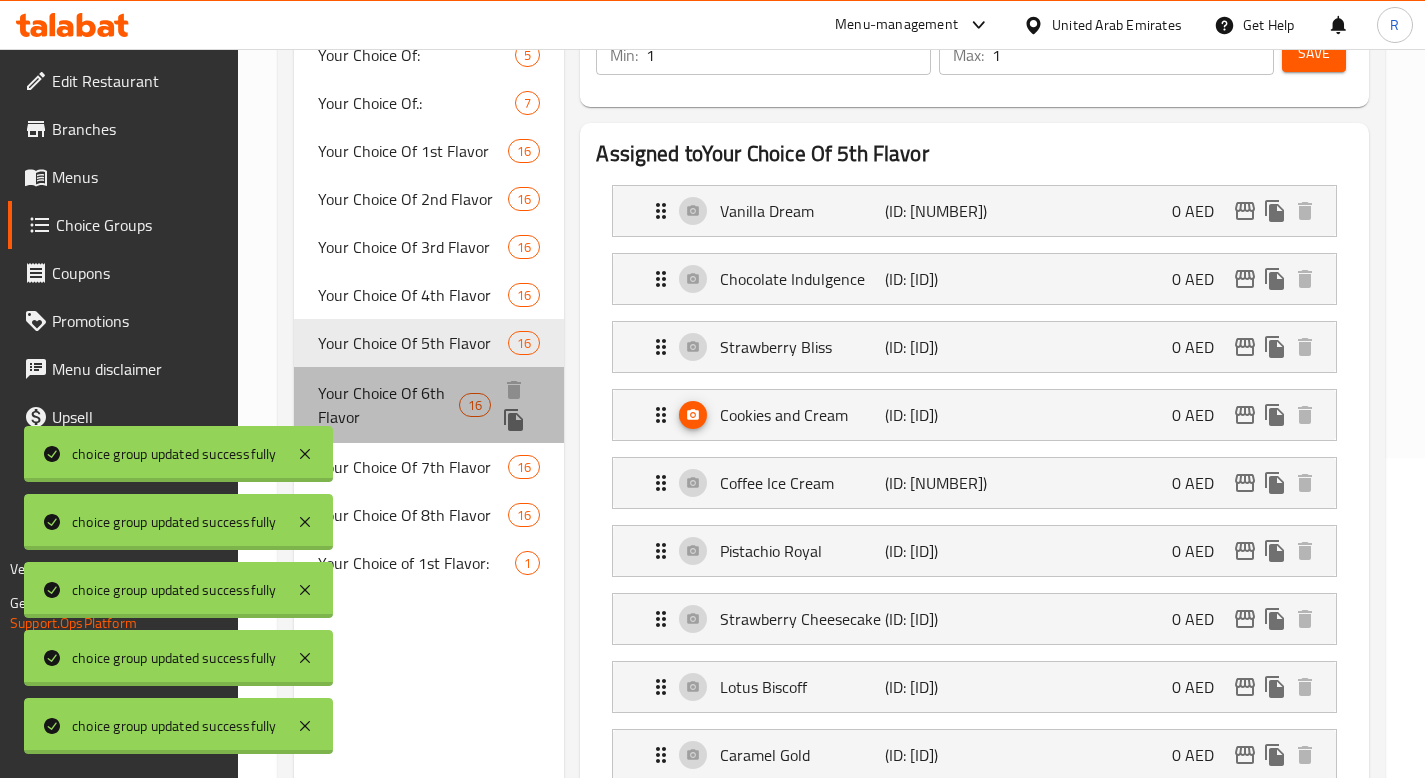 click on "Your Choice Of 6th Flavor" at bounding box center (388, 405) 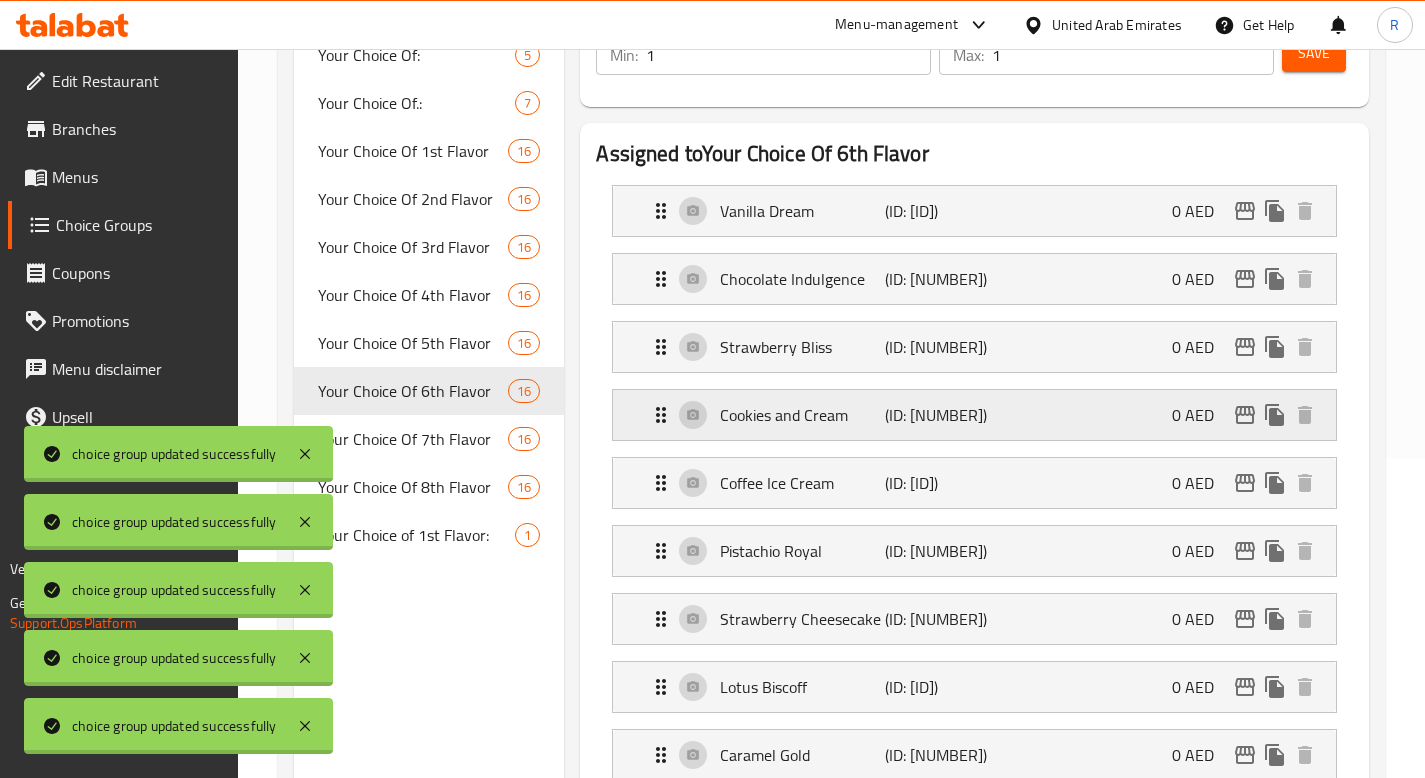 click on "Cookies and Cream  (ID: [ID]) 0 AED" at bounding box center [980, 415] 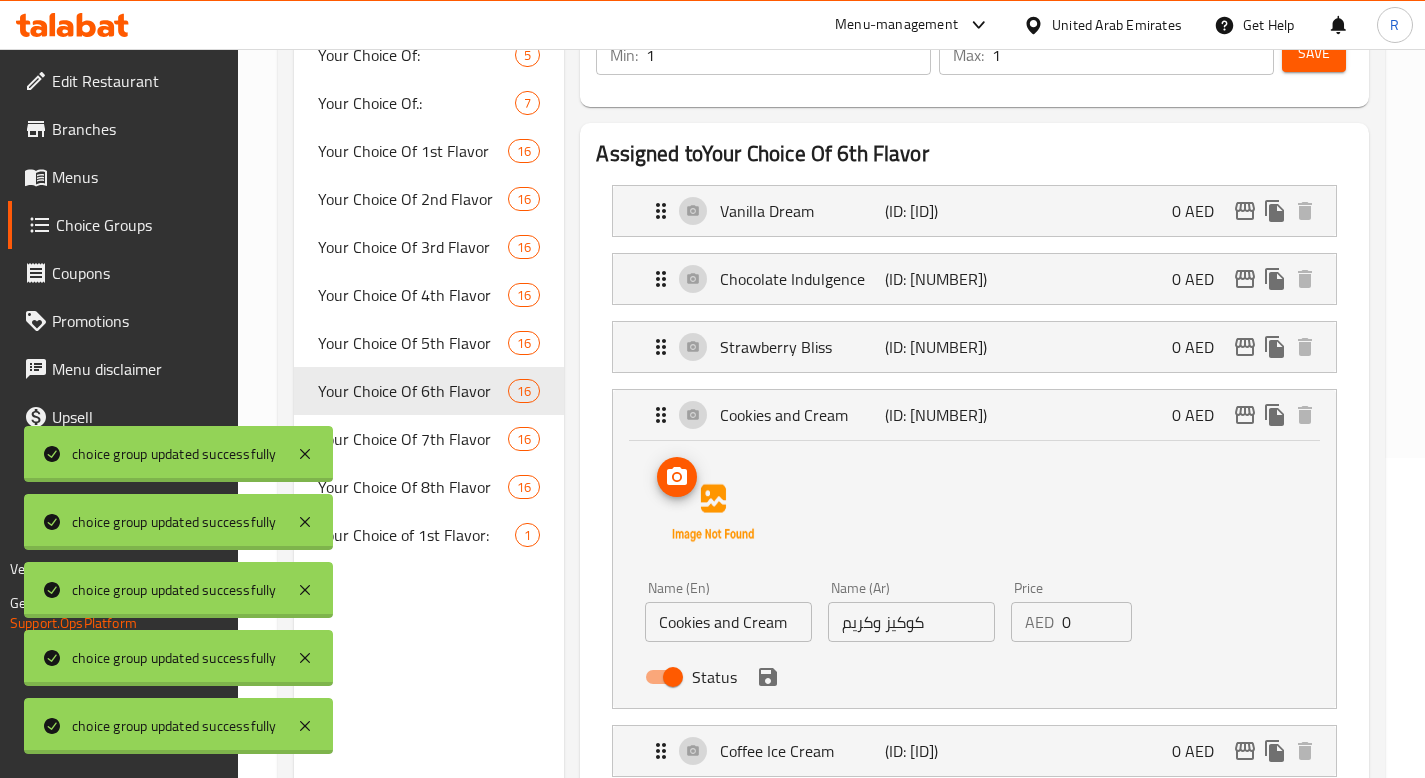 click at bounding box center [713, 513] 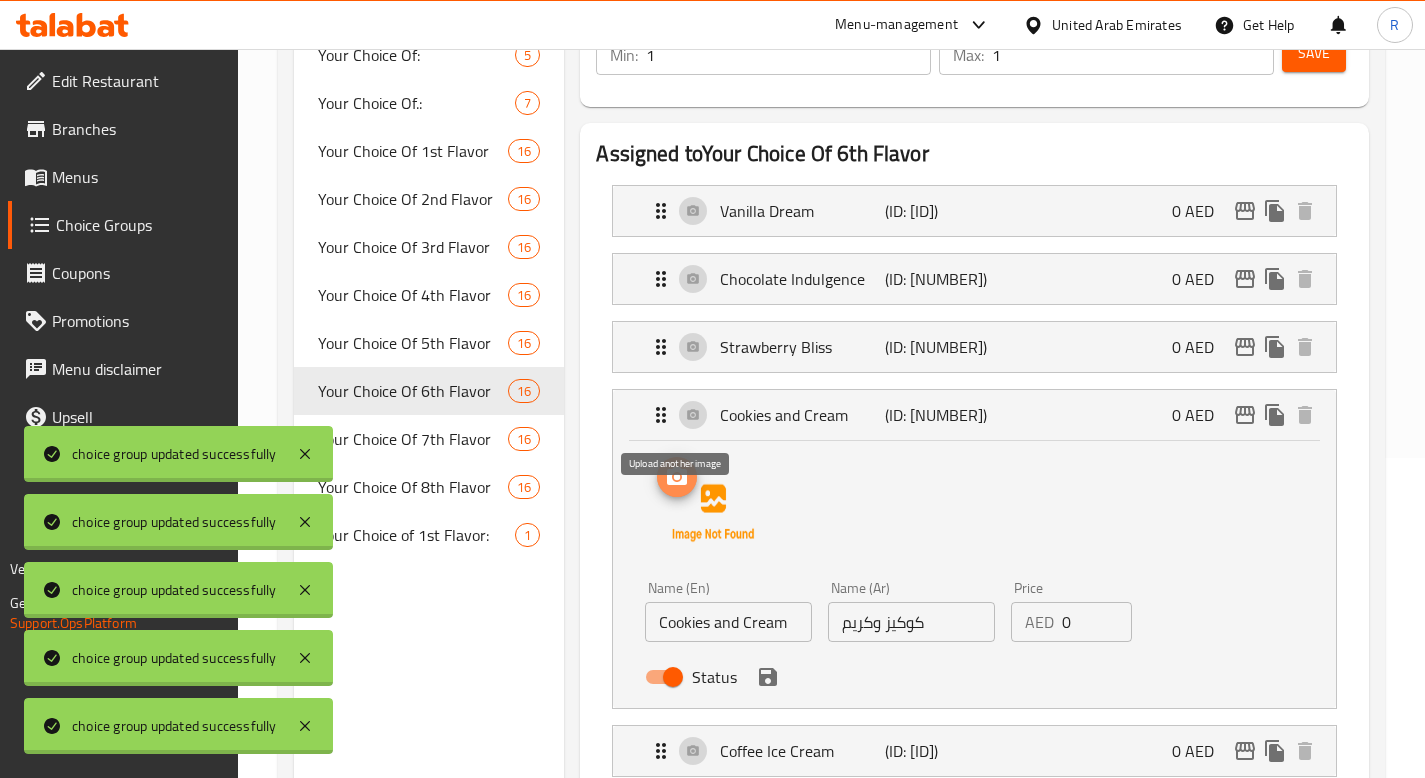 click 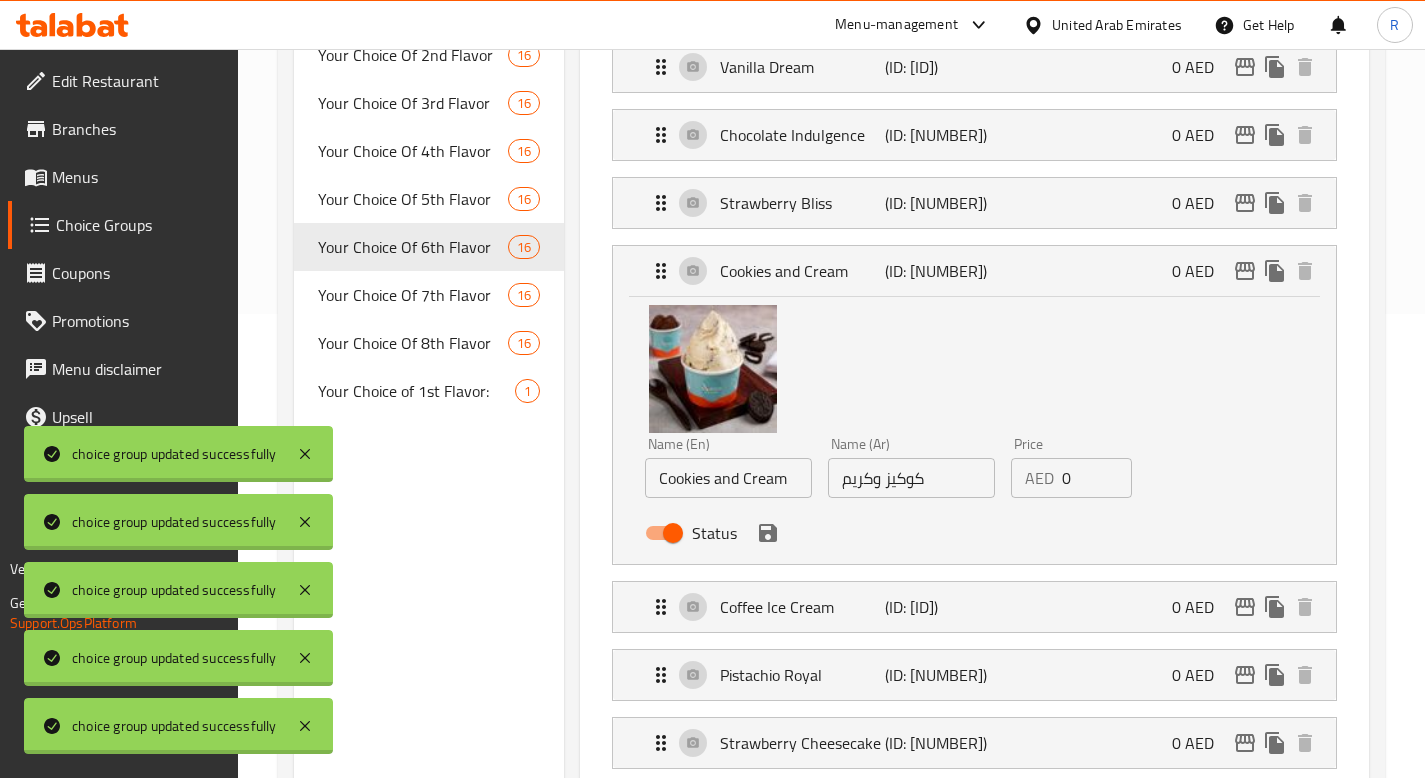 scroll, scrollTop: 442, scrollLeft: 0, axis: vertical 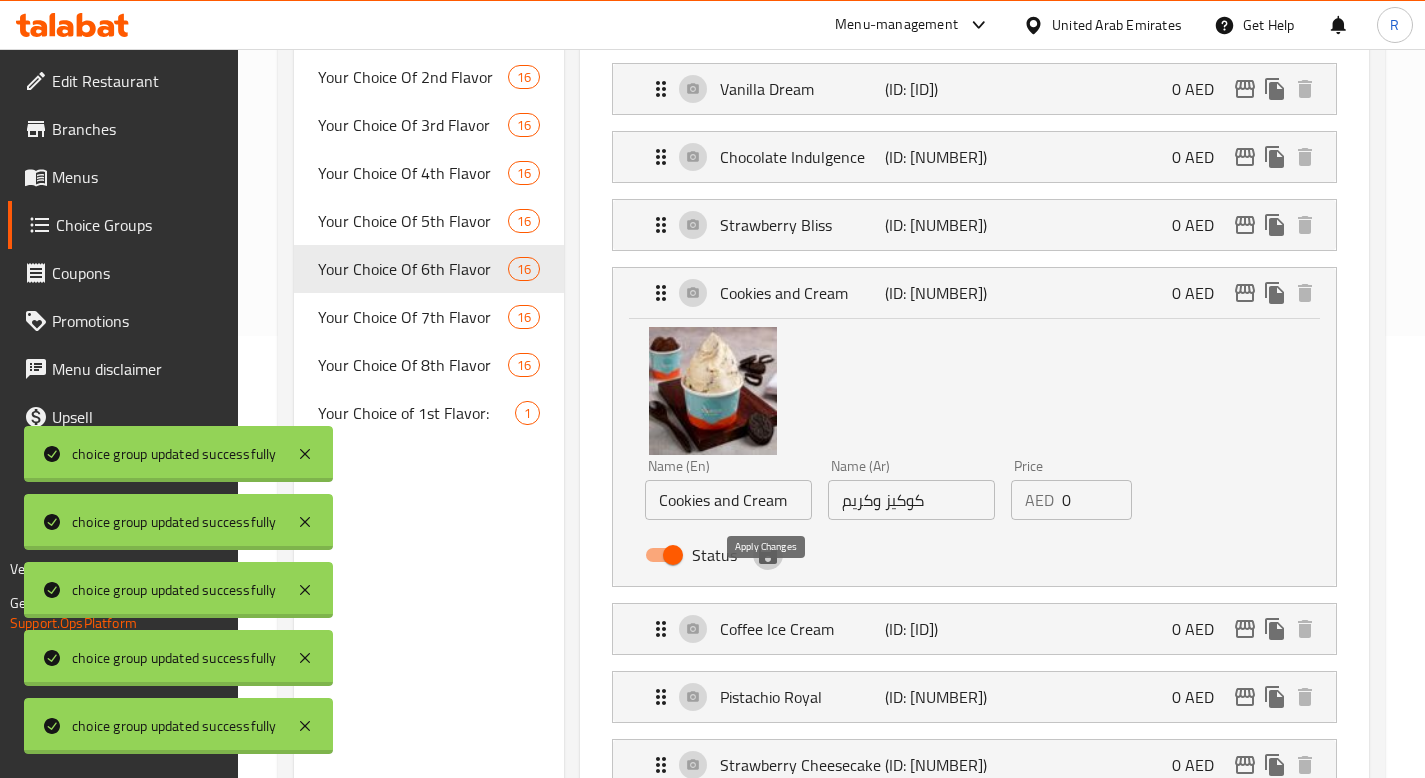 click at bounding box center (768, 555) 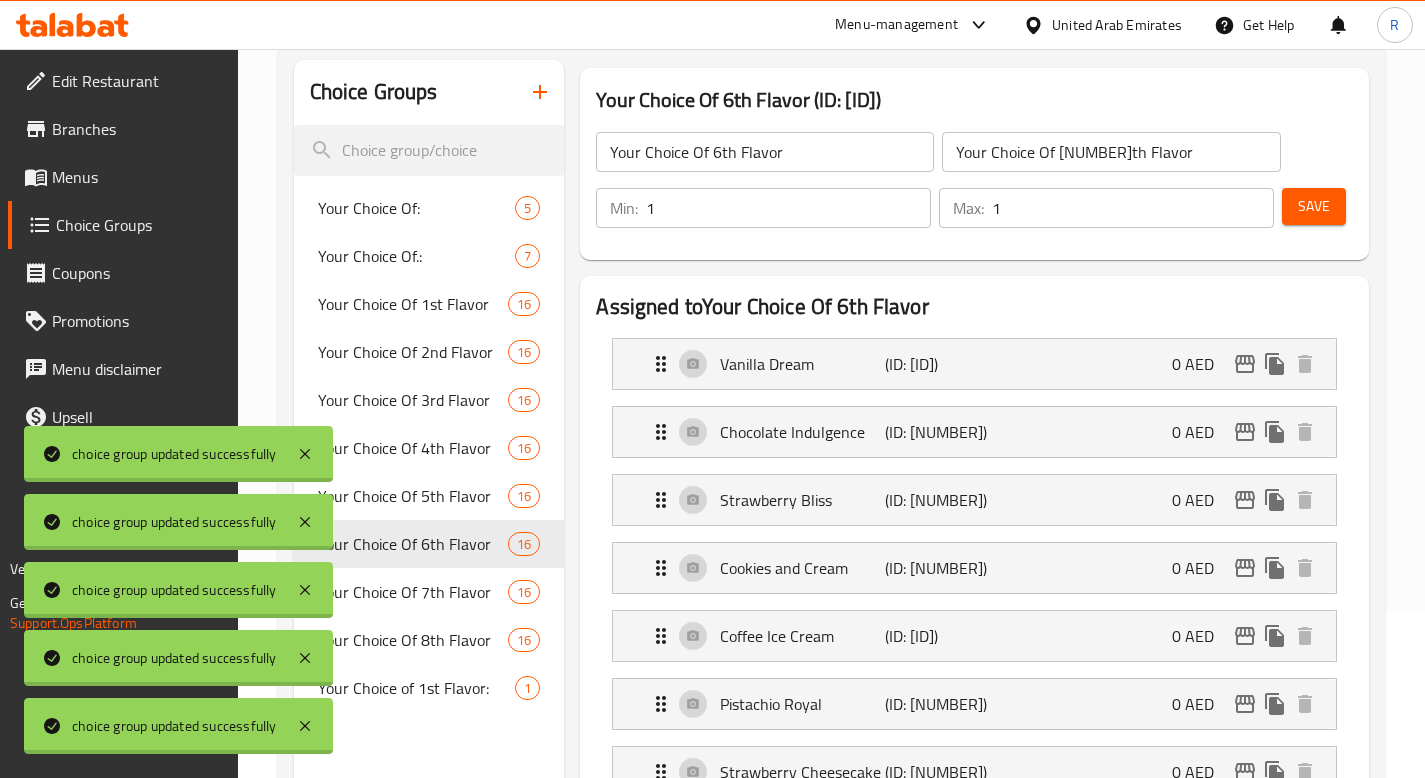 scroll, scrollTop: 54, scrollLeft: 0, axis: vertical 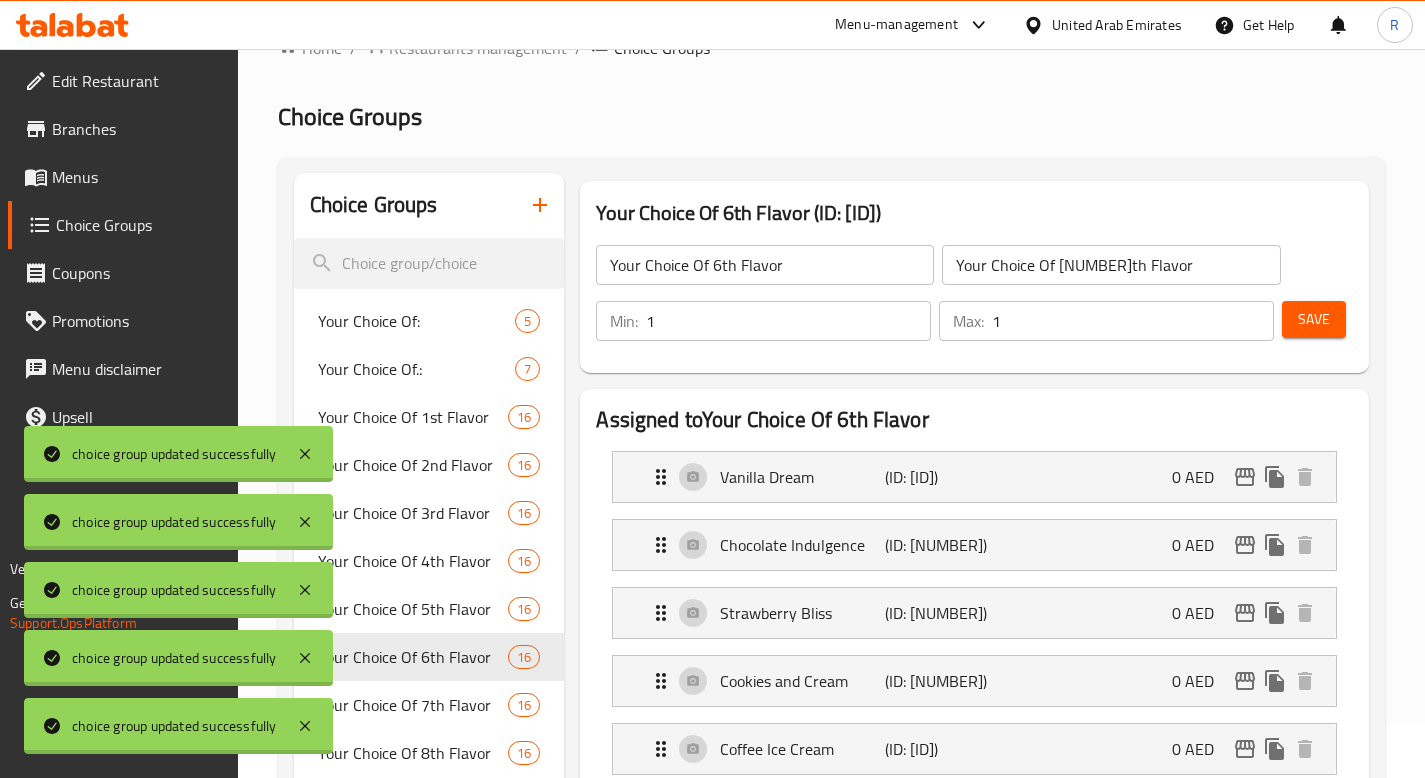 click on "Save" at bounding box center (1314, 319) 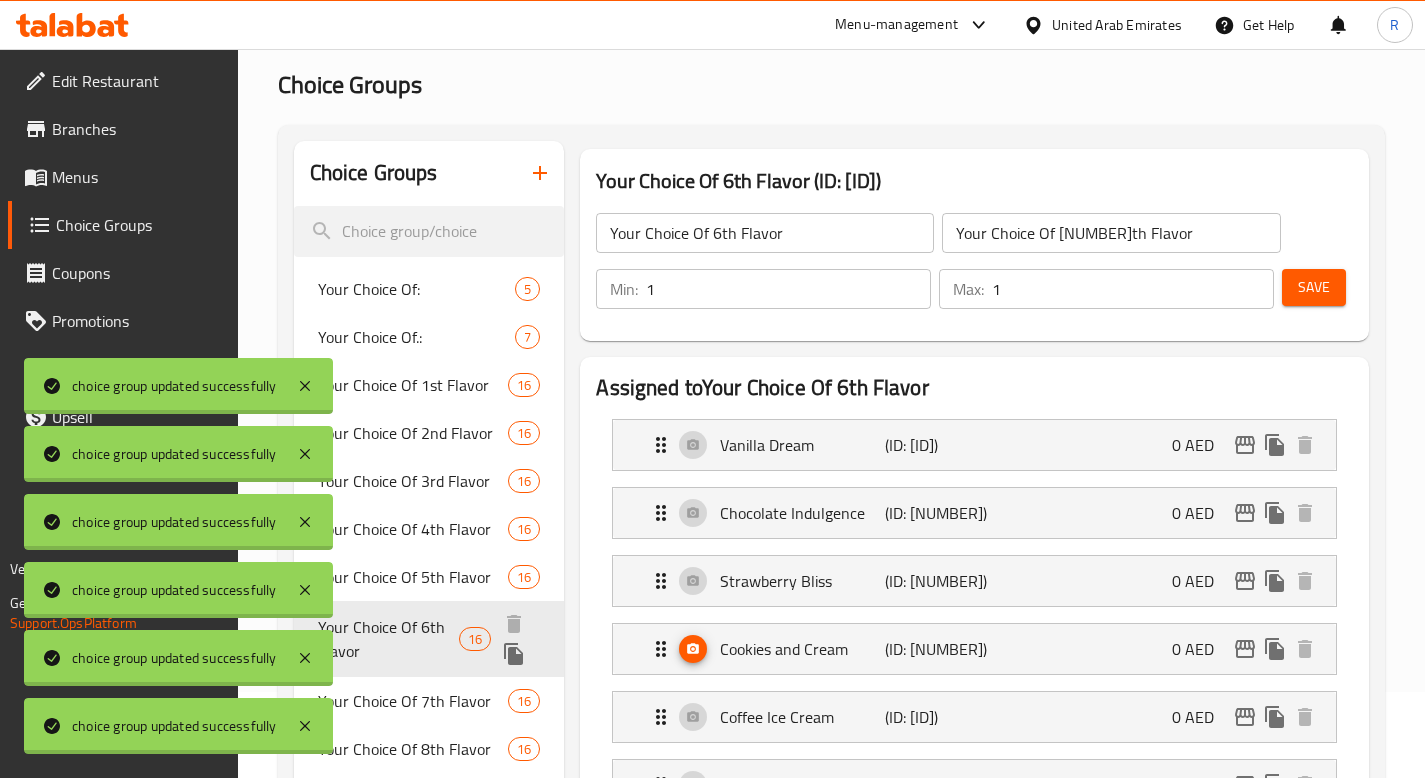 scroll, scrollTop: 119, scrollLeft: 0, axis: vertical 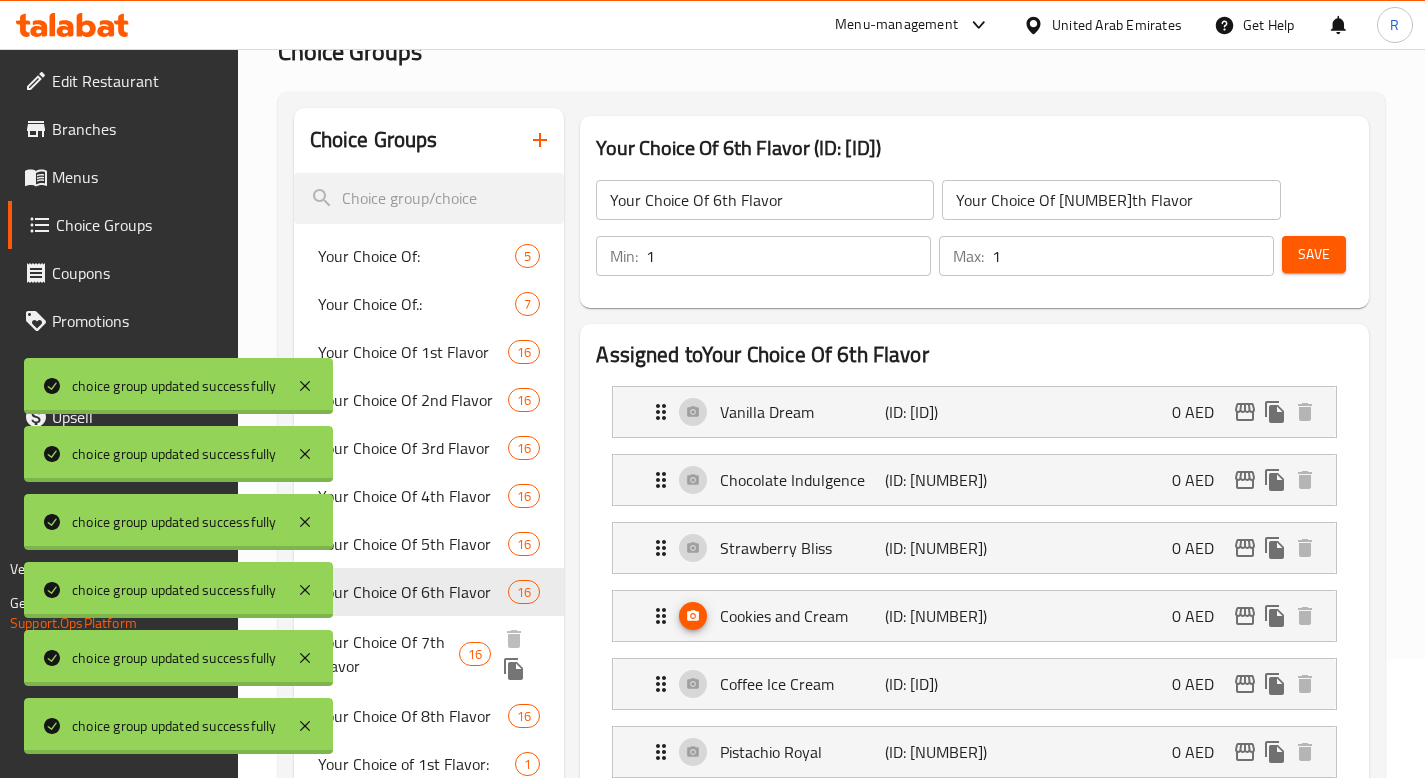 click on "Your Choice Of 7th Flavor" at bounding box center (388, 654) 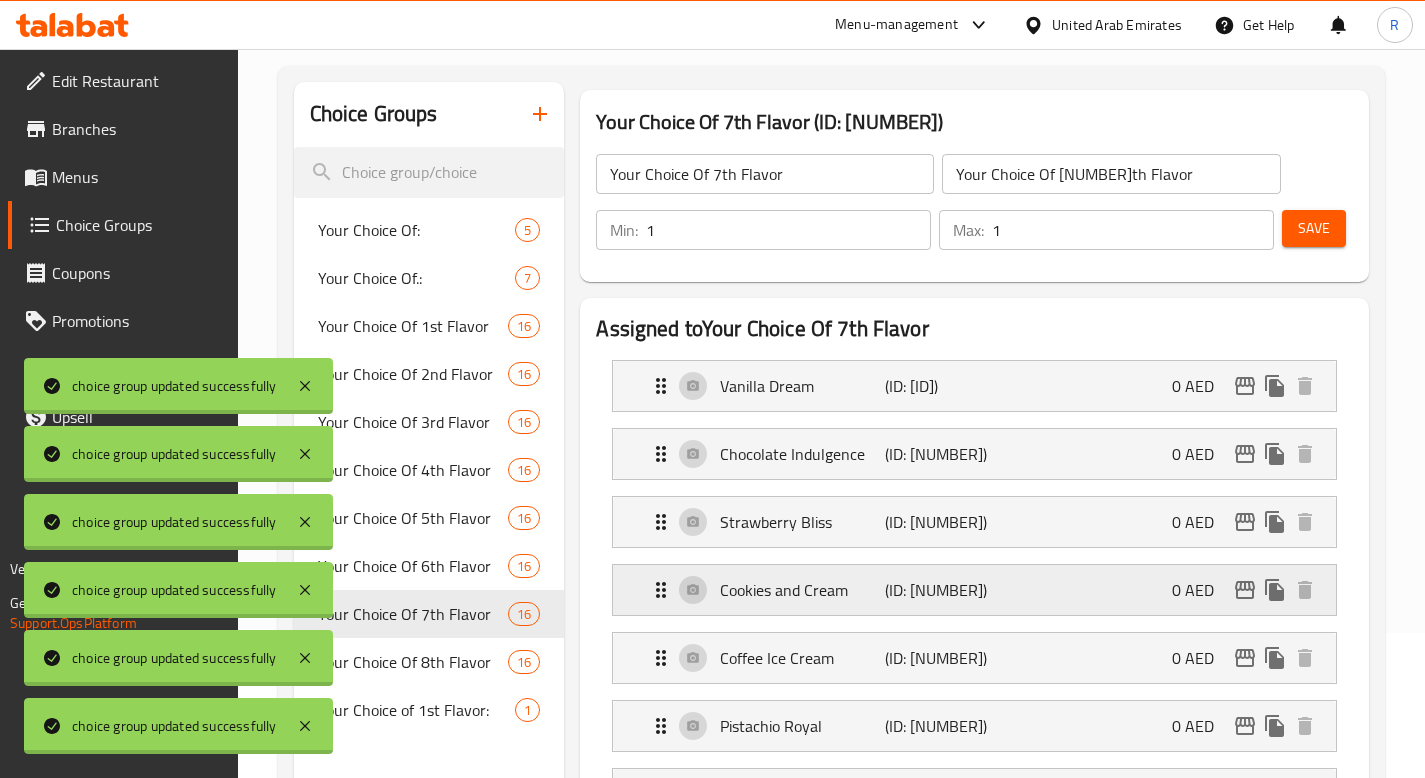 scroll, scrollTop: 158, scrollLeft: 0, axis: vertical 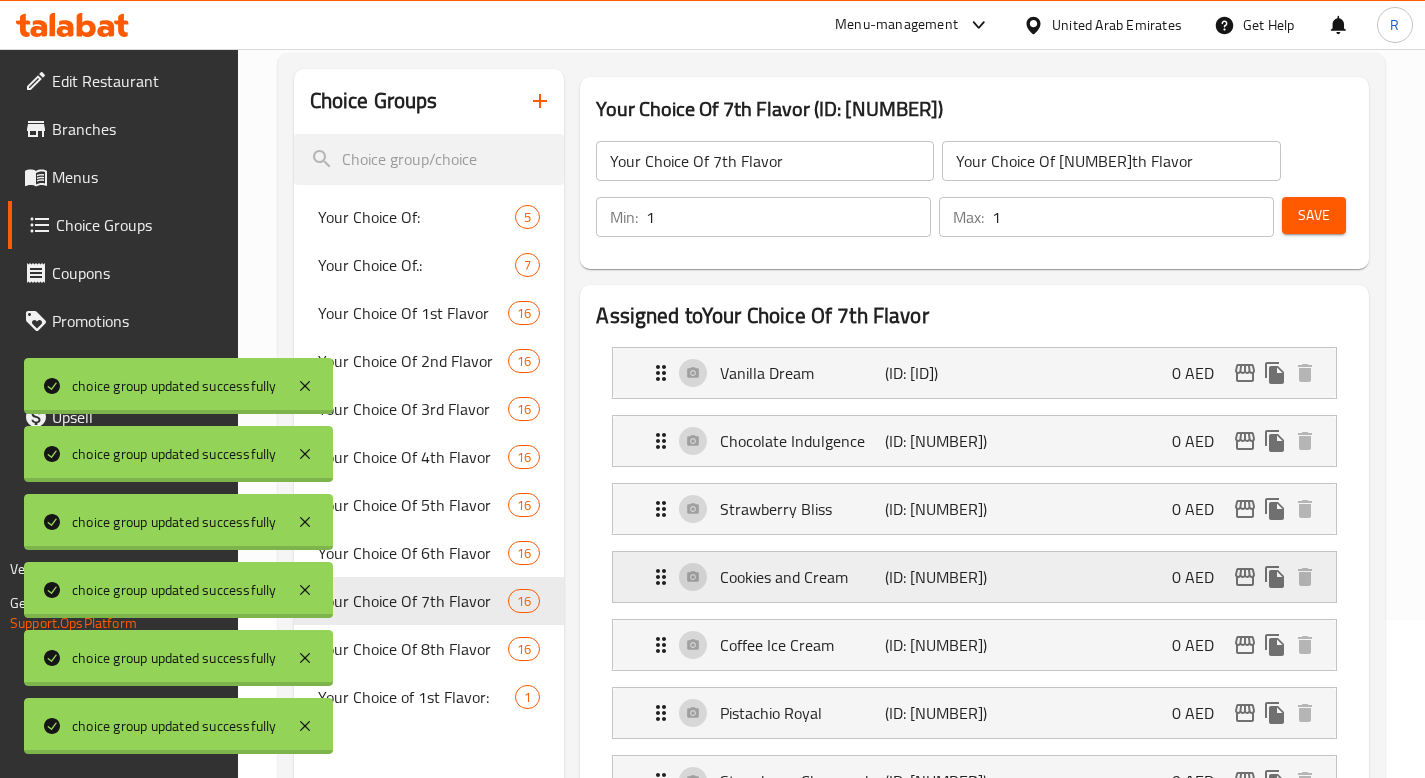 click on "Cookies and Cream  (ID: [ID]) 0 AED" at bounding box center [980, 577] 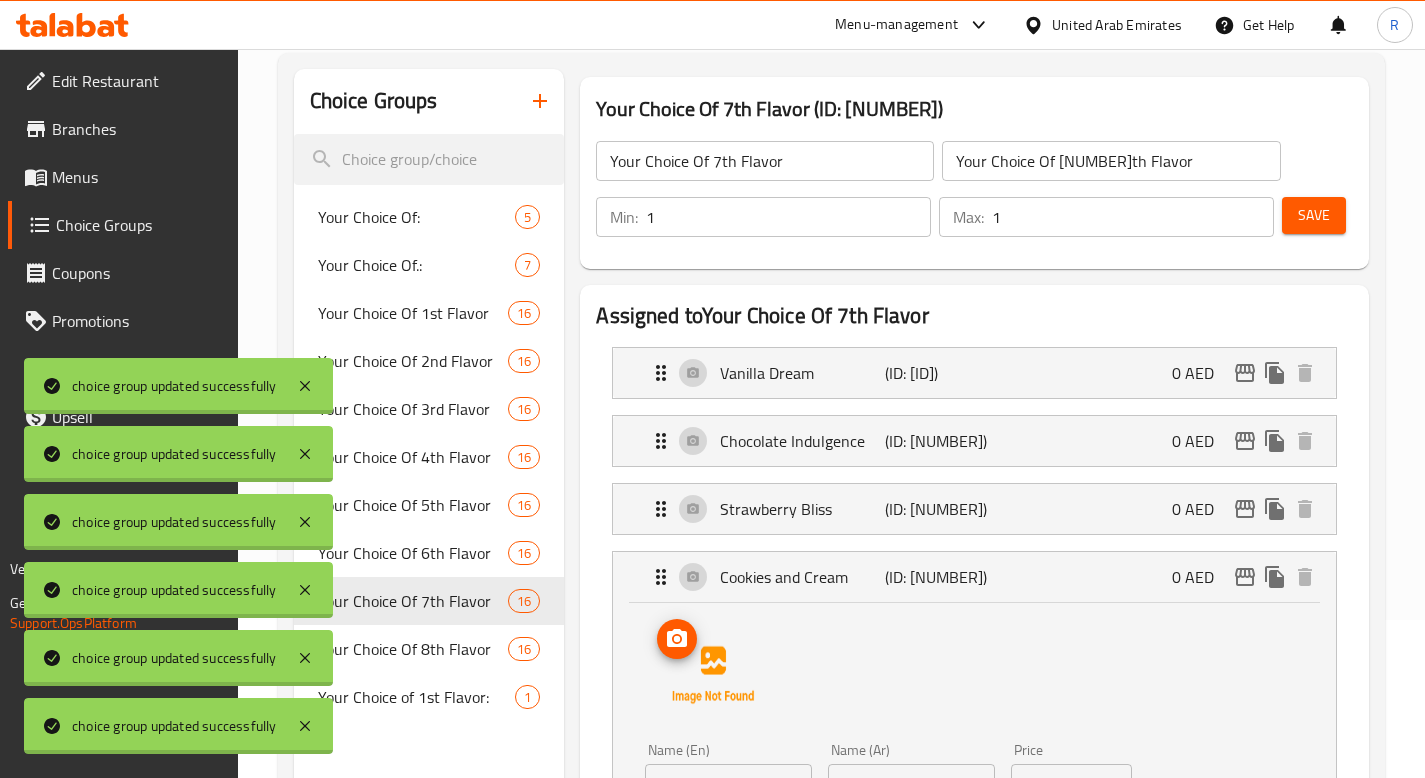 click at bounding box center [713, 675] 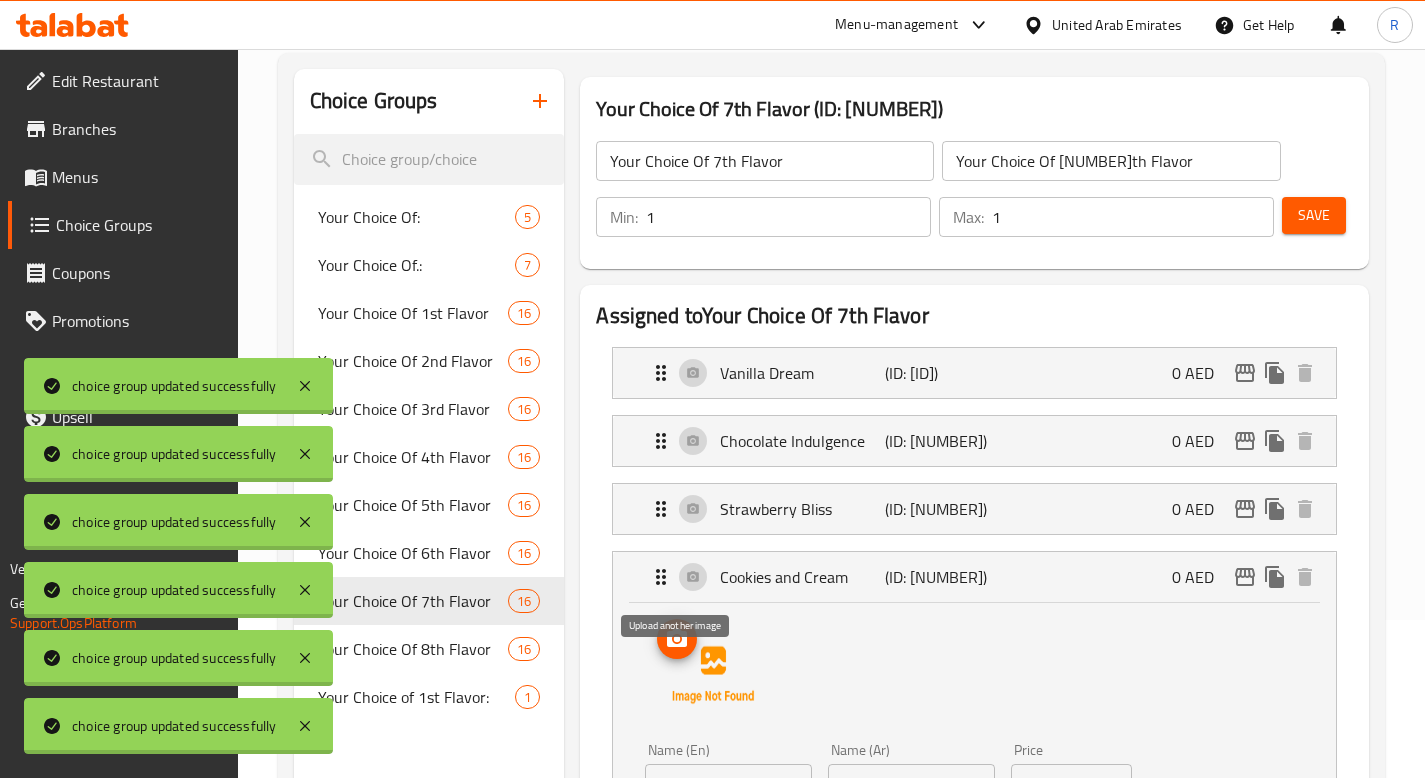 click 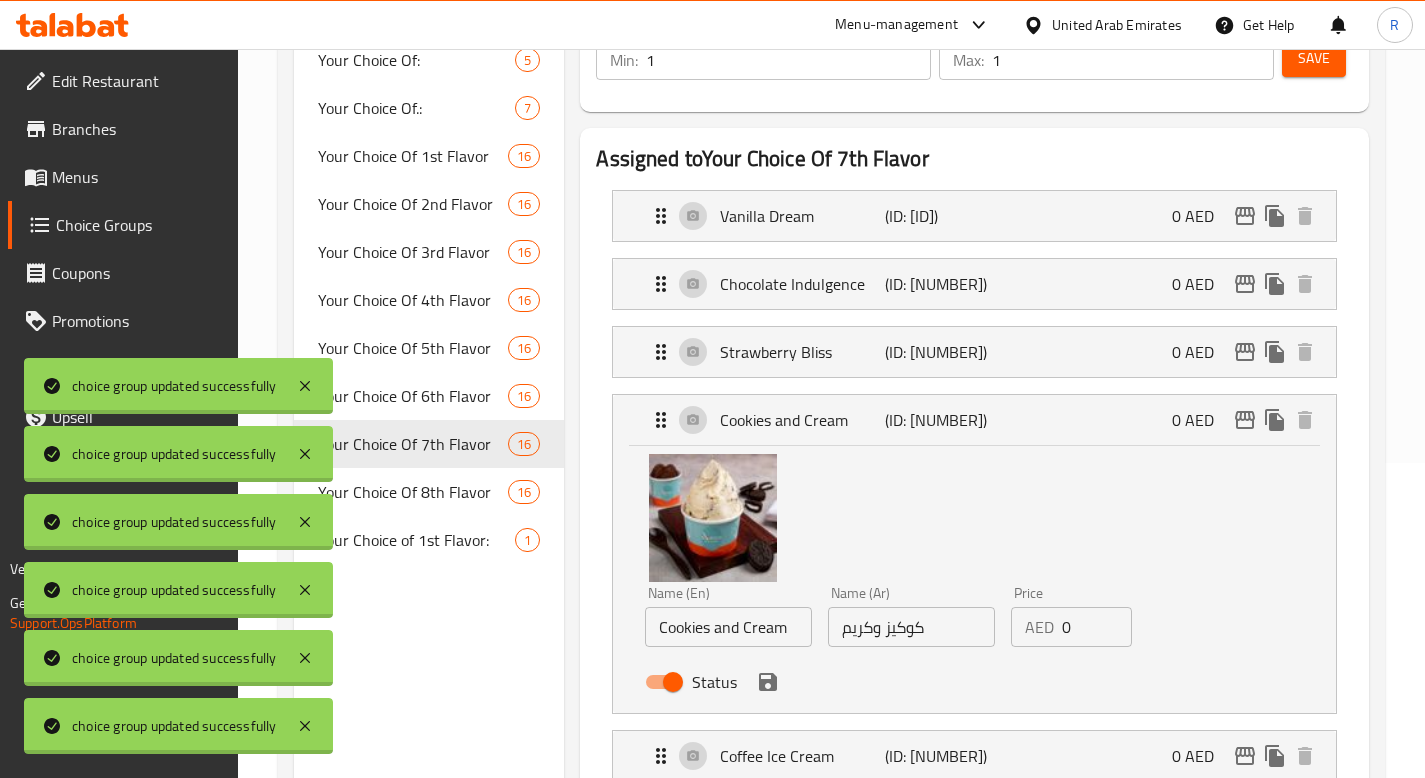 scroll, scrollTop: 318, scrollLeft: 0, axis: vertical 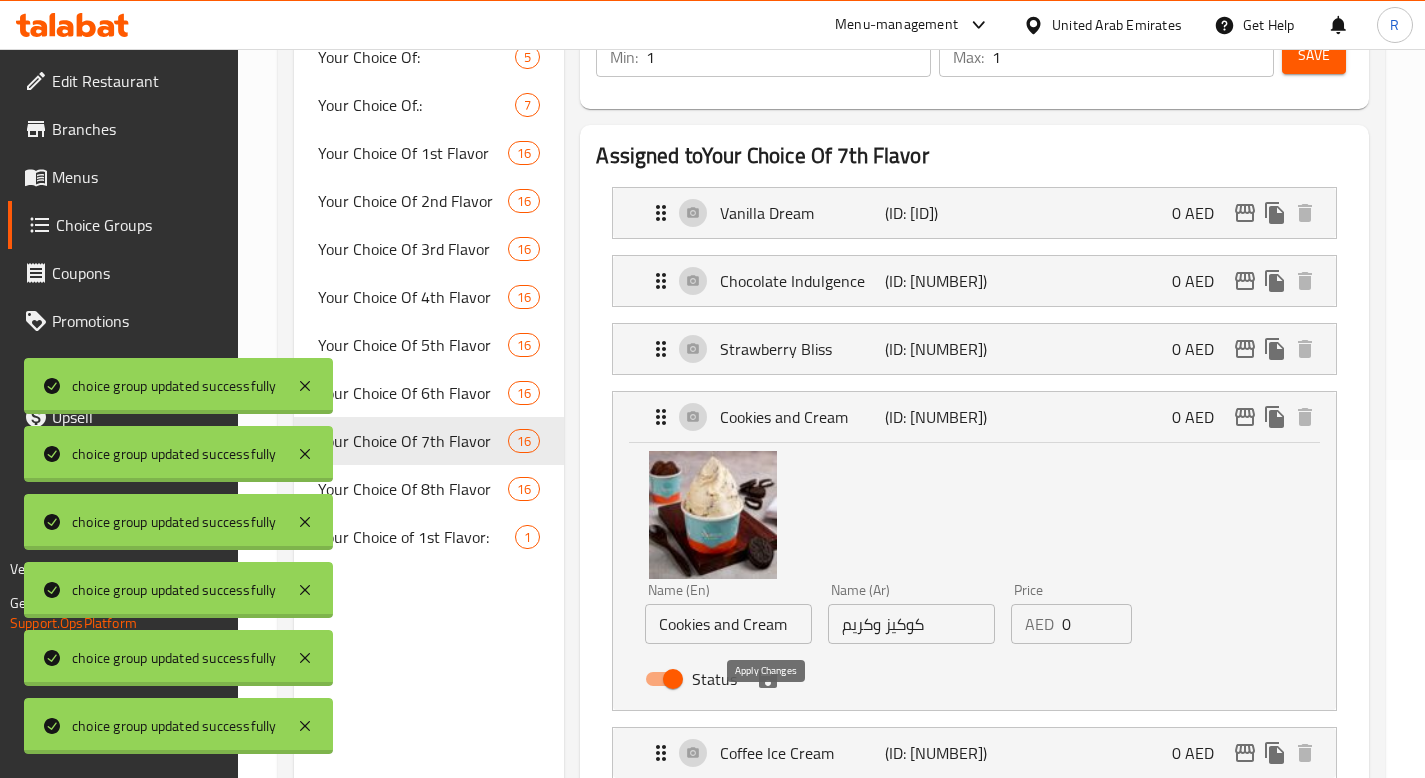click 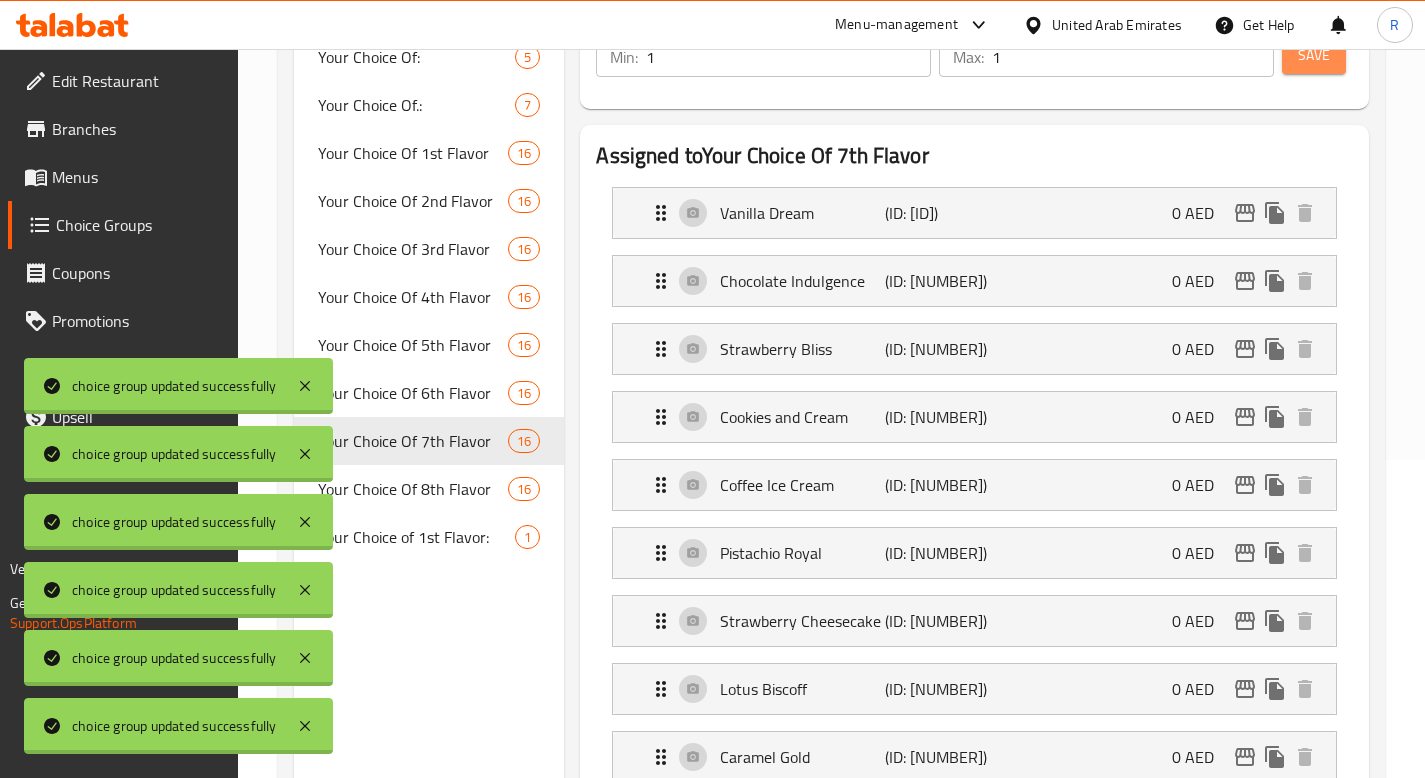 click on "Save" at bounding box center (1314, 55) 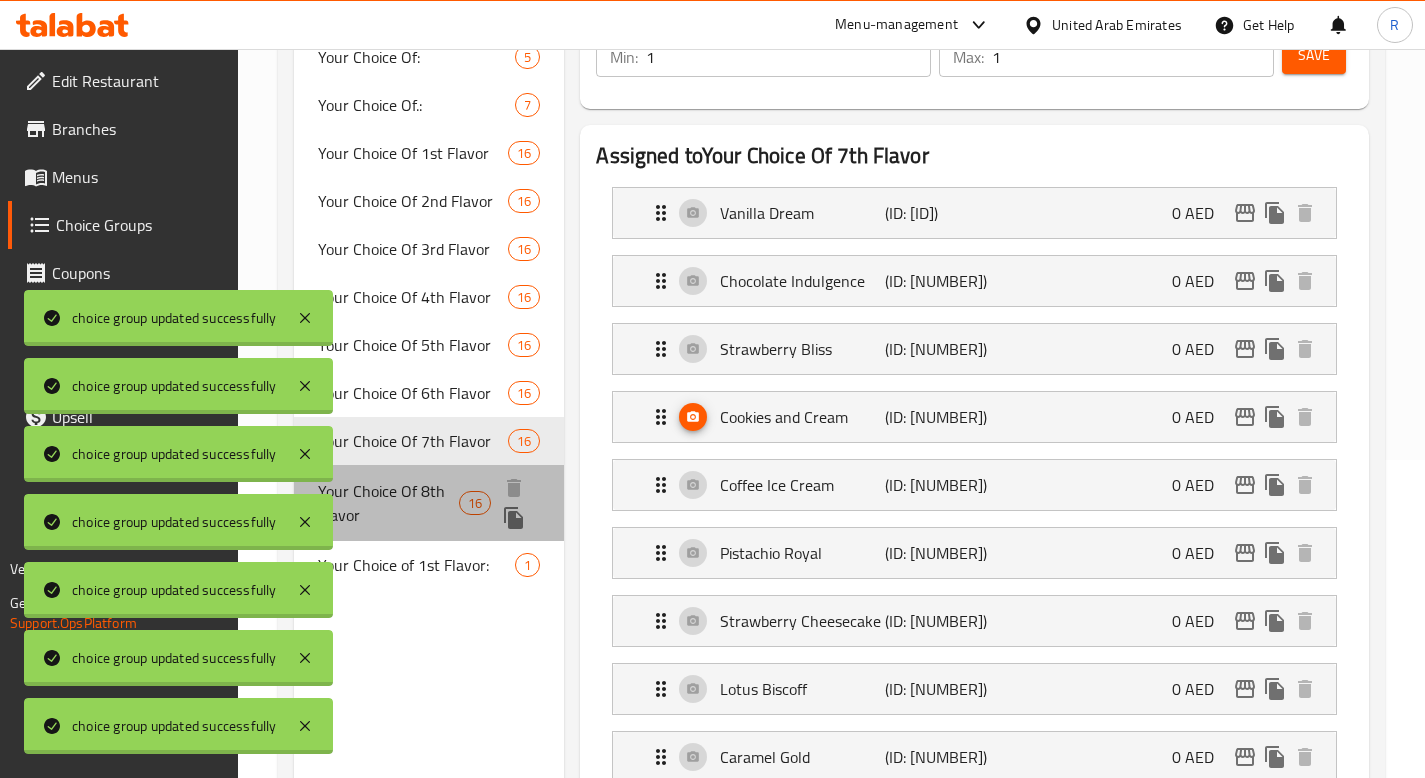 click on "Your Choice Of 8th Flavor" at bounding box center (388, 503) 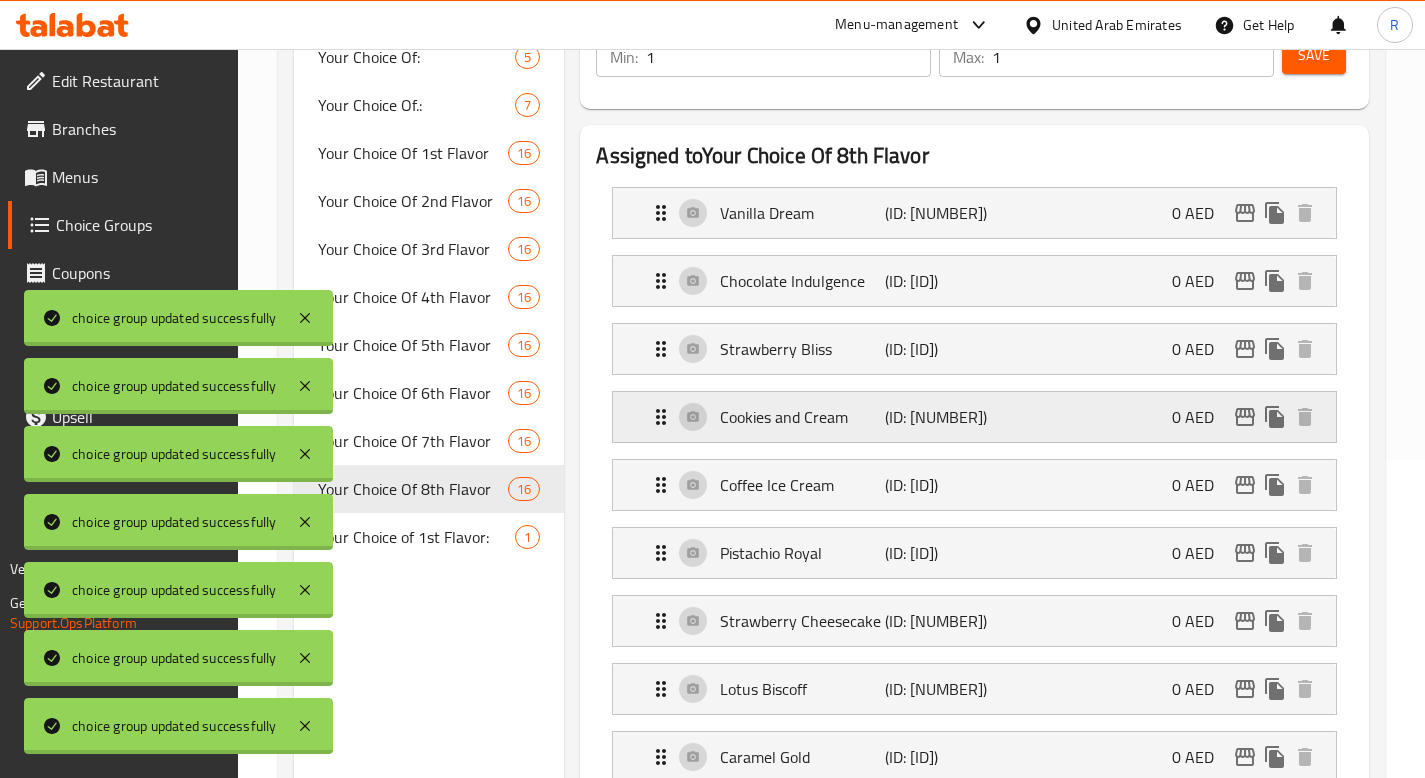 click on "Cookies and Cream  (ID: [NUMBER]) 0 AED" at bounding box center [980, 417] 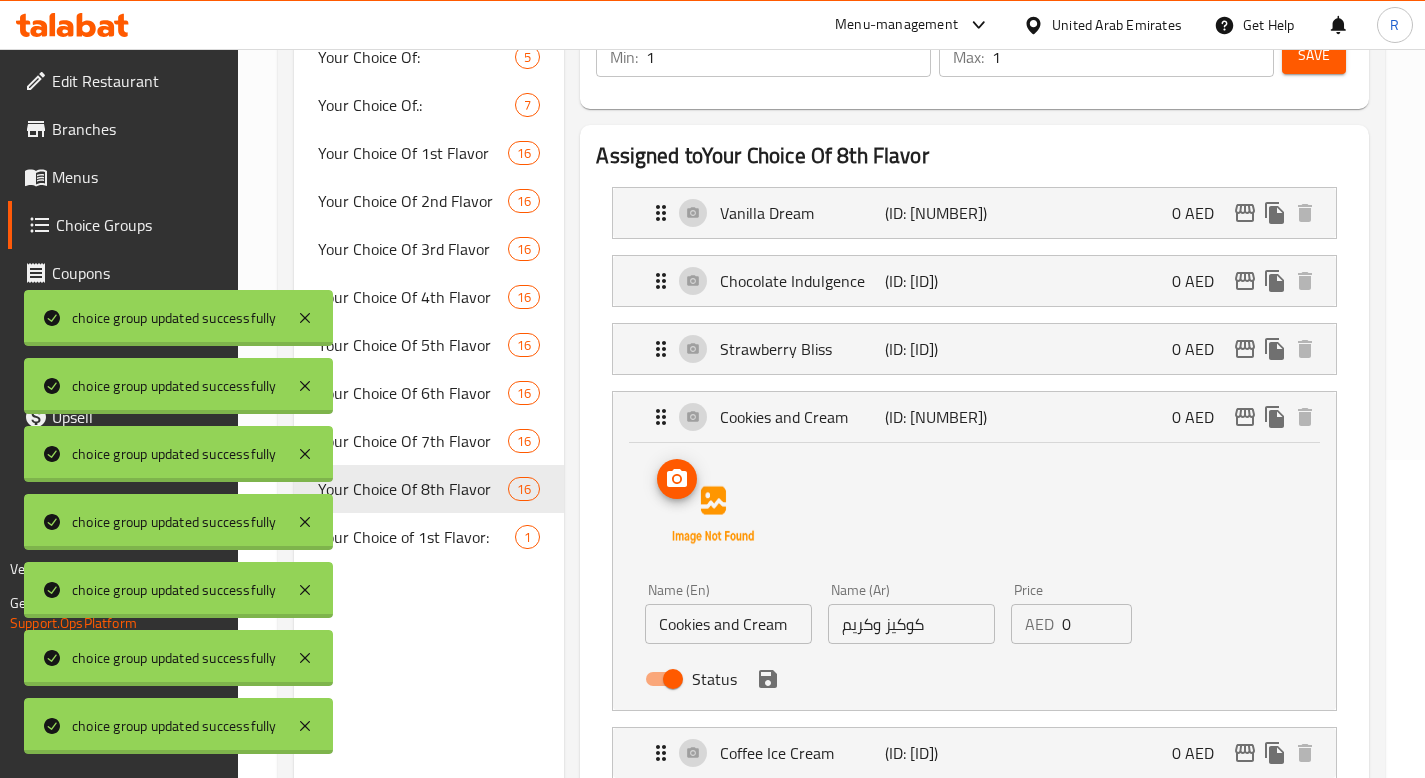 click 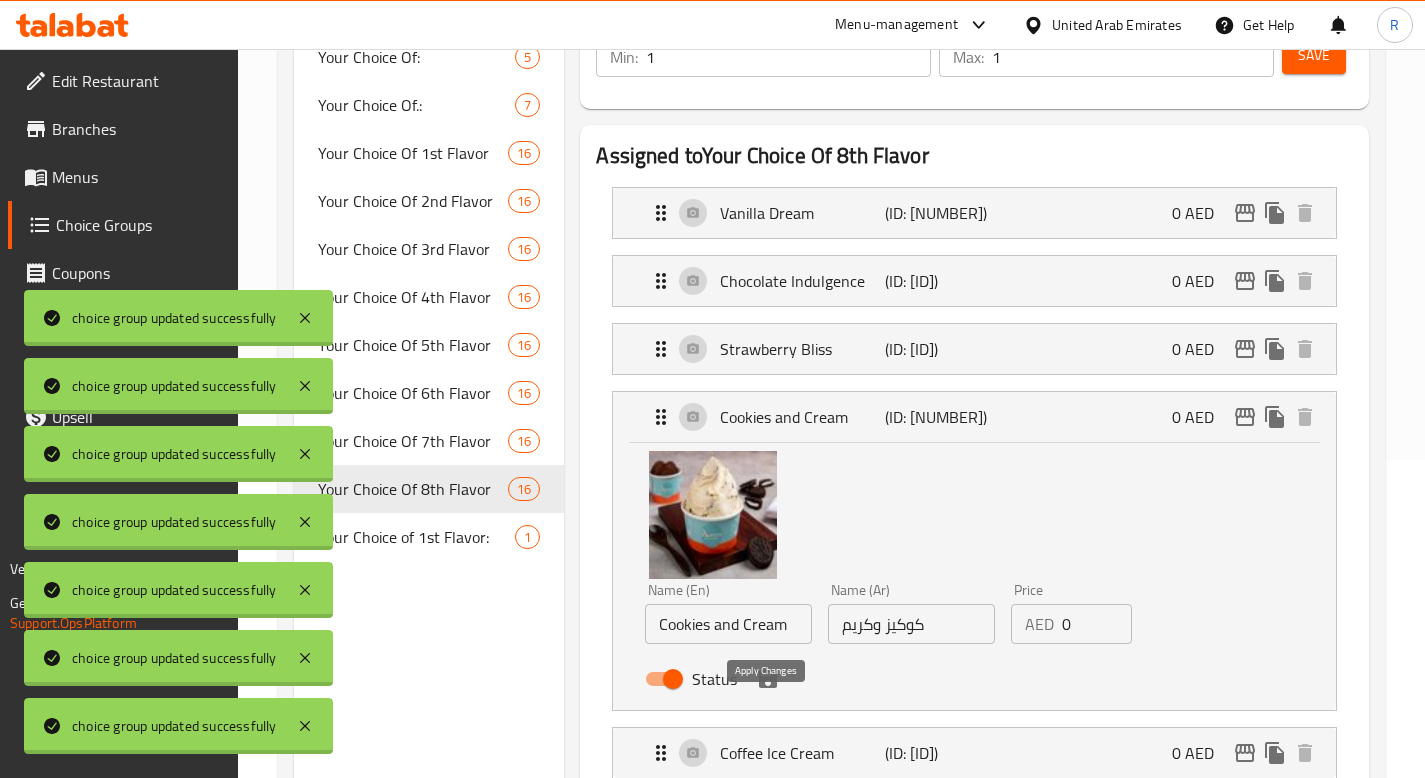 click 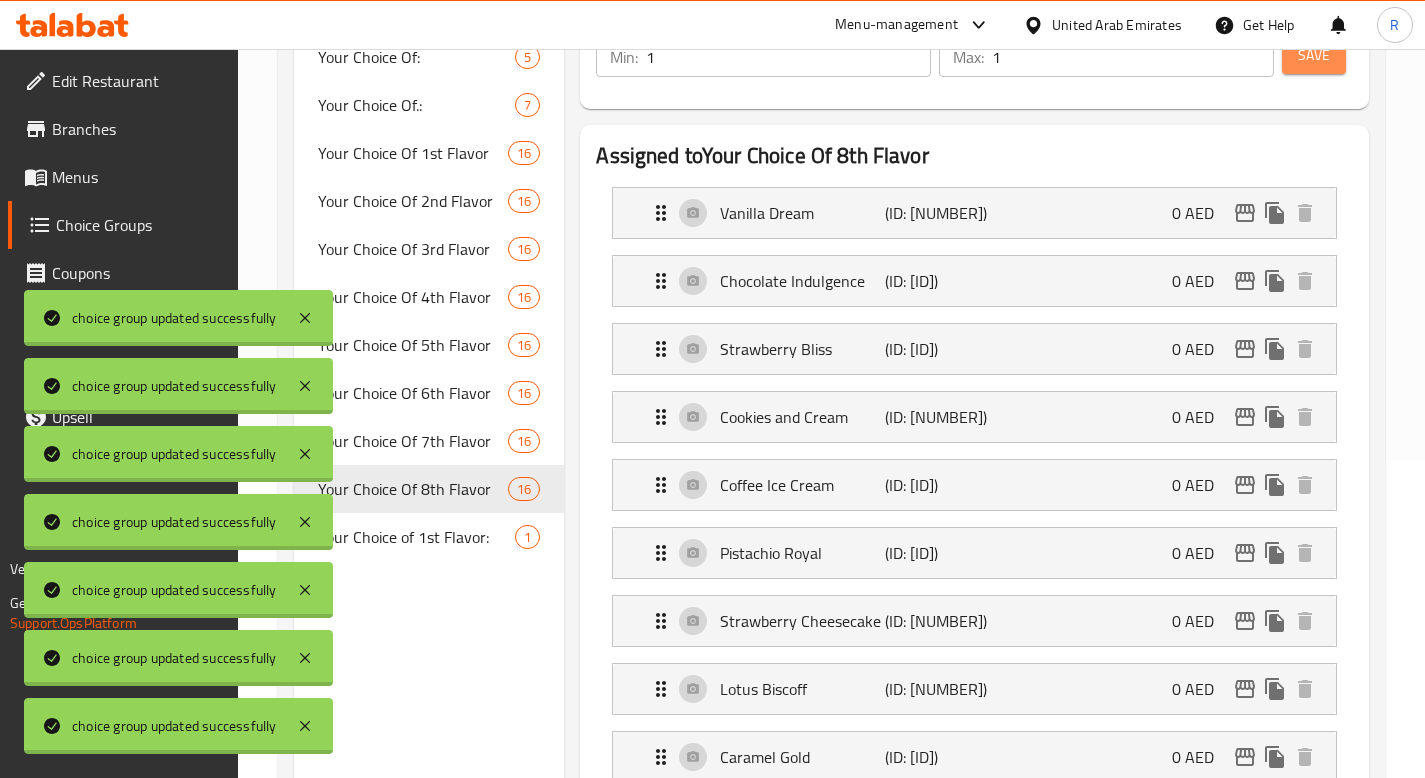click on "Save" at bounding box center [1314, 55] 